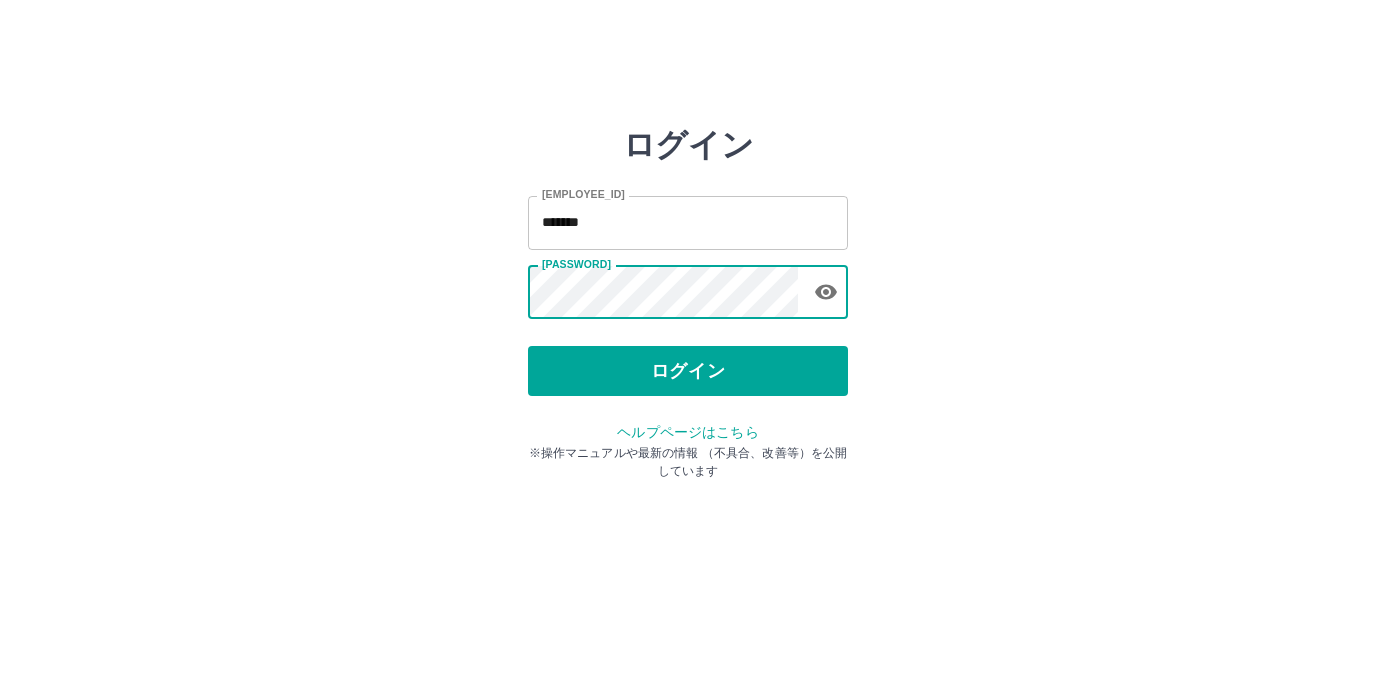 scroll, scrollTop: 0, scrollLeft: 0, axis: both 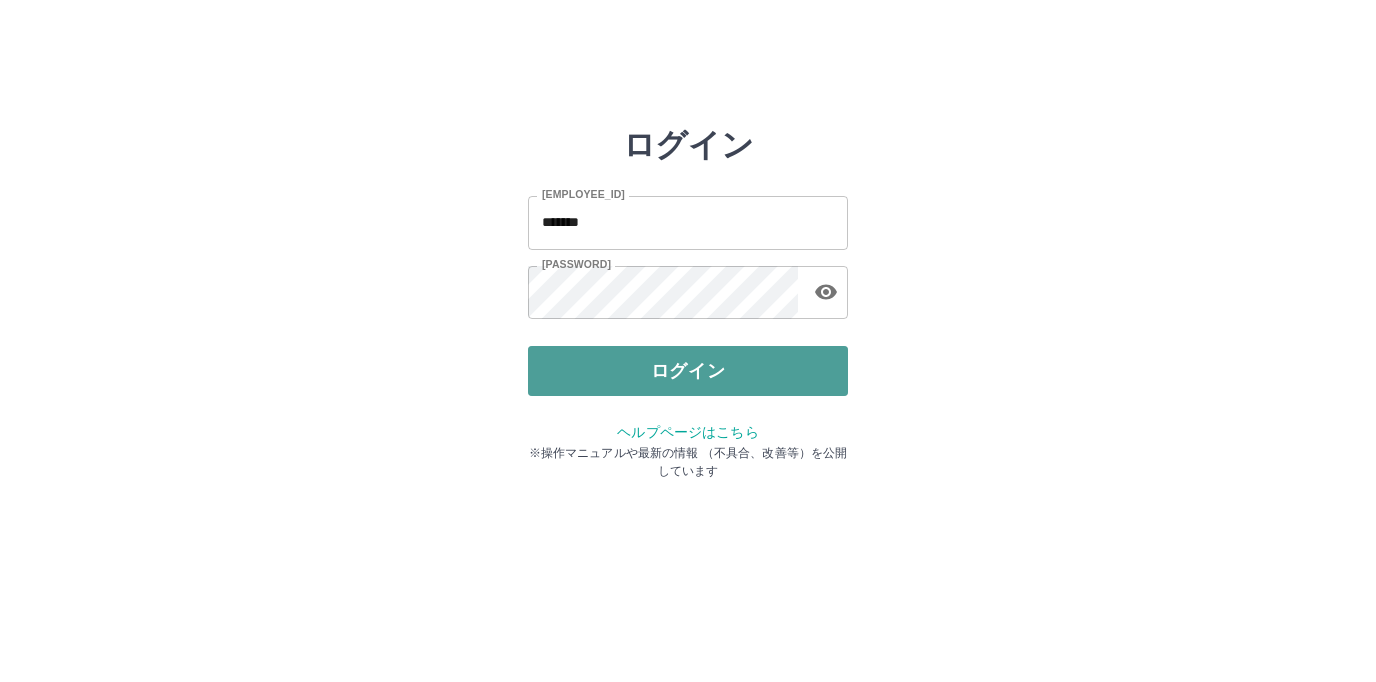 click on "ログイン" at bounding box center [688, 371] 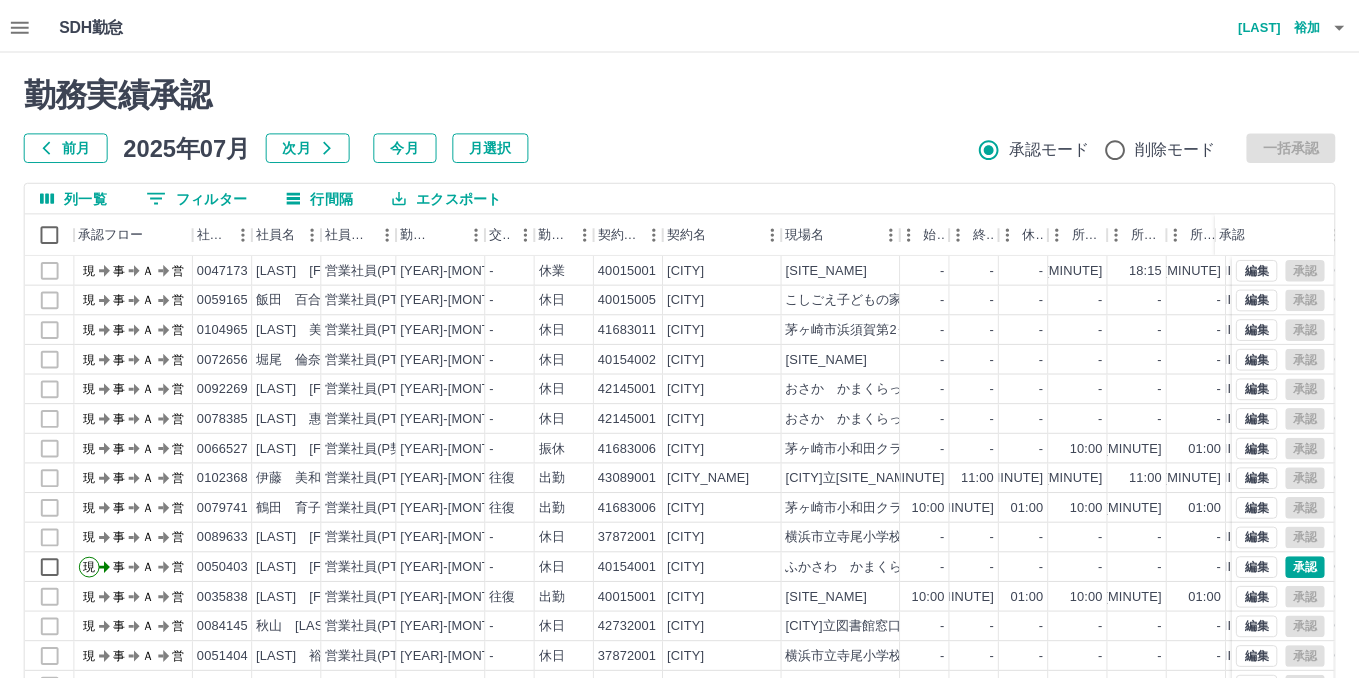 scroll, scrollTop: 0, scrollLeft: 0, axis: both 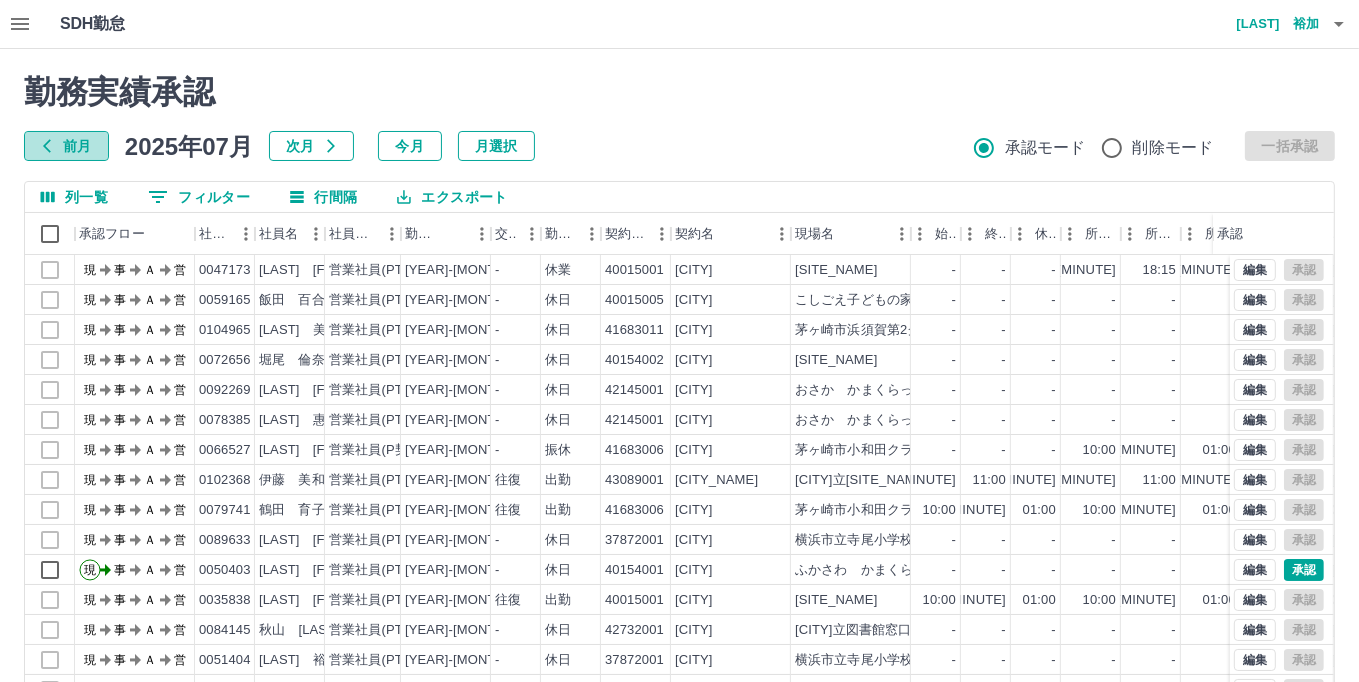 click on "前月" at bounding box center (66, 146) 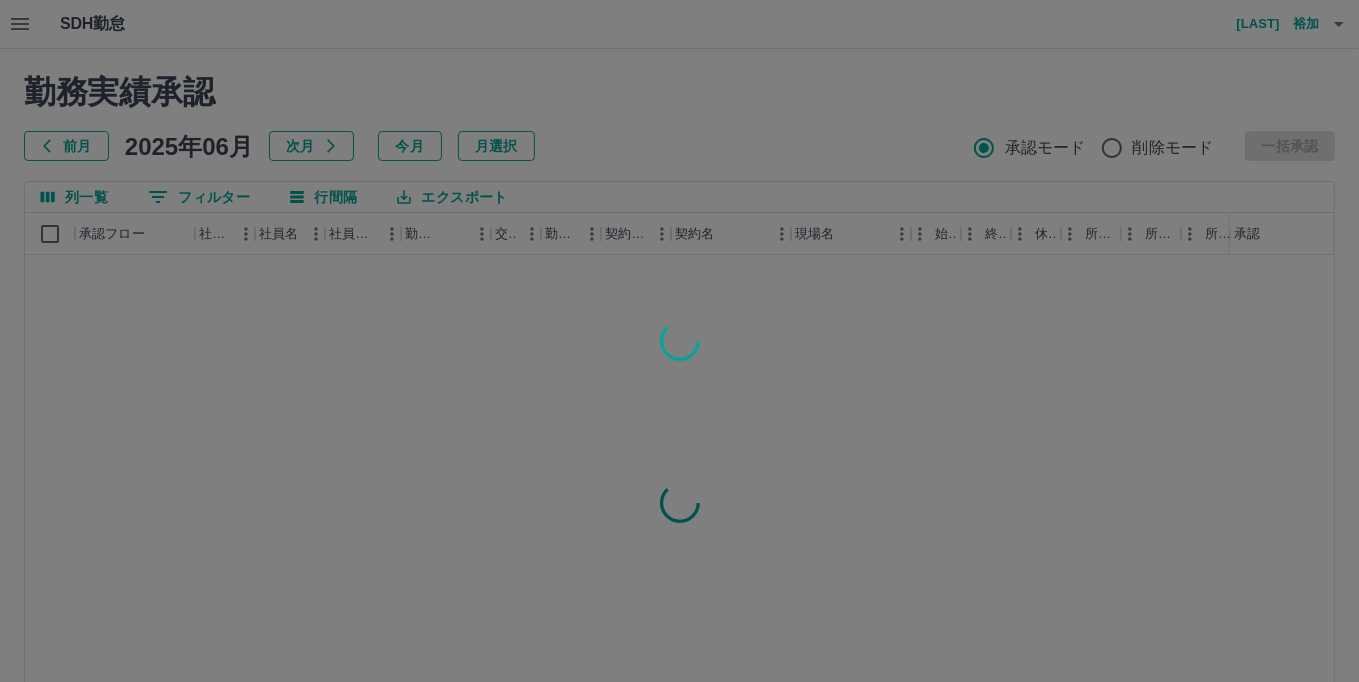 click at bounding box center (679, 341) 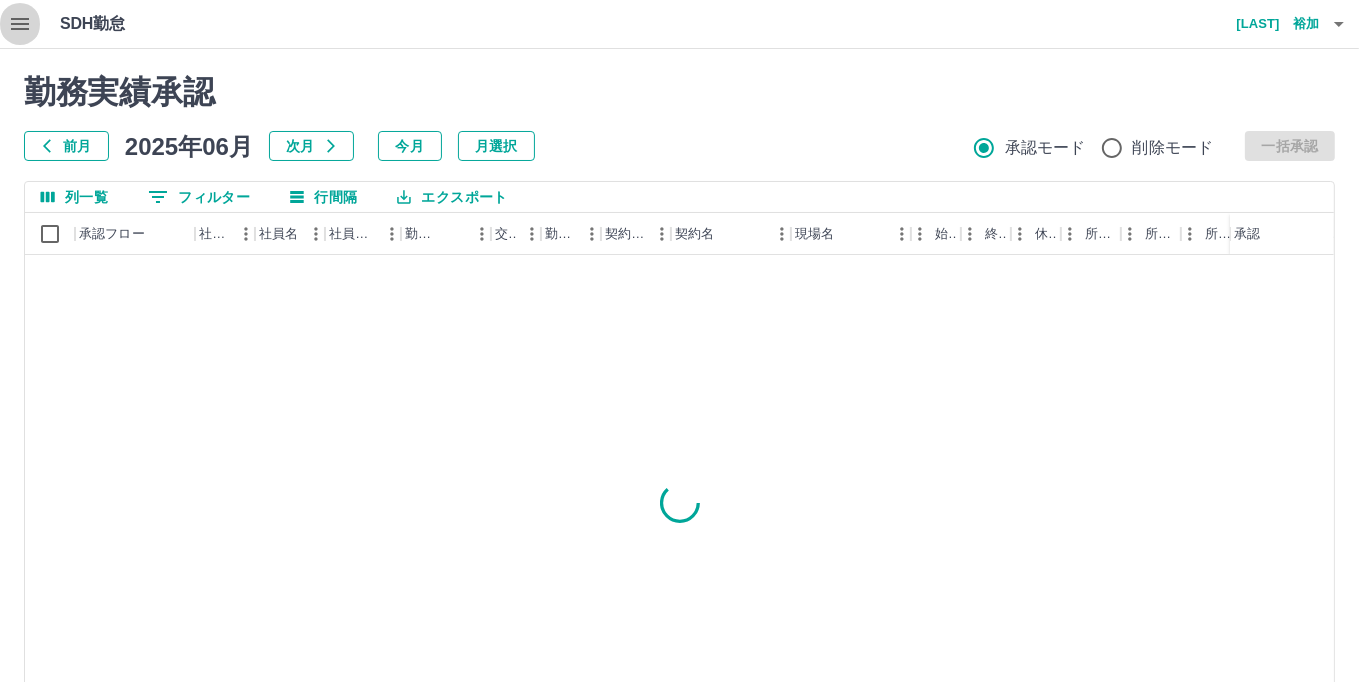click at bounding box center [20, 24] 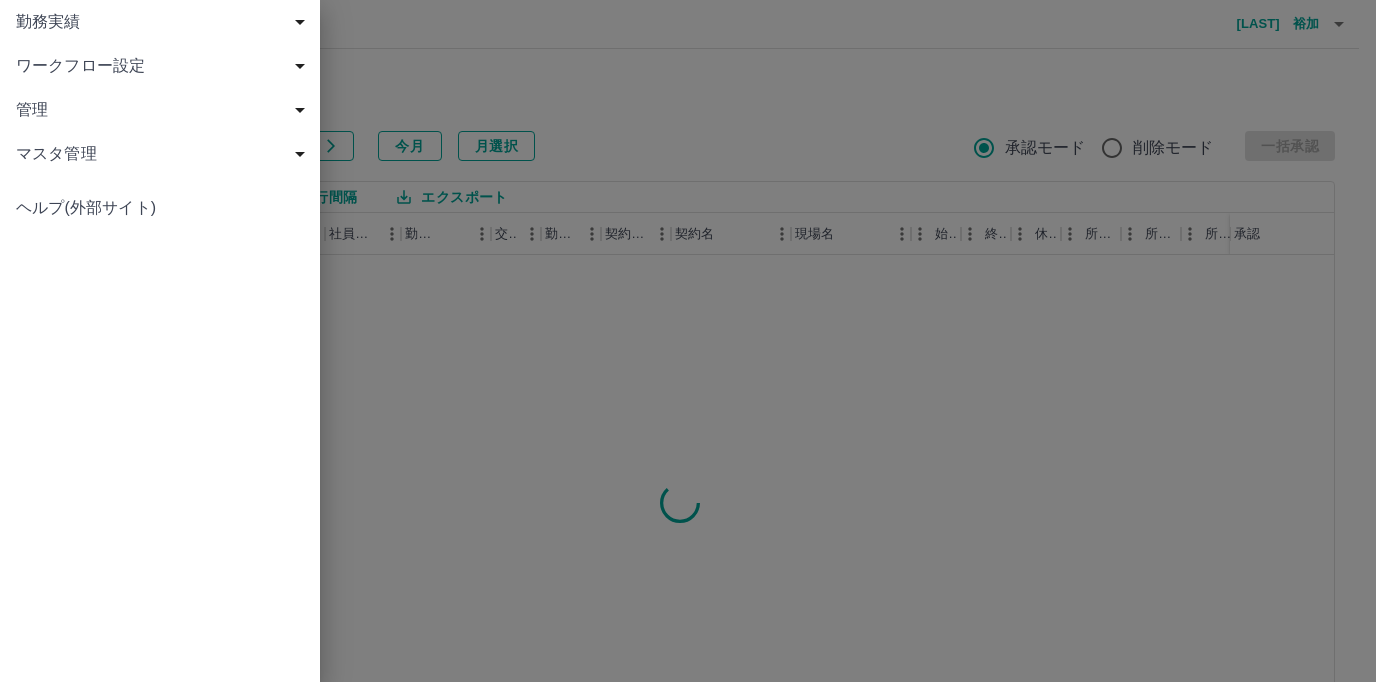 click on "勤務実績" at bounding box center [164, 22] 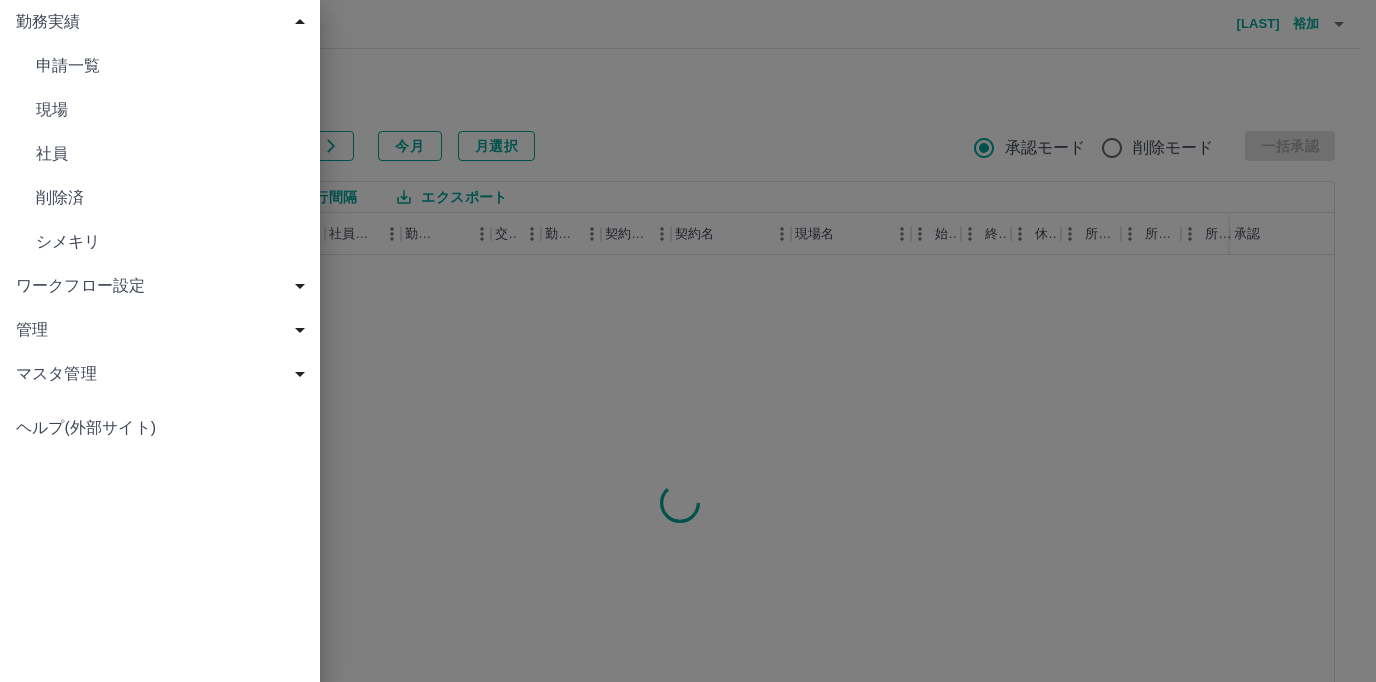 click on "現場" at bounding box center [170, 66] 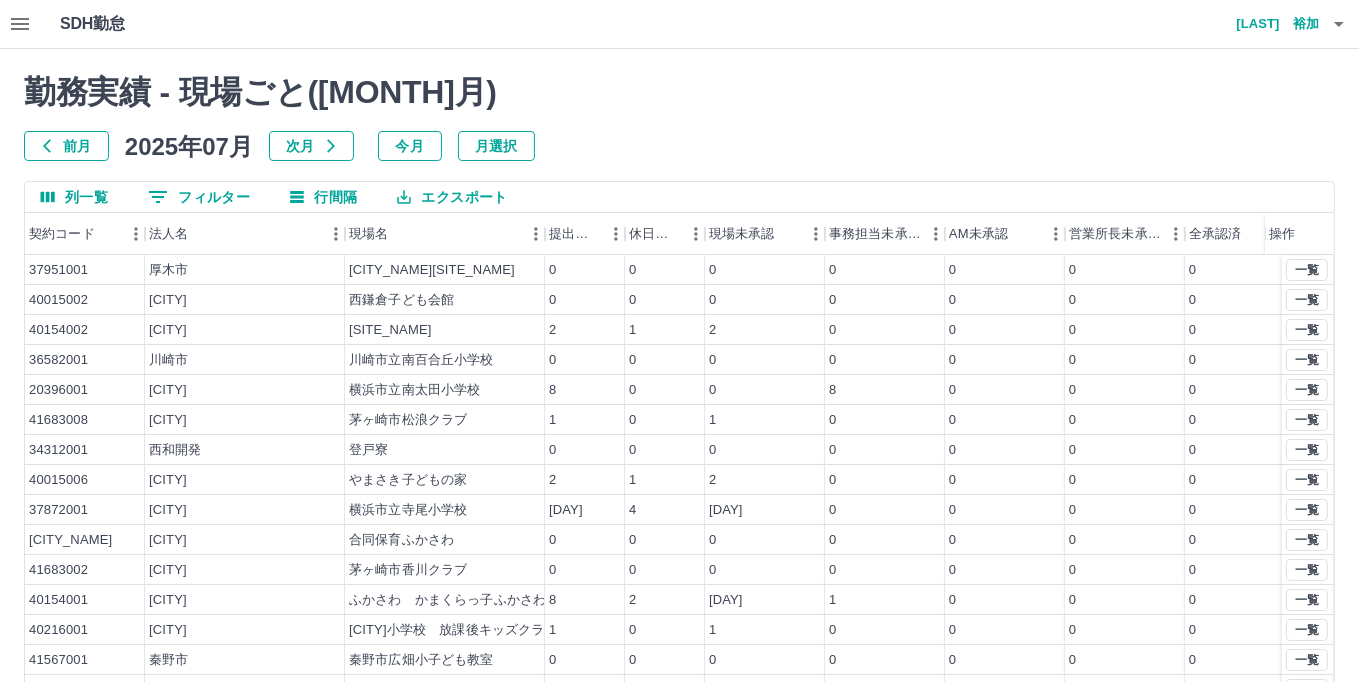 click on "前月" at bounding box center [66, 146] 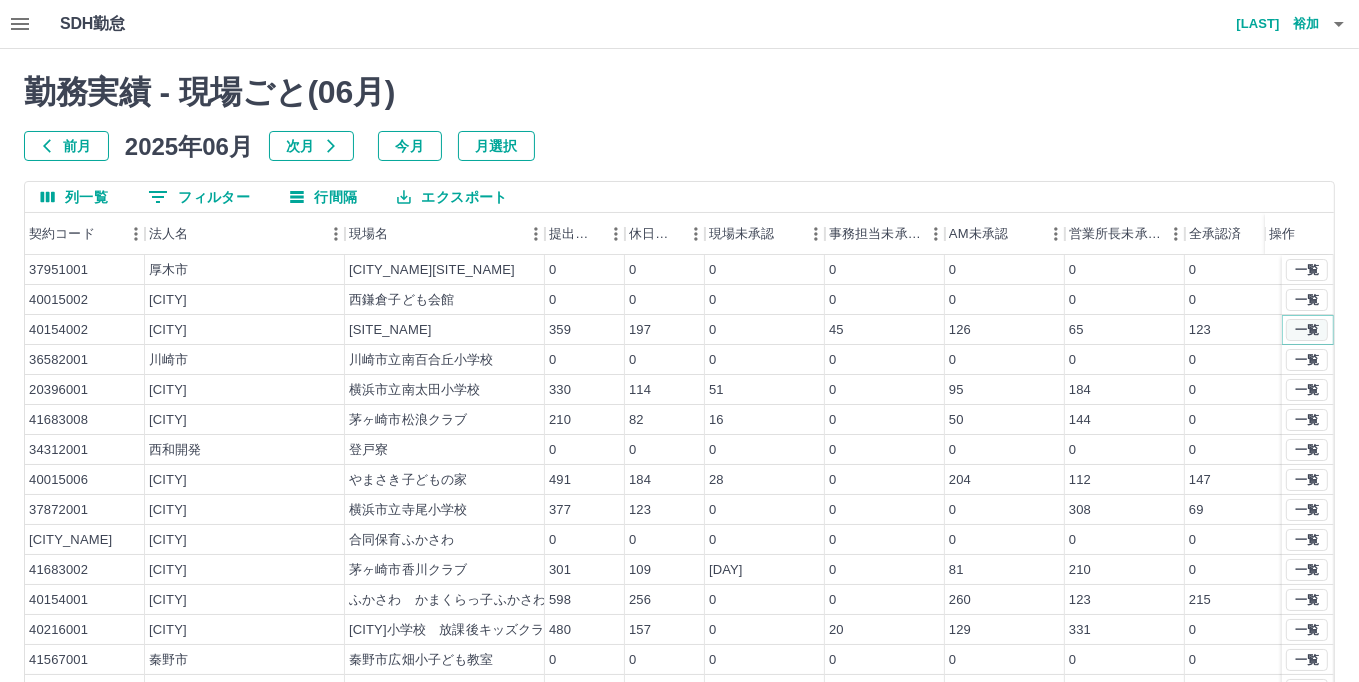 click on "一覧" at bounding box center (1307, 330) 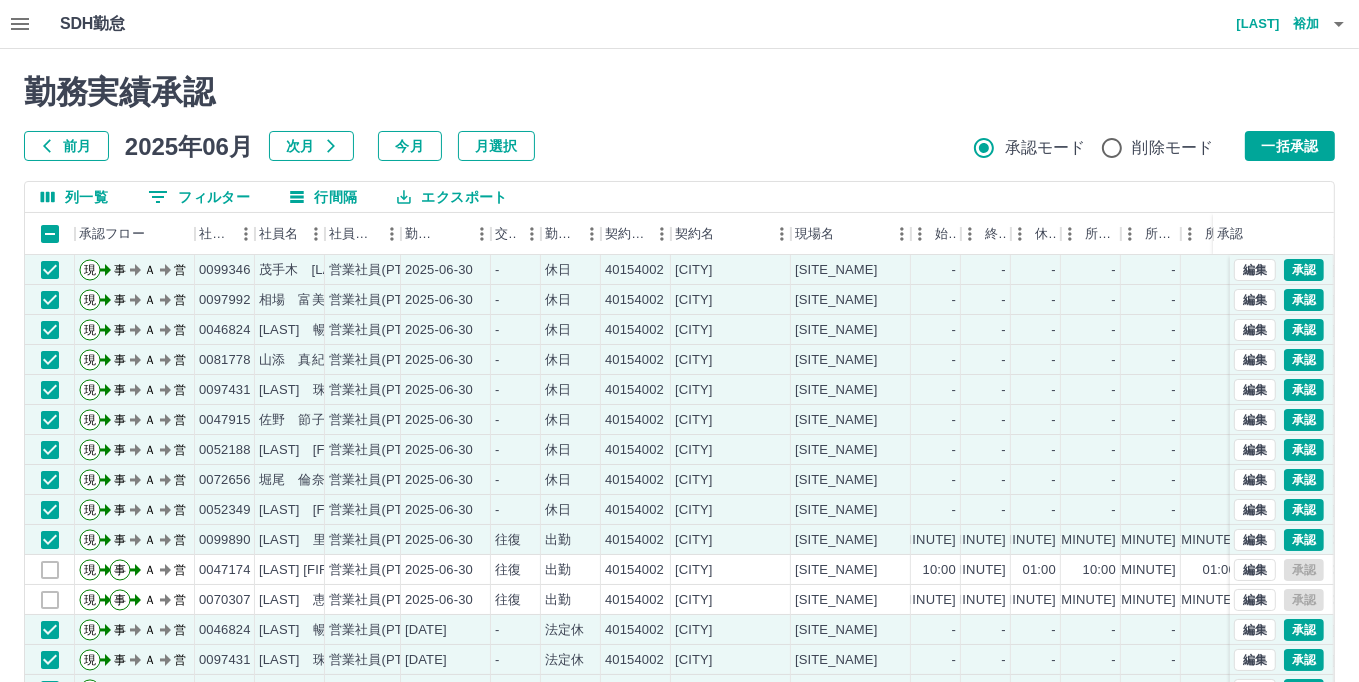 click on "勤務実績承認 前月 2025年06月 次月 今月 月選択 承認モード 削除モード 一括承認 列一覧 0 フィルター 行間隔 エクスポート 承認フロー 社員番号 社員名 社員区分 勤務日 交通費 勤務区分 契約コード 契約名 現場名 始業 終業 休憩 所定開始 所定終業 所定休憩 拘束 勤務 遅刻等 コメント ステータス 承認 現 事 Ａ 営 0099346 [LAST]　[FIRST] 営業社員(PT契約) 2025-06-30  -  休日 40154002 [CITY] せきや　かまくらっ子せきや - - - - - - 00:00 00:00 00:00 事務担当者承認待 現 事 Ａ 営 0097992 [LAST]　[FIRST] 営業社員(PT契約) 2025-06-30  -  休日 40154002 [CITY] せきや　かまくらっ子せきや - - - - - - 00:00 00:00 00:00 事務担当者承認待 現 事 Ａ 営 0046824 [LAST]　暢子 営業社員(PT契約) 2025-06-30  -  休日 40154002 [CITY] せきや　かまくらっ子せきや - - - - - - 00:00 00:00 00:00 事務担当者承認待 現 事 Ａ" at bounding box center [679, 447] 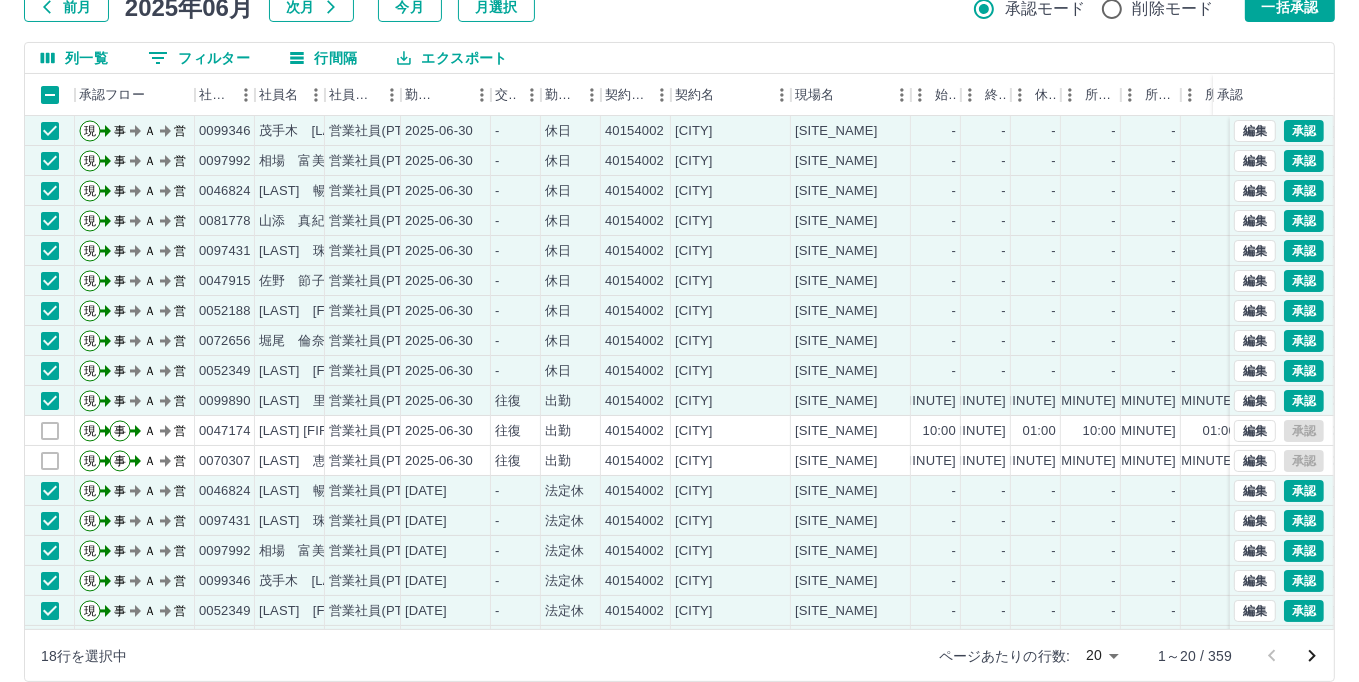 scroll, scrollTop: 164, scrollLeft: 0, axis: vertical 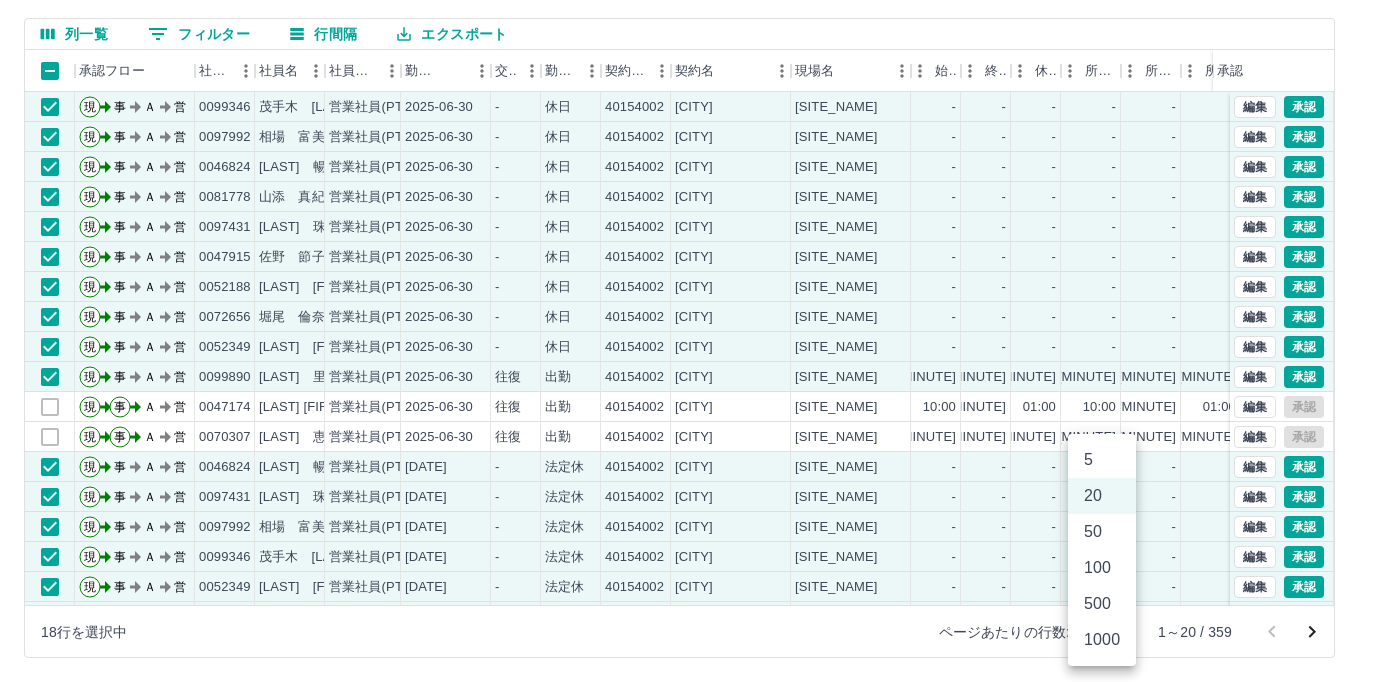 click on "SDH勤怠 [LAST]　[FIRST] 勤務実績承認 前月 2025年06月 次月 今月 月選択 承認モード 削除モード 一括承認 列一覧 0 フィルター 行間隔 エクスポート 承認フロー 社員番号 社員名 社員区分 勤務日 交通費 勤務区分 契約コード 契約名 現場名 始業 終業 休憩 所定開始 所定終業 所定休憩 拘束 勤務 遅刻等 コメント ステータス 承認 現 事 Ａ 営 0099346 [LAST]　[FIRST] 営業社員(PT契約) 2025-06-30  -  休日 40154002 [CITY] せきや　かまくらっ子せきや - - - - - - 00:00 00:00 00:00 事務担当者承認待 現 事 Ａ 営 0097992 [LAST]　[FIRST] 営業社員(PT契約) 2025-06-30  -  休日 40154002 [CITY] せきや　かまくらっ子せきや - - - - - - 00:00 00:00 00:00 事務担当者承認待 現 事 Ａ 営 0046824 [LAST]　暢子 営業社員(PT契約) 2025-06-30  -  休日 40154002 [CITY] せきや　かまくらっ子せきや - - - - - - 00:00 00:00 00:00 現 事 Ａ" at bounding box center (688, 259) 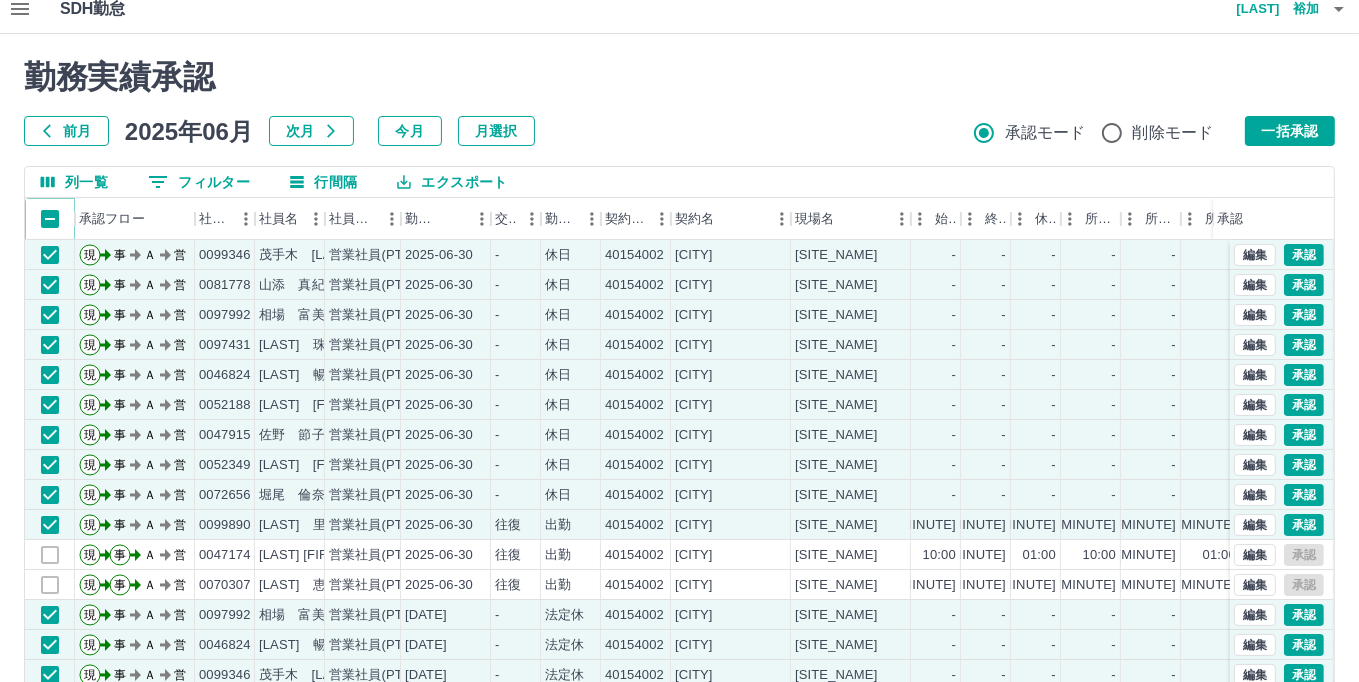 scroll, scrollTop: 0, scrollLeft: 0, axis: both 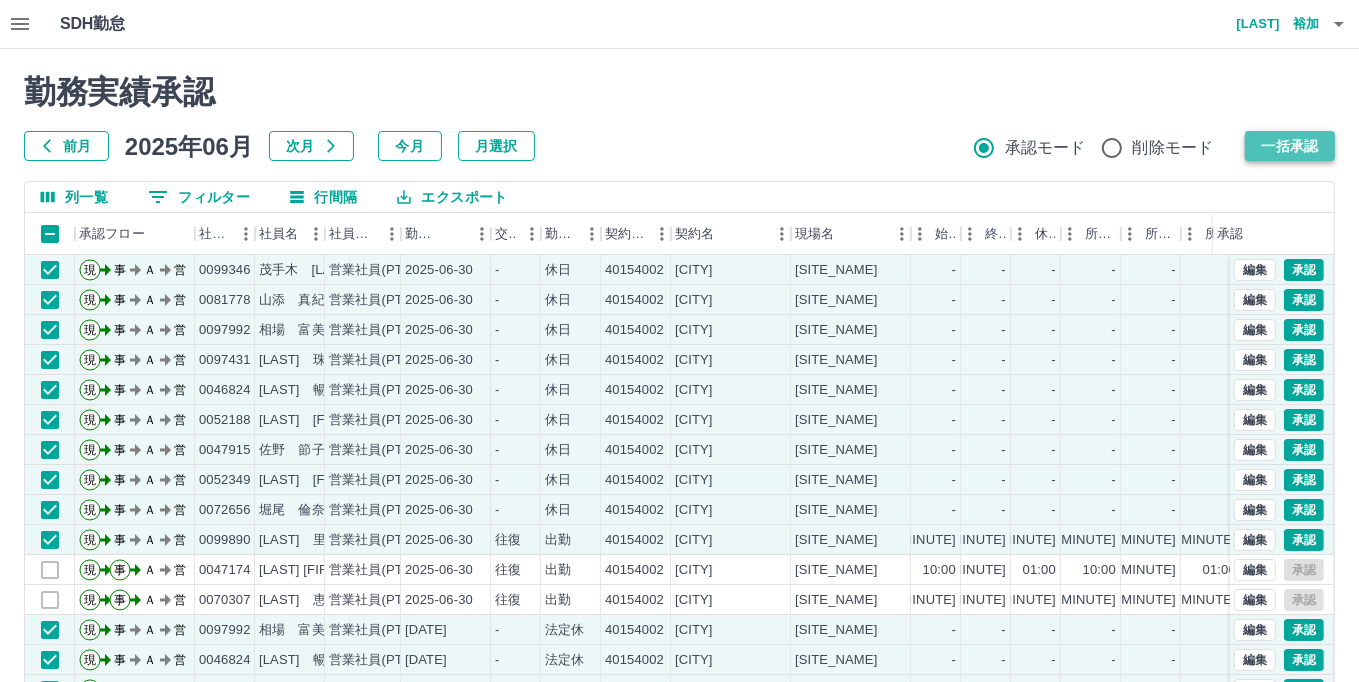 click on "一括承認" at bounding box center (1290, 146) 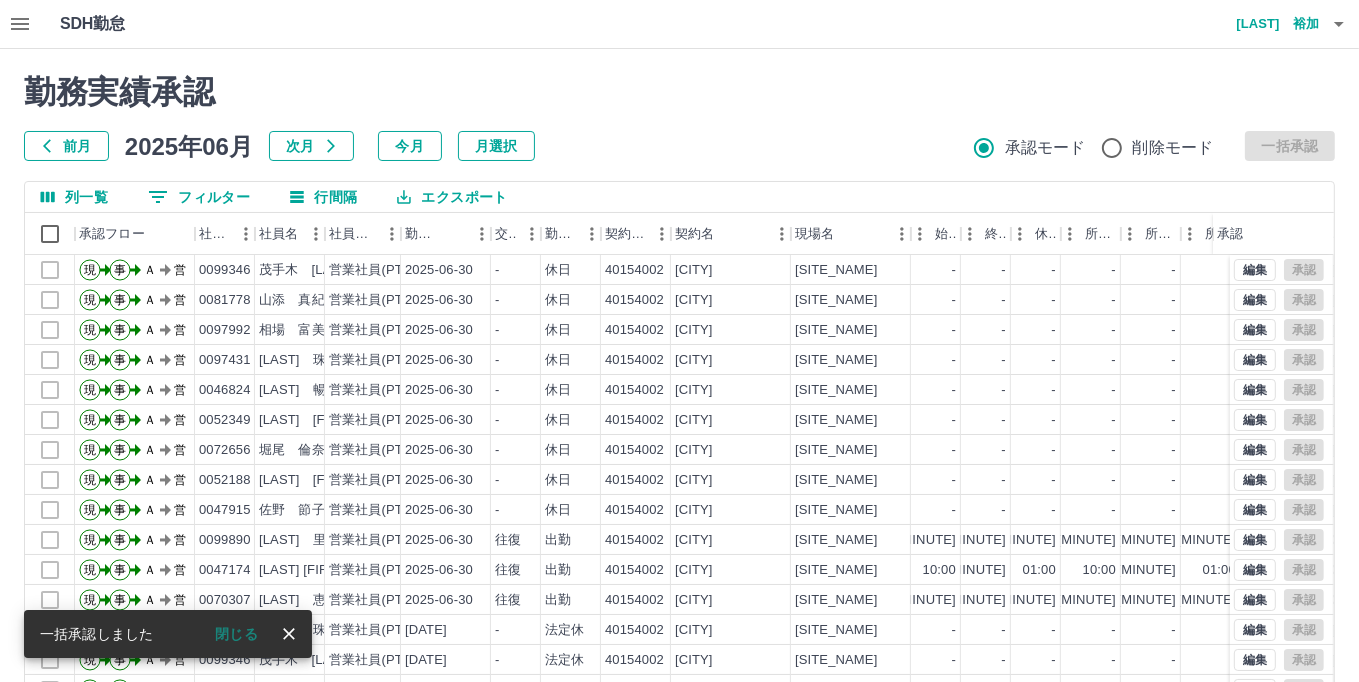 scroll, scrollTop: 164, scrollLeft: 0, axis: vertical 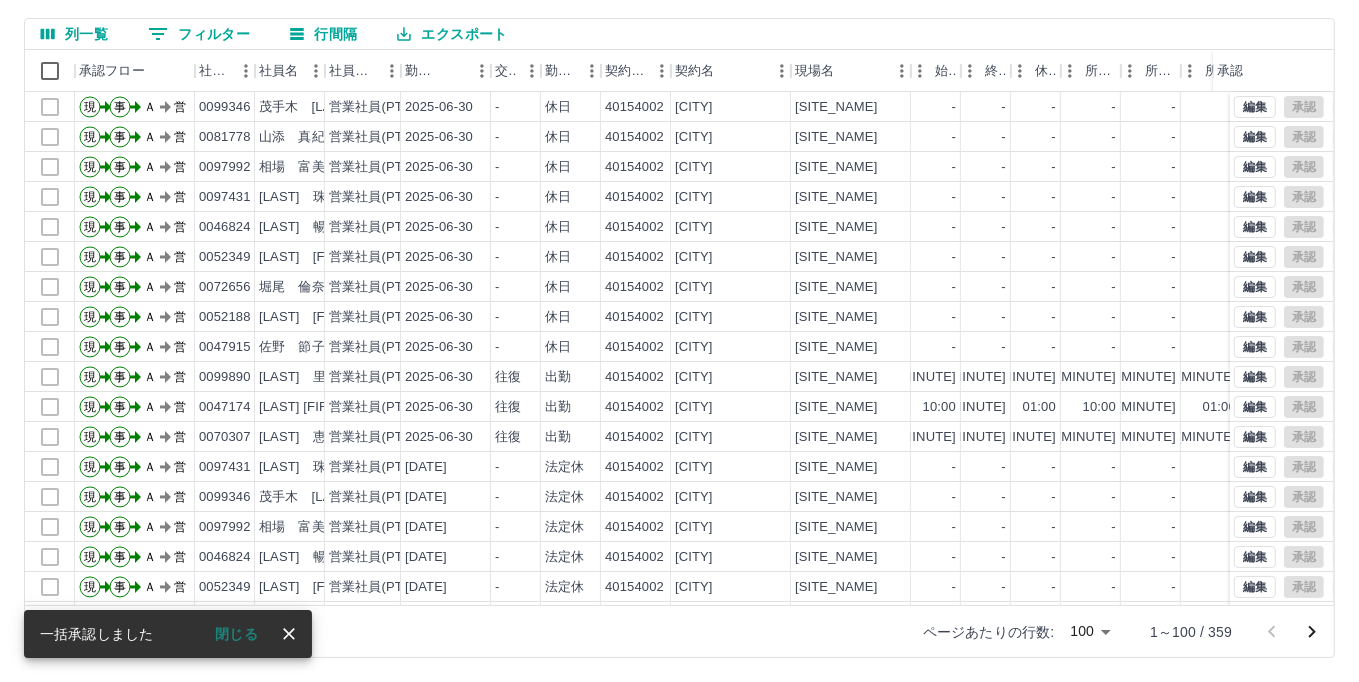 click at bounding box center (1312, 632) 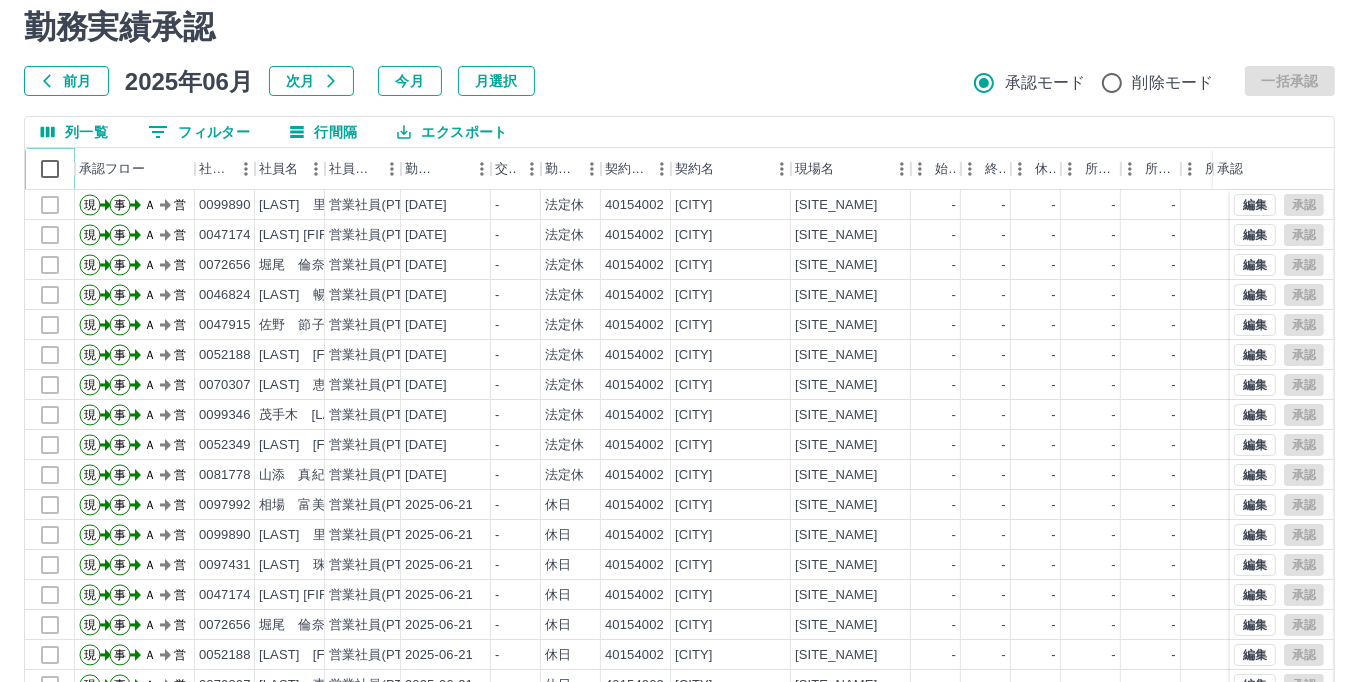 scroll, scrollTop: 0, scrollLeft: 0, axis: both 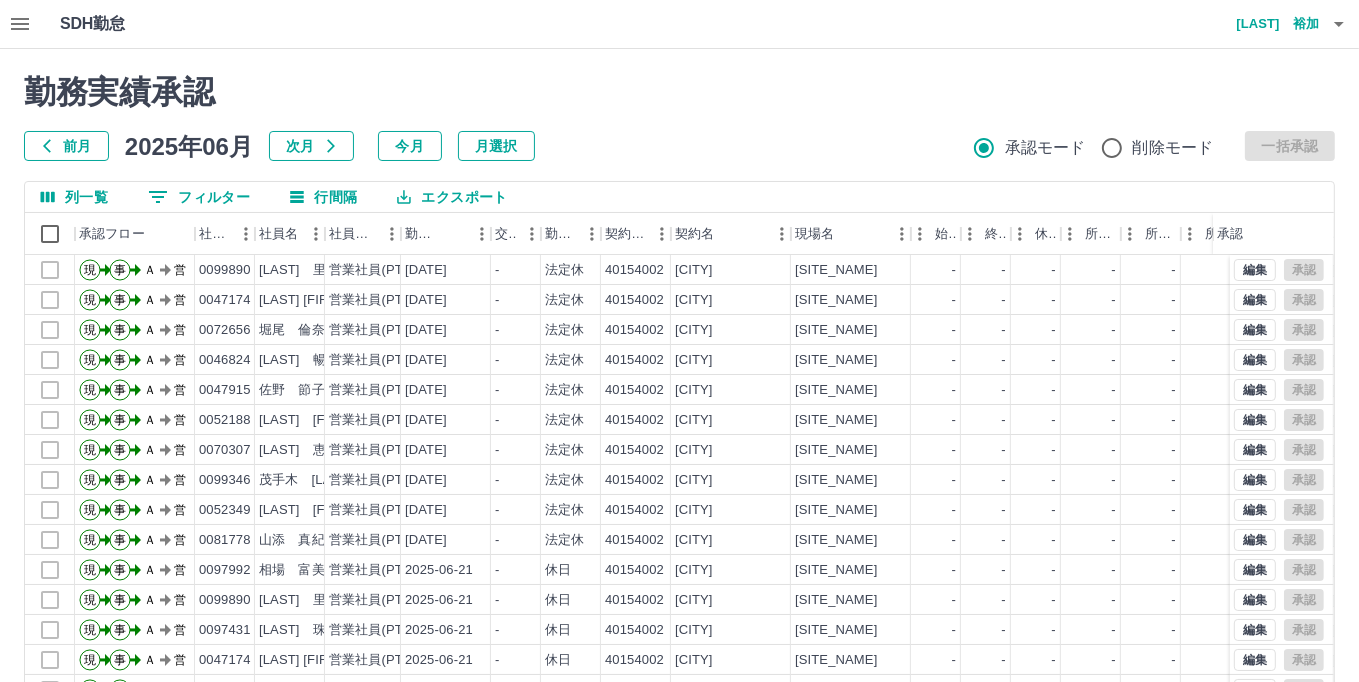 click at bounding box center [20, 24] 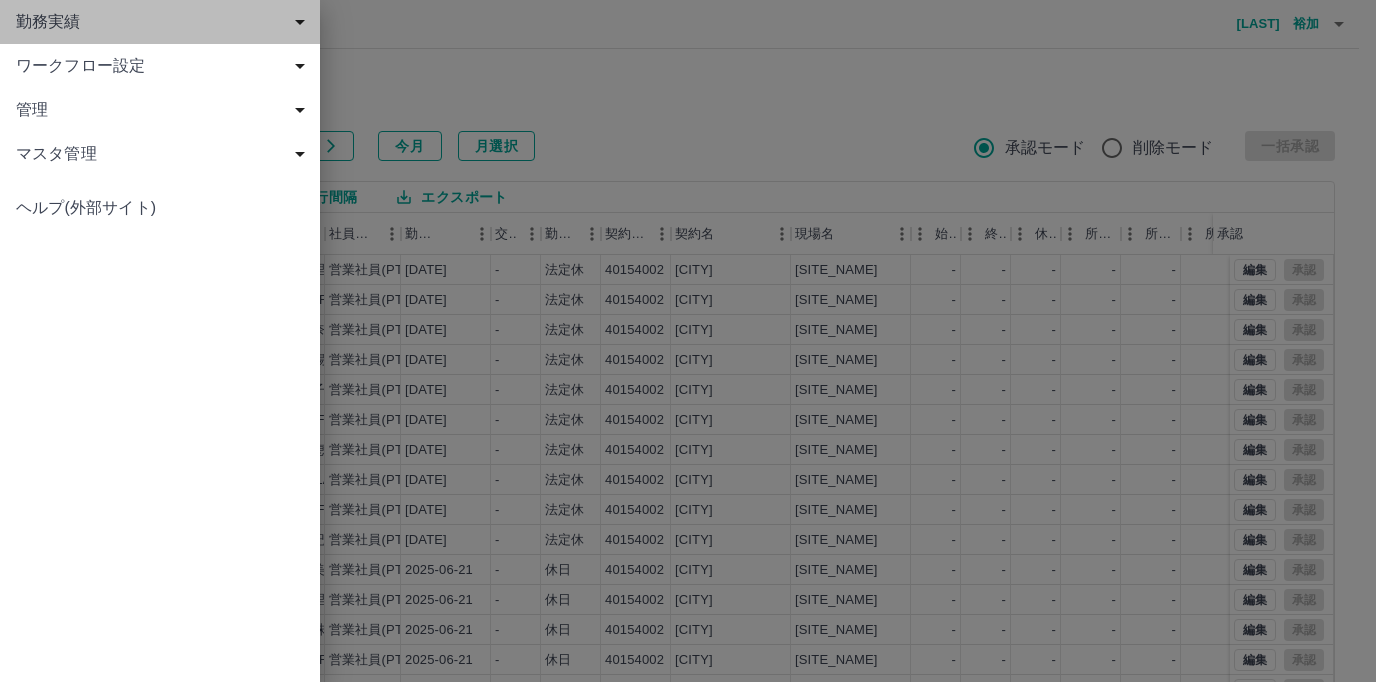 click on "勤務実績" at bounding box center (160, 22) 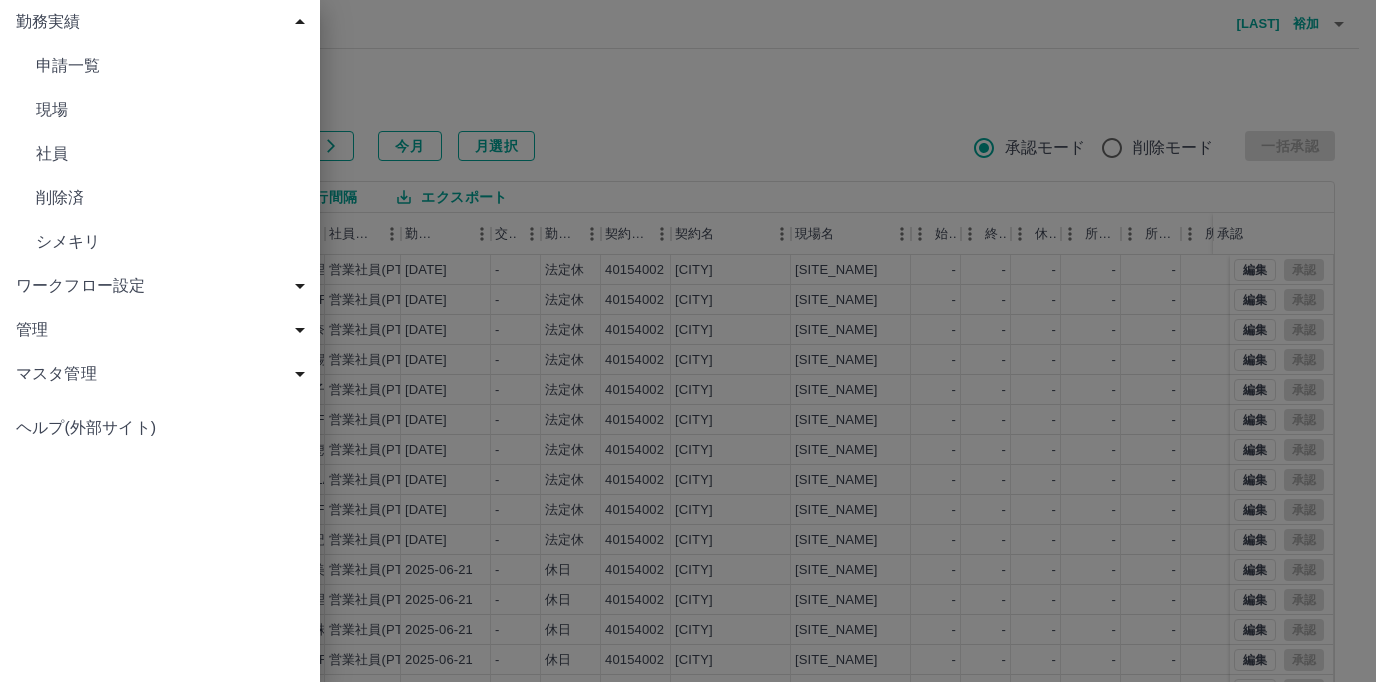 click on "現場" at bounding box center [170, 66] 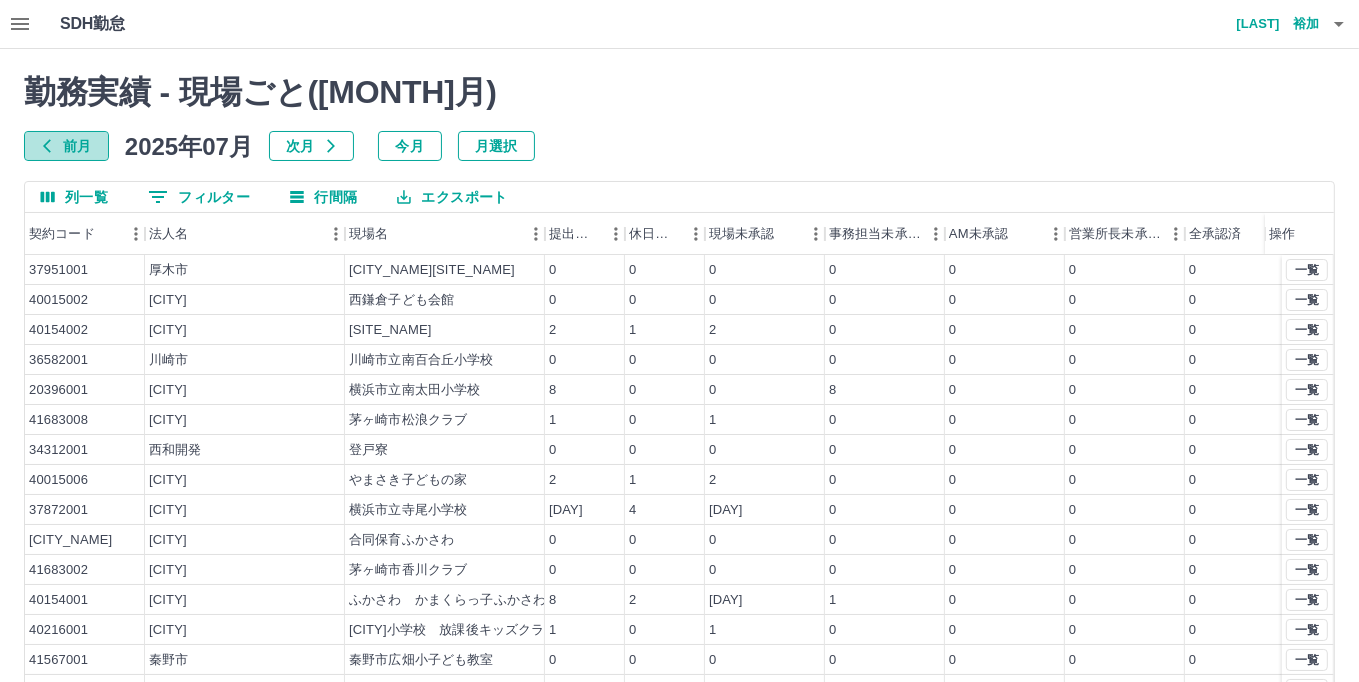 click on "前月" at bounding box center [66, 146] 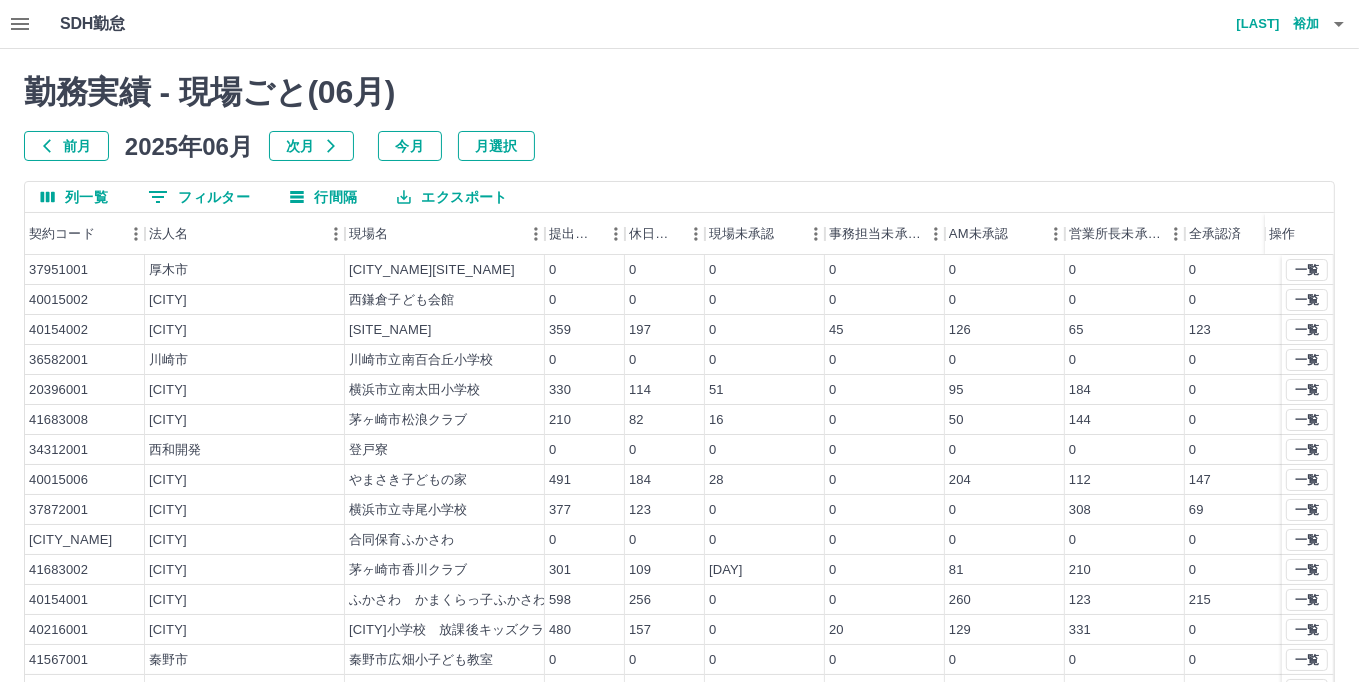 scroll, scrollTop: 100, scrollLeft: 0, axis: vertical 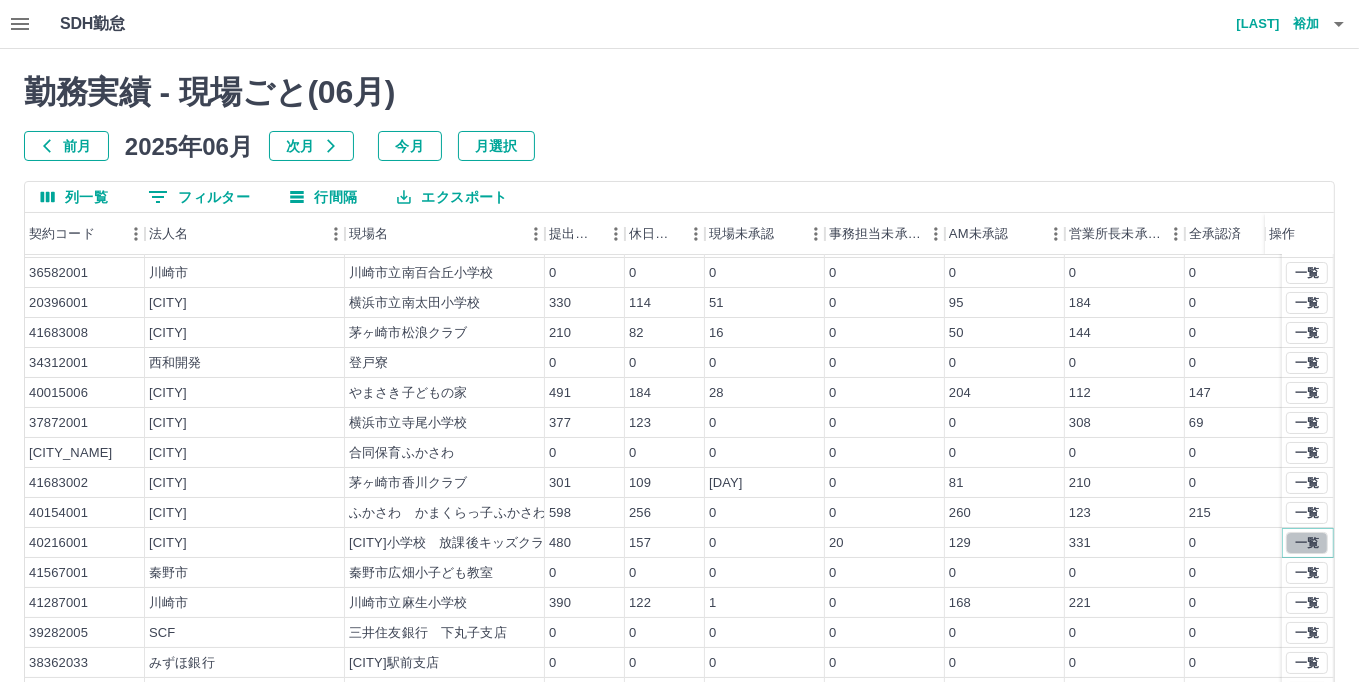 click on "一覧" at bounding box center [1307, 543] 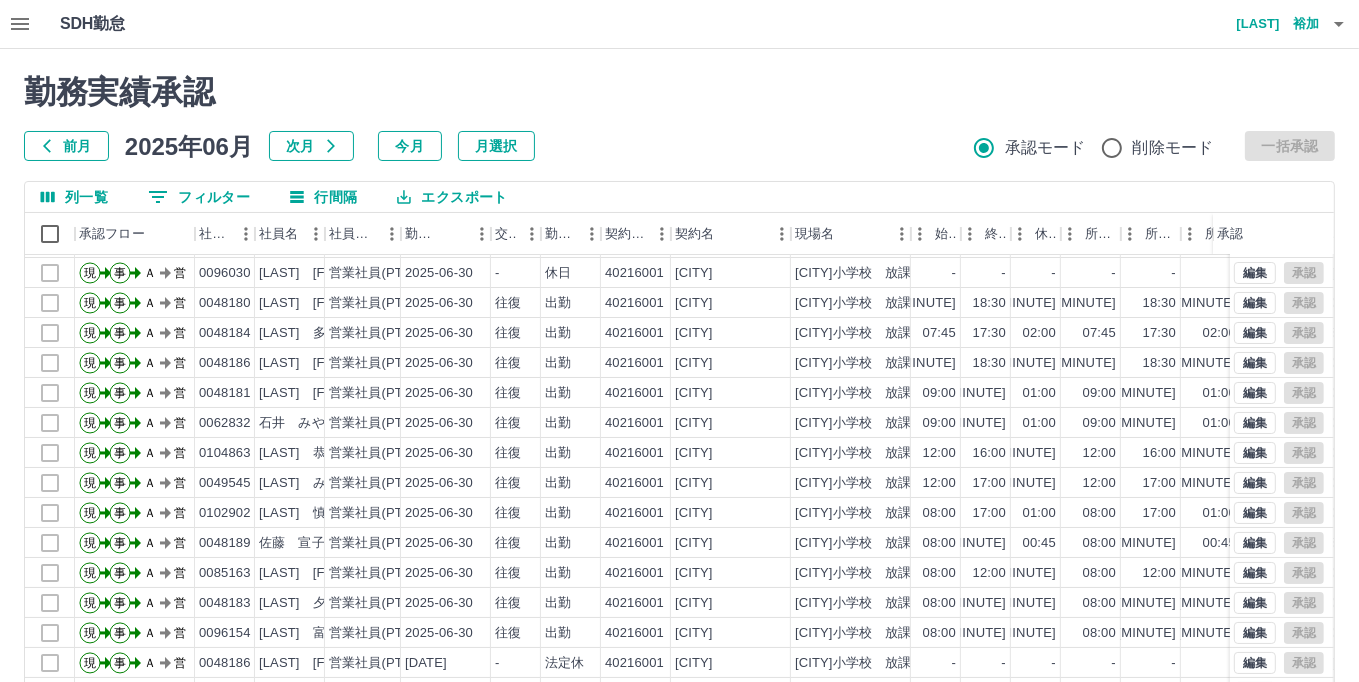 scroll, scrollTop: 104, scrollLeft: 0, axis: vertical 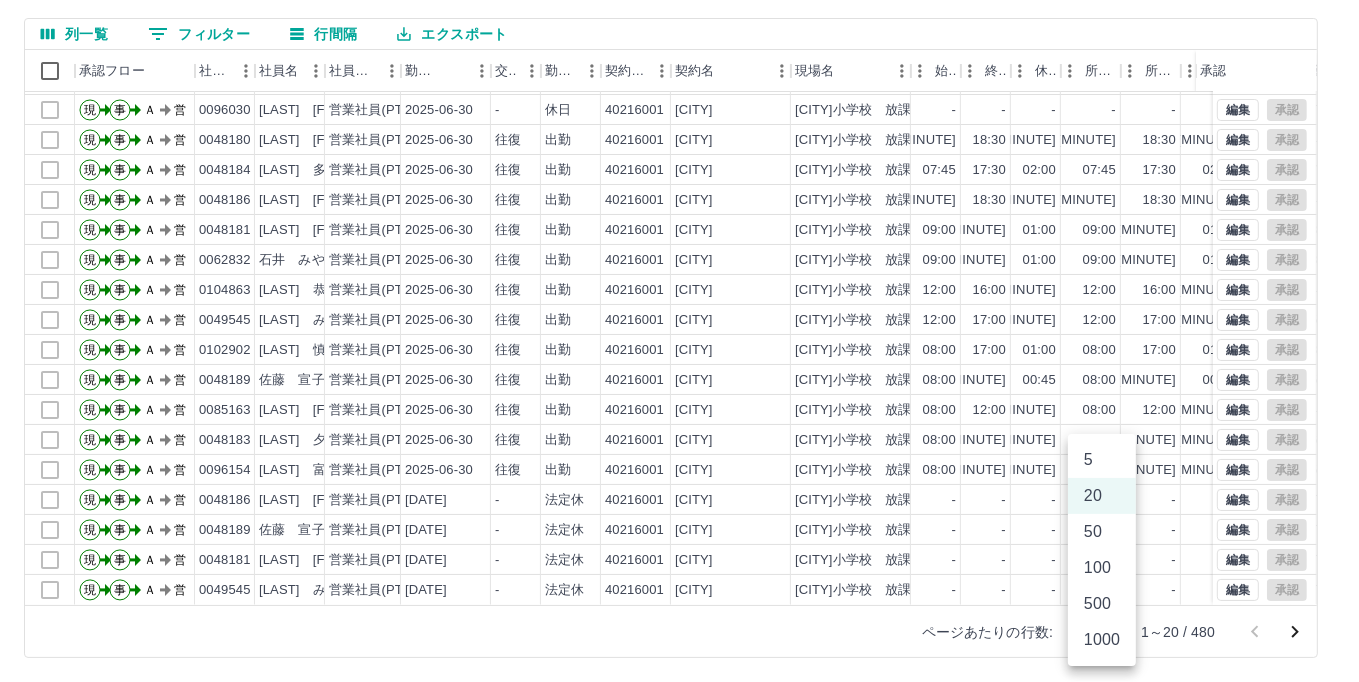 click on "SDH勤怠 髙橋　裕加 勤務実績承認 前月 2025年06月 次月 今月 月選択 承認モード 削除モード 一括承認 列一覧 0 フィルター 行間隔 エクスポート 承認フロー 社員番号 社員名 社員区分 勤務日 交通費 勤務区分 契約コード 契約名 現場名 始業 終業 休憩 所定開始 所定終業 所定休憩 拘束 勤務 遅刻等 コメント ステータス 承認 現 事 Ａ 営 0048188 内尾　智子 営業社員(PT契約) [DATE]  -  休日 40216001 横浜市 吉原小学校　放課後キッズクラブ - - - - - - 00:00 00:00 00:00 AM承認待 現 事 Ａ 営 0096785 五明　満里 営業社員(PT契約) [DATE]  -  休日 40216001 横浜市 吉原小学校　放課後キッズクラブ - - - - - - 00:00 00:00 00:00 AM承認待 現 事 Ａ 営 0096030 関水　裕子 営業社員(PT契約) [DATE]  -  休日 40216001 横浜市 吉原小学校　放課後キッズクラブ - - - - - - 00:00 00:00 00:00 AM承認待 現 事 Ａ 営" at bounding box center [679, 259] 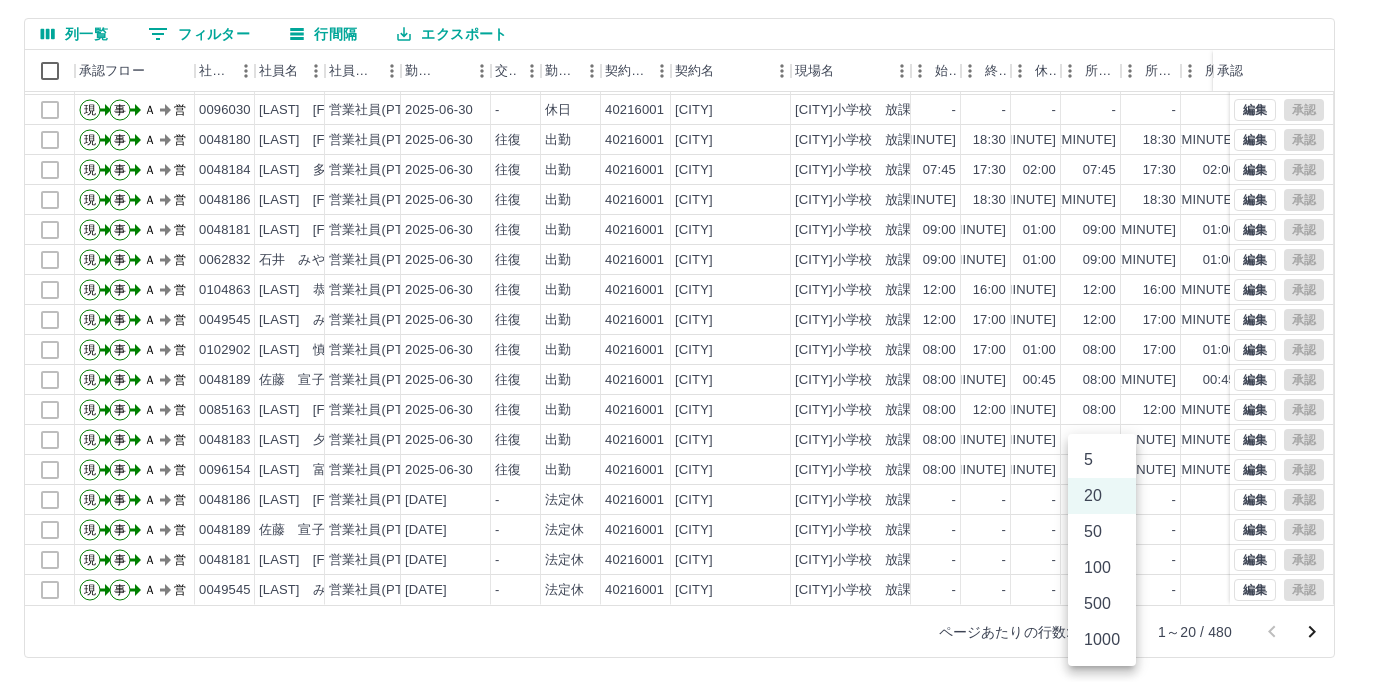 click on "100" at bounding box center [1102, 568] 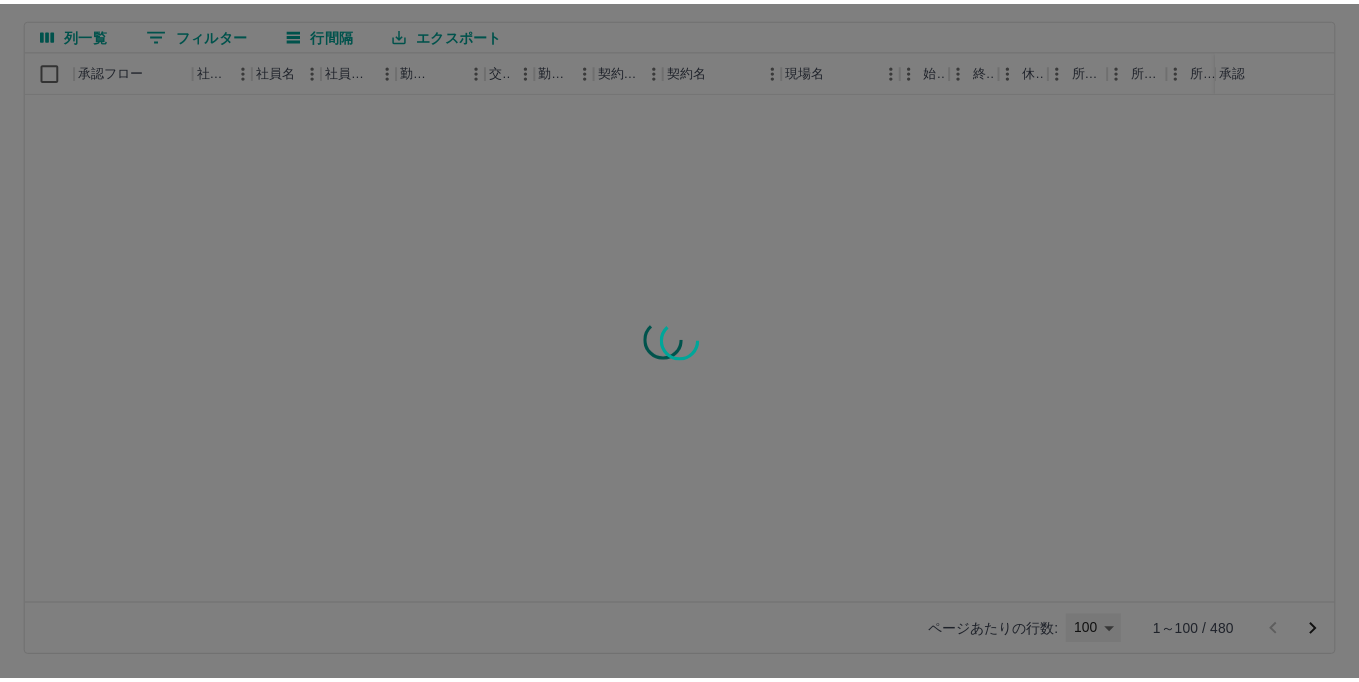 scroll, scrollTop: 0, scrollLeft: 0, axis: both 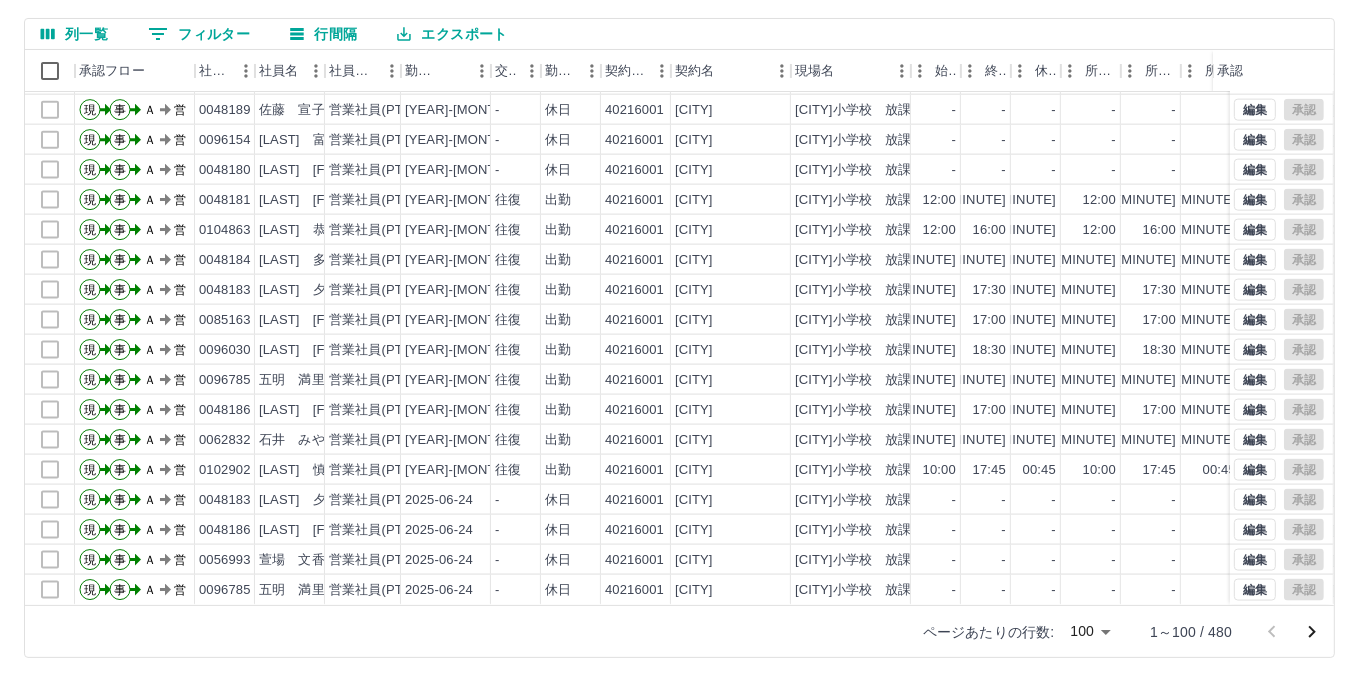 click at bounding box center (1312, 632) 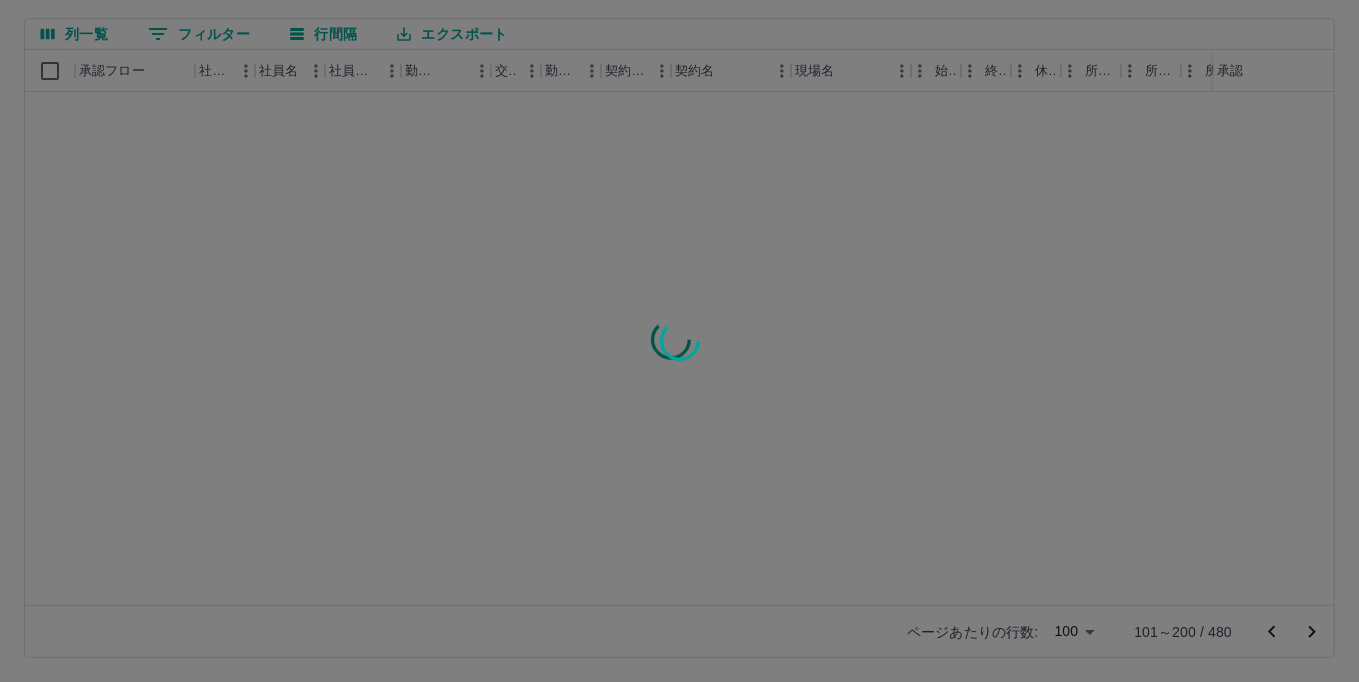 scroll, scrollTop: 0, scrollLeft: 0, axis: both 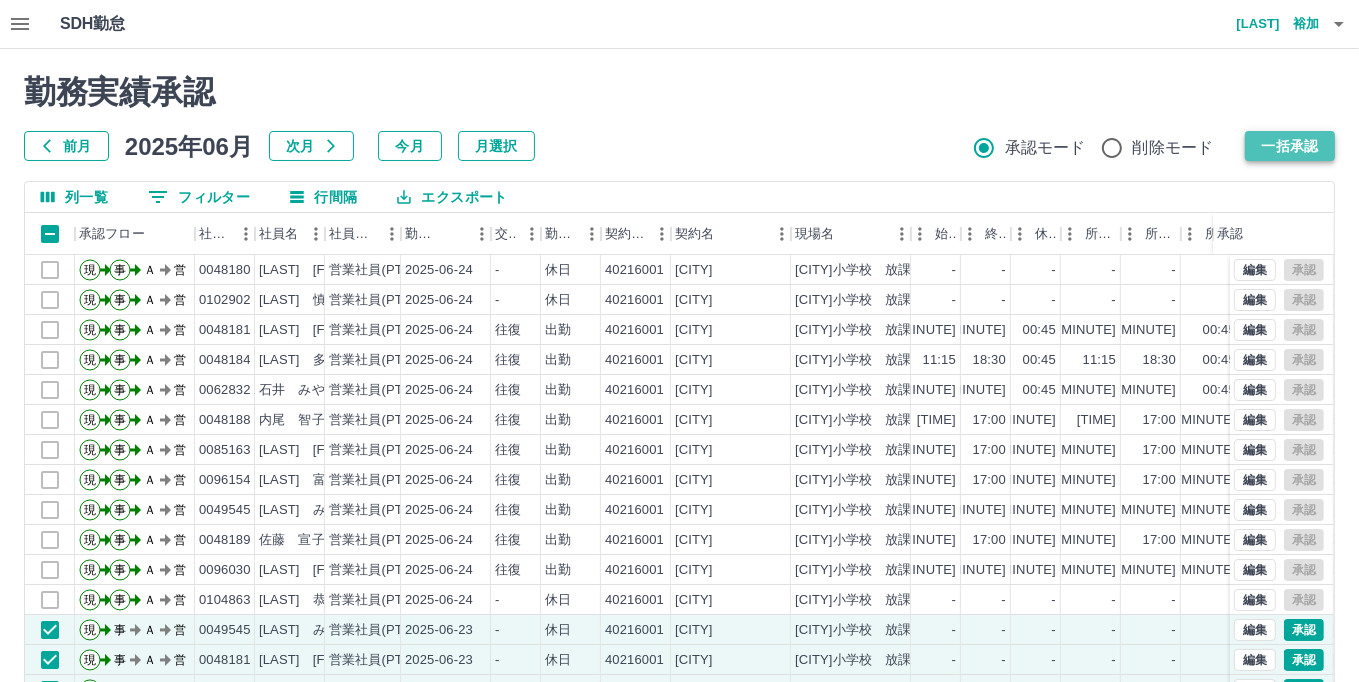 click on "一括承認" at bounding box center (1290, 146) 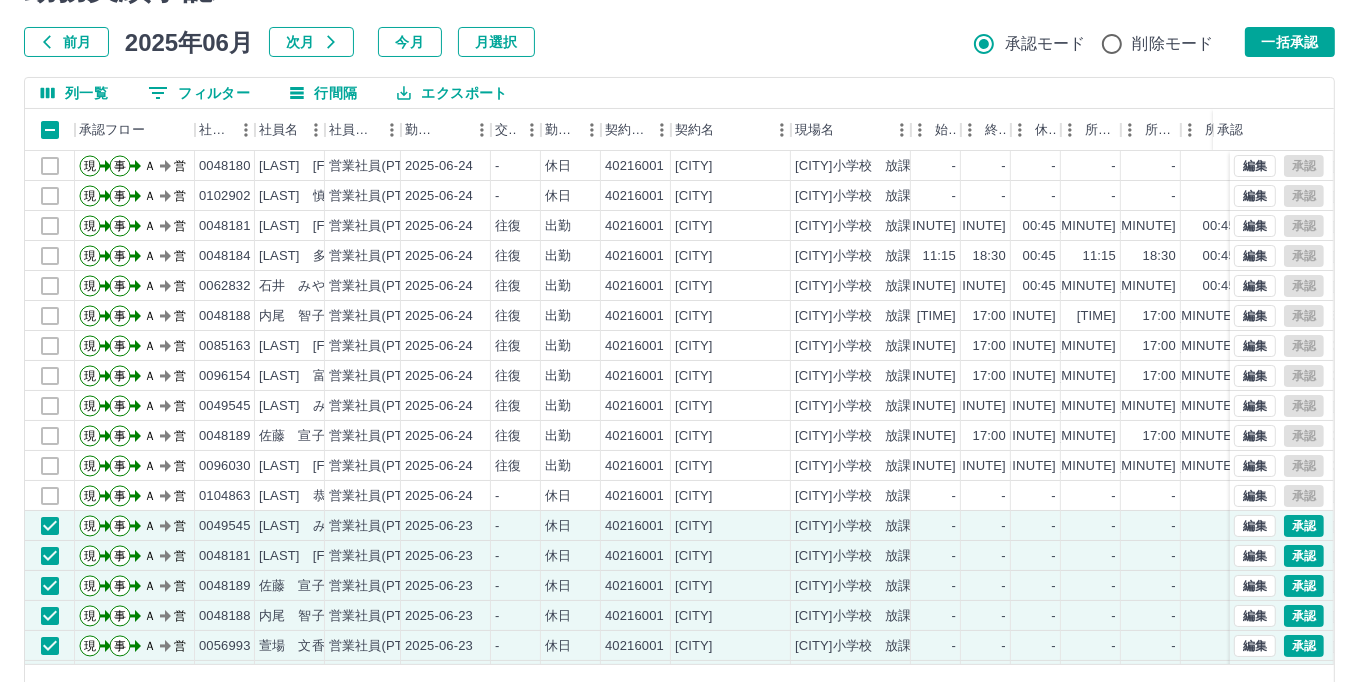 scroll, scrollTop: 164, scrollLeft: 0, axis: vertical 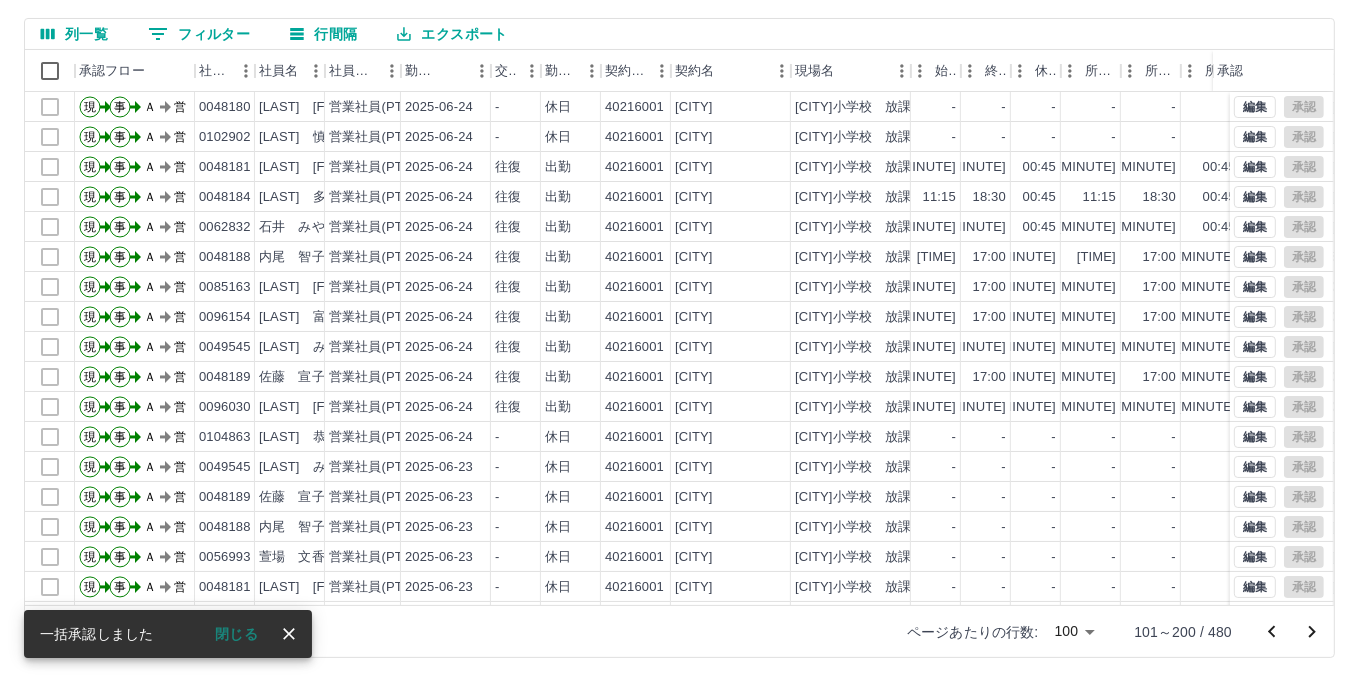 click at bounding box center [1312, 632] 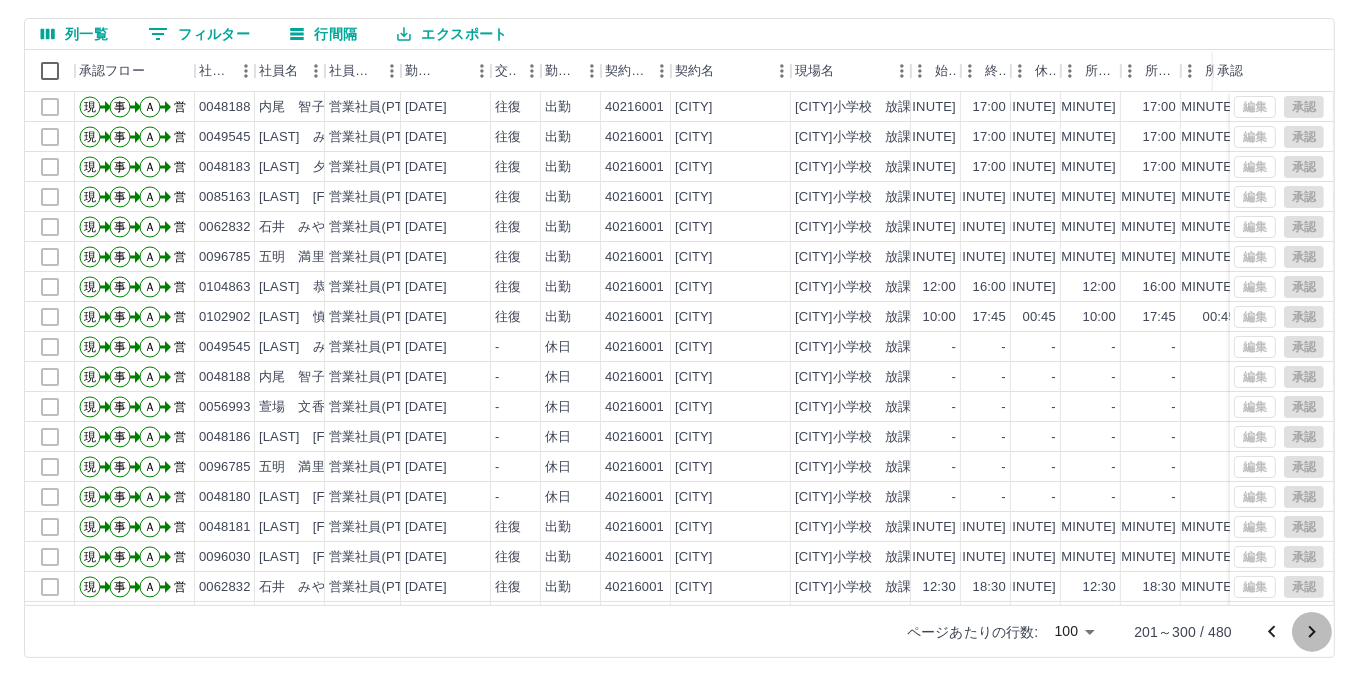 click at bounding box center (1312, 632) 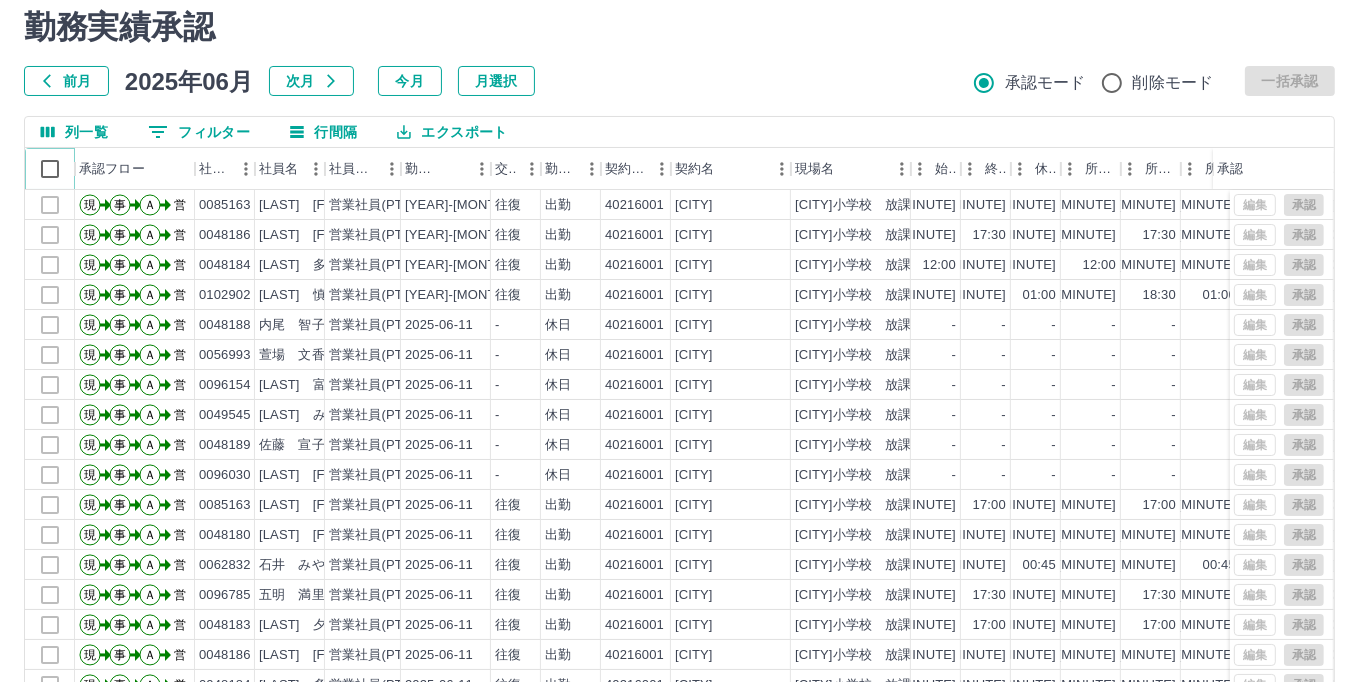 scroll, scrollTop: 0, scrollLeft: 0, axis: both 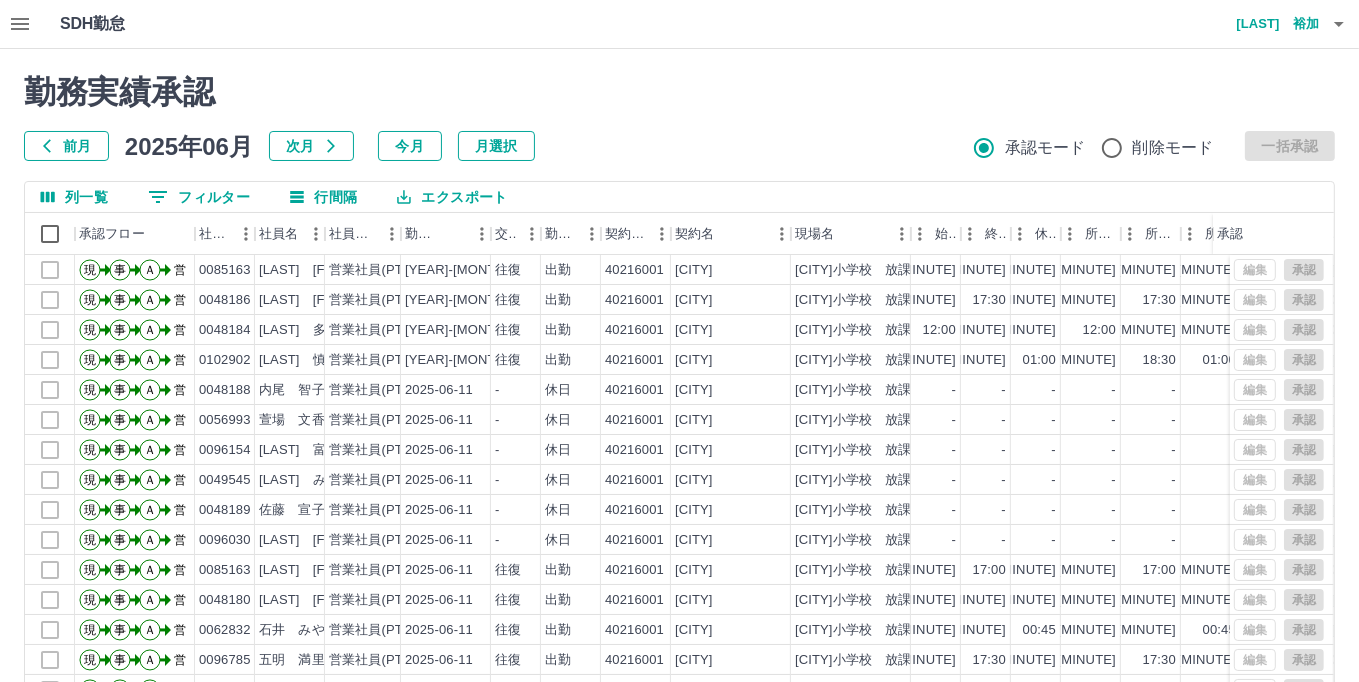 click at bounding box center [20, 24] 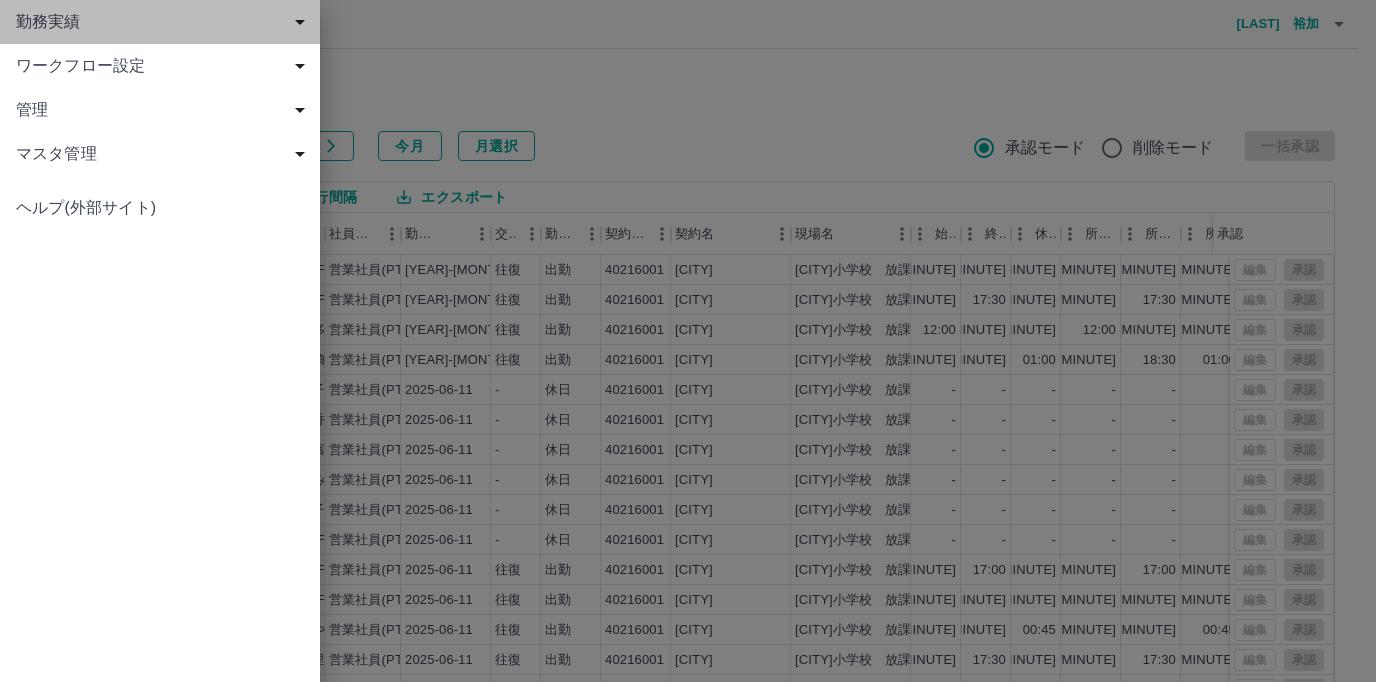 click on "勤務実績" at bounding box center (160, 22) 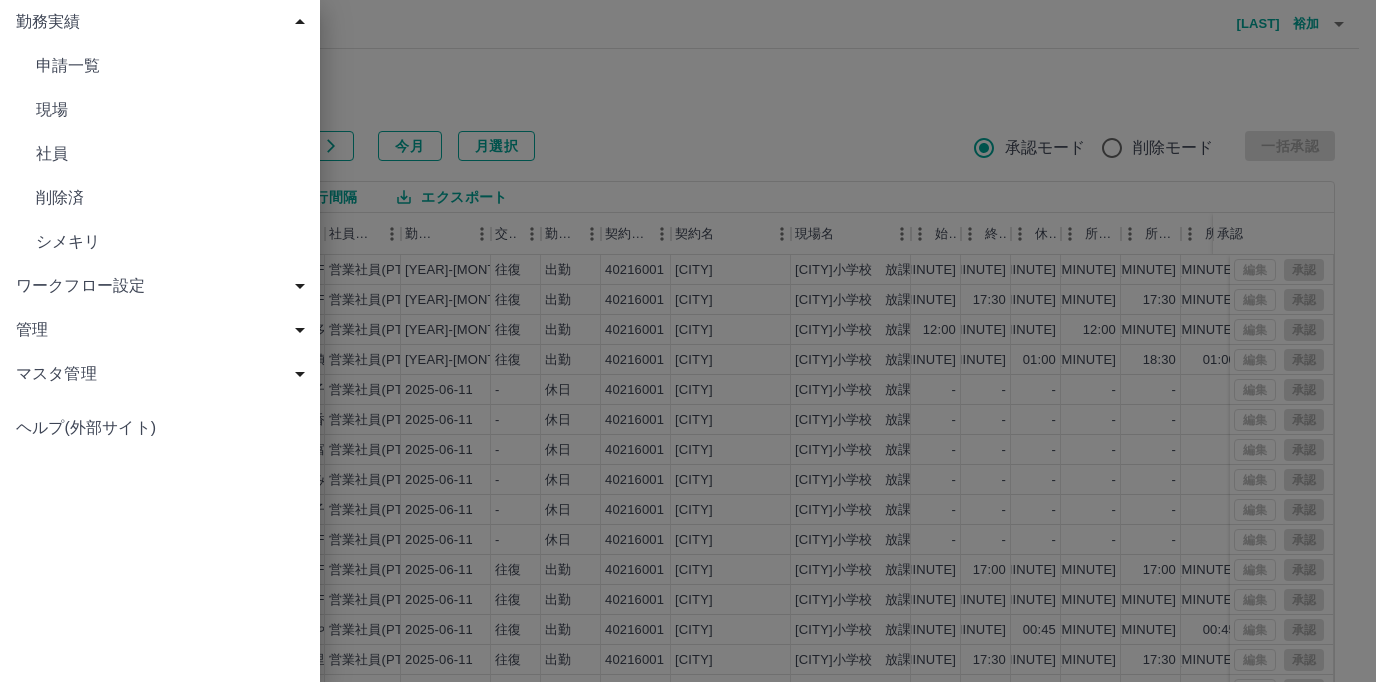 click on "現場" at bounding box center [170, 66] 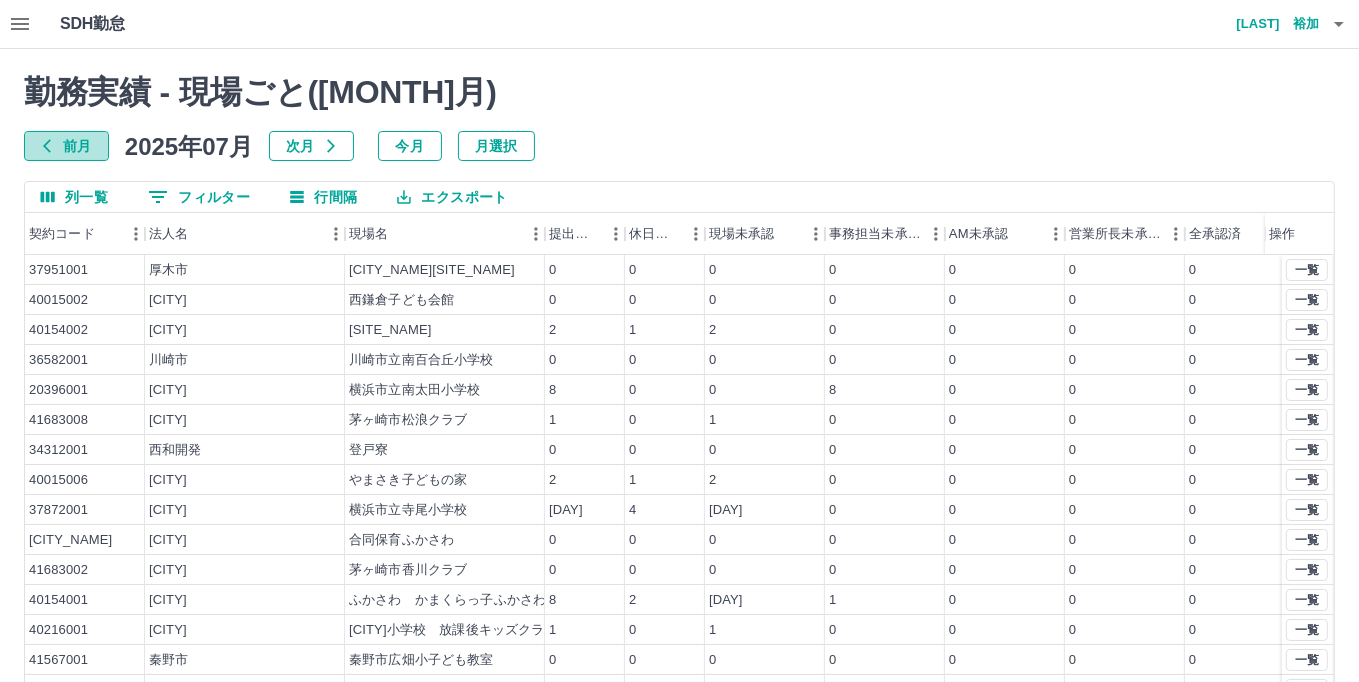 click on "前月" at bounding box center (66, 146) 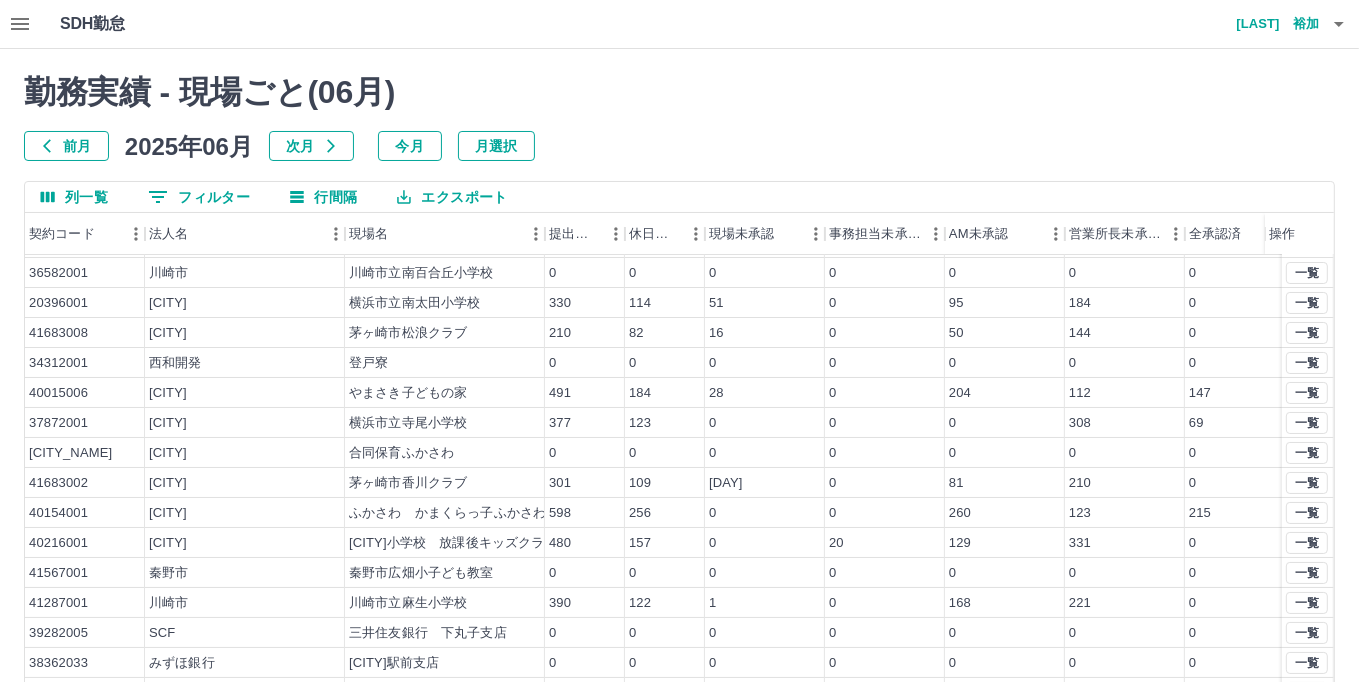 scroll, scrollTop: 104, scrollLeft: 0, axis: vertical 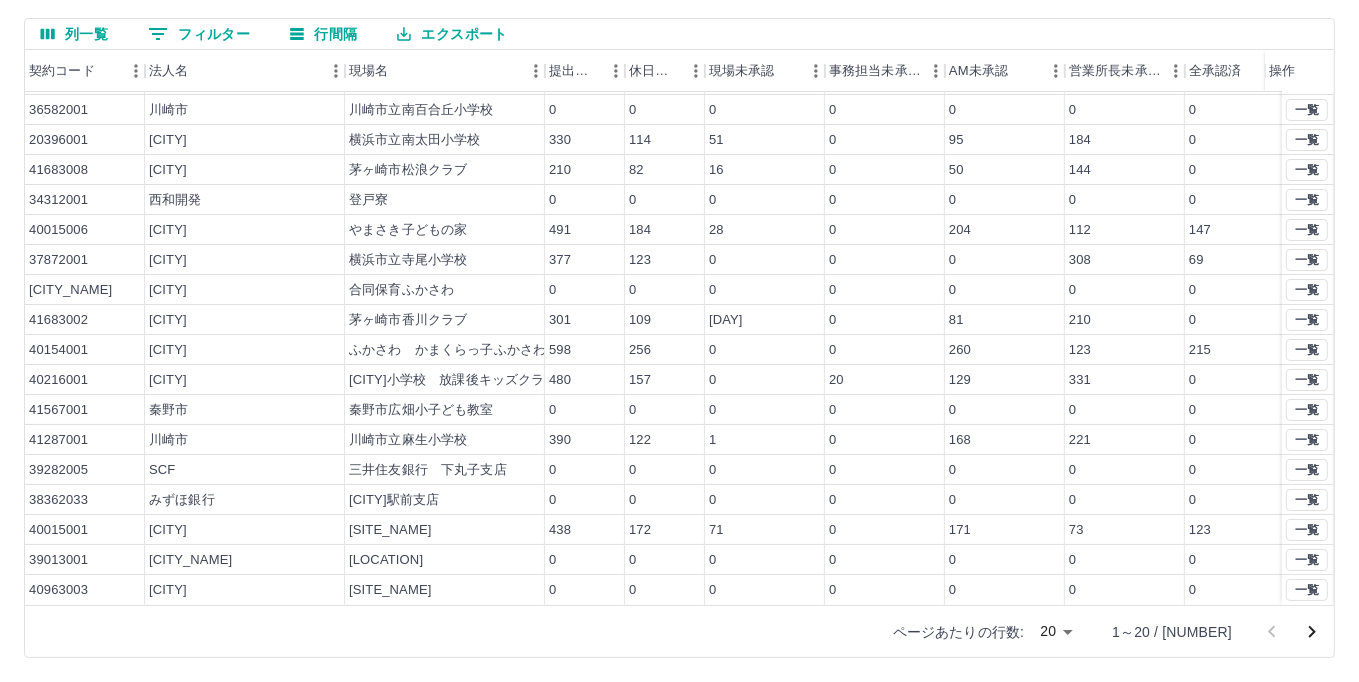 click on "SDH勤怠 [LAST] [FIRST] 勤務実績 - 現場ごと( 06 月) 前月 2025年06月 次月 今月 月選択 列一覧 0 フィルター 行間隔 エクスポート 契約コード 法人名 現場名 提出件数 休日件数 現場未承認 事務担当未承認 AM未承認 営業所長未承認 全承認済 操作 40015002 [CITY] [LOCATION] 0 0 0 0 0 0 0 40154002 [CITY] [LOCATION] 359 197 0 45 126 65 123 36582001 [CITY] [LOCATION] 0 0 0 0 0 0 0 20396001 [CITY] [LOCATION] 330 114 51 0 95 184 0 41683008 [CITY] [LOCATION] 210 82 16 0 50 144 0 34312001 [COMPANY] [LOCATION] 0 0 0 0 0 0 0 40015006 [CITY] [LOCATION] 491 184 28 0 204 112 147 37872001 [CITY] [LOCATION] 377 123 0 0 0 308 69 40350001 [CITY] [LOCATION] 0 0 0 0 0 0 0 41683002 [CITY] [LOCATION] 301 109 10 0 81 210 0 40154001 [CITY] 598 256 0 0 260 123" at bounding box center (679, 259) 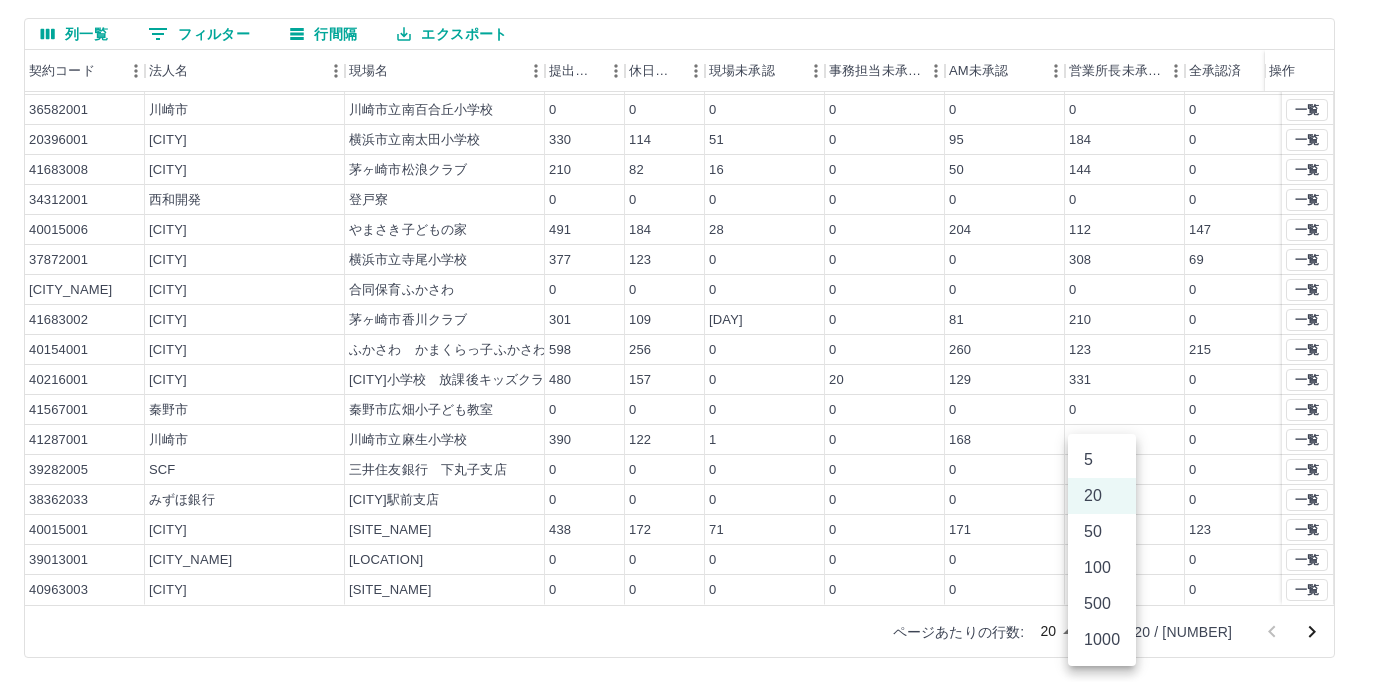 click on "100" at bounding box center (1102, 568) 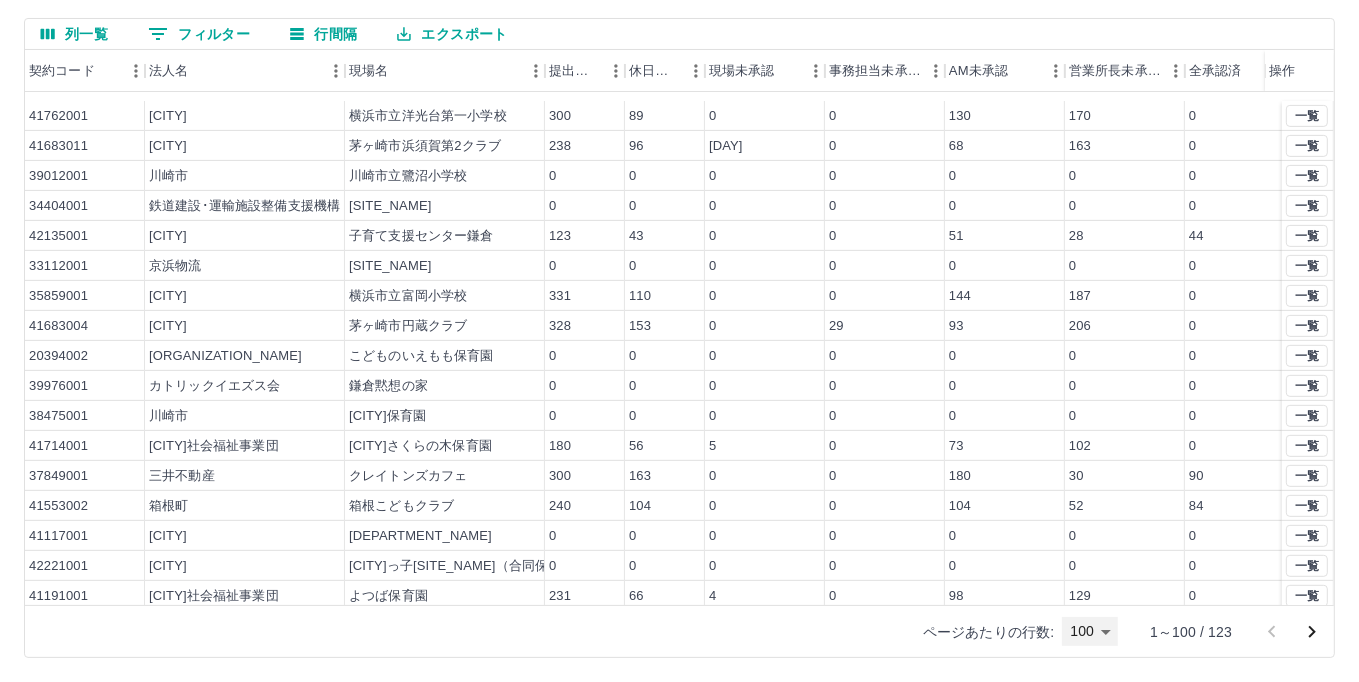 scroll, scrollTop: 800, scrollLeft: 0, axis: vertical 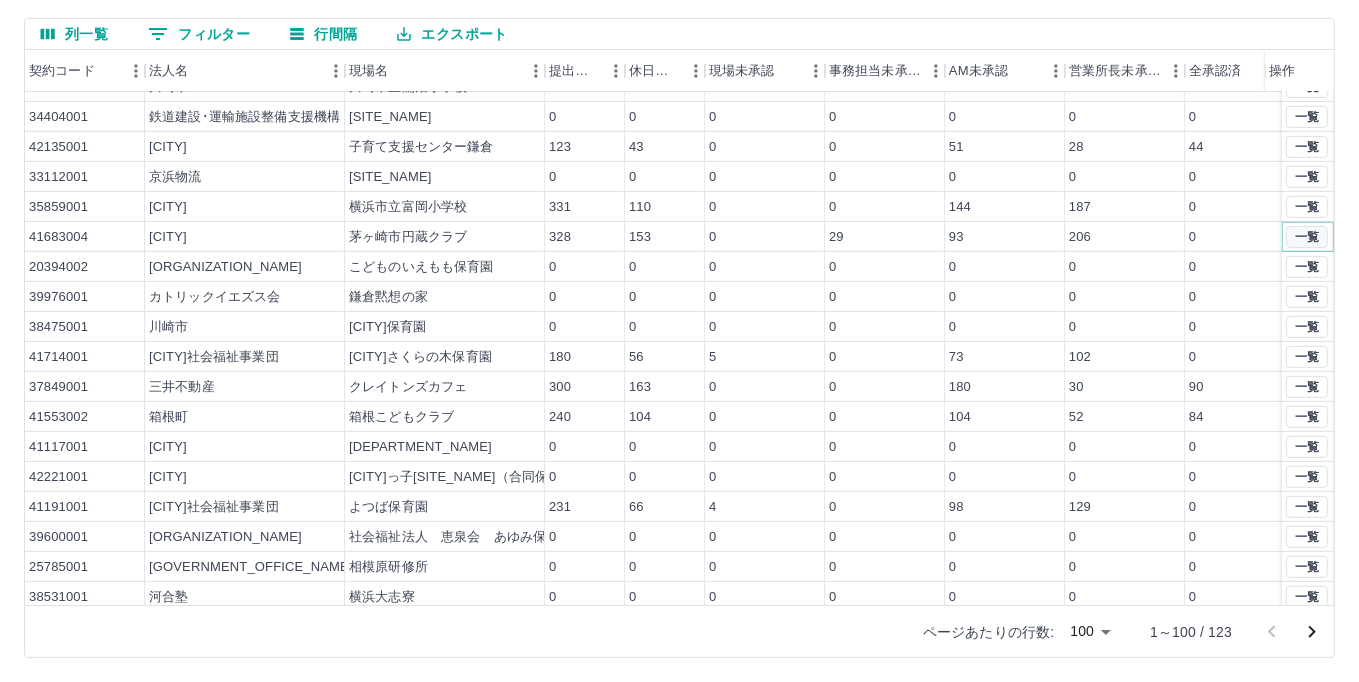 click on "一覧" at bounding box center (1307, 237) 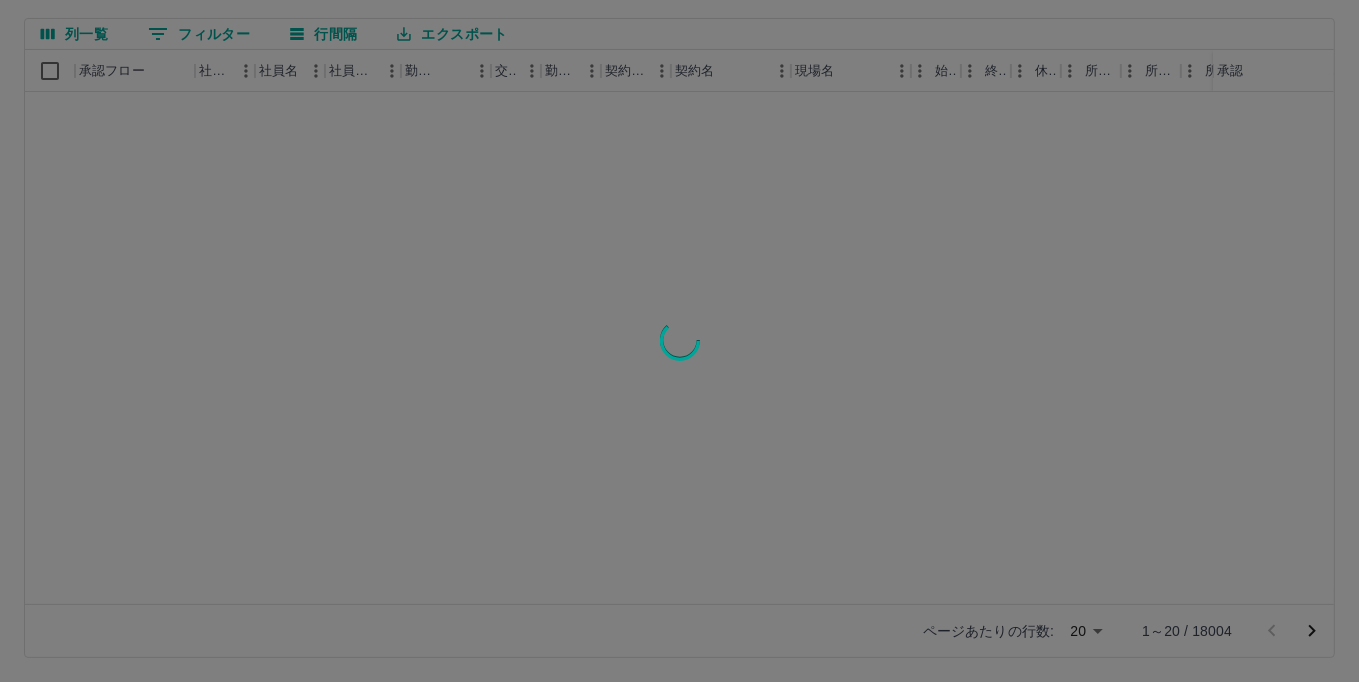 scroll, scrollTop: 0, scrollLeft: 0, axis: both 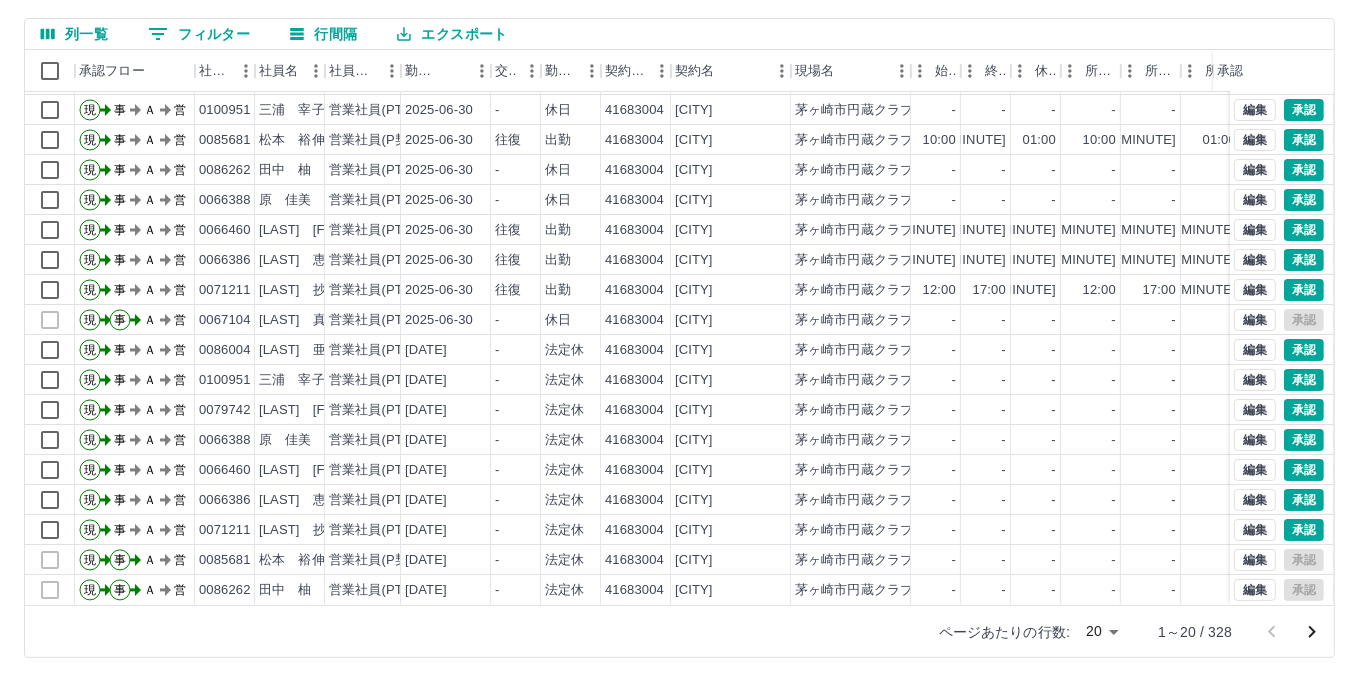 click on "SDH勤怠 髙橋　裕加 勤務実績承認 前月 2025年06月 次月 今月 月選択 承認モード 削除モード 一括承認 列一覧 0 フィルター 行間隔 エクスポート 承認フロー 社員番号 社員名 社員区分 勤務日 交通費 勤務区分 契約コード 契約名 現場名 始業 終業 休憩 所定開始 所定終業 所定休憩 拘束 勤務 遅刻等 コメント ステータス 承認 現 事 Ａ 営 0066528 島田　麻美 営業社員(PT契約) [DATE]  -  休日 41683004 茅ヶ崎市 茅ヶ崎市円蔵クラブ - - - - - - 00:00 00:00 00:00 事務担当者承認待 現 事 Ａ 営 0079742 若菜　奈叔 営業社員(PT契約) [DATE]  -  休日 41683004 茅ヶ崎市 茅ヶ崎市円蔵クラブ - - - - - - 00:00 00:00 00:00 事務担当者承認待 現 事 Ａ 営 0100951 三浦　宰子 営業社員(PT契約) [DATE]  -  休日 41683004 茅ヶ崎市 茅ヶ崎市円蔵クラブ - - - - - - 00:00 00:00 00:00 事務担当者承認待 現 事 Ａ 営 往復" at bounding box center [679, 259] 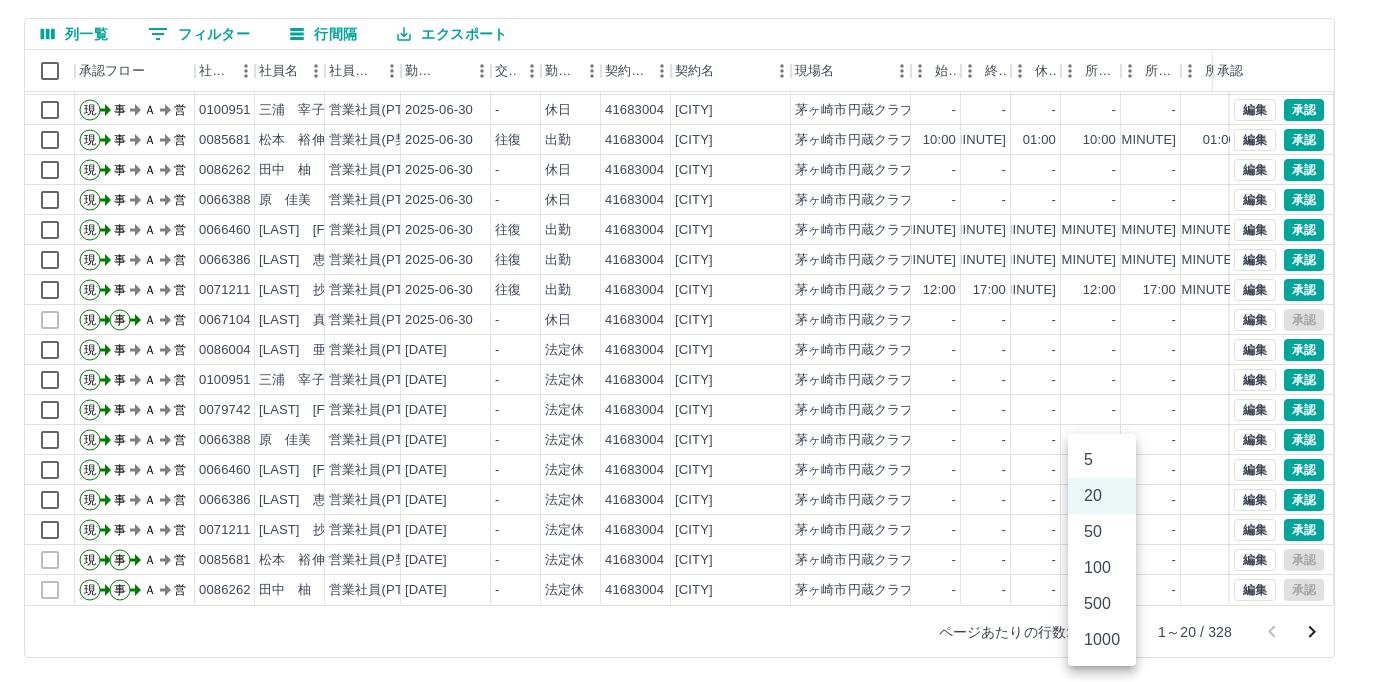 click on "100" at bounding box center [1102, 568] 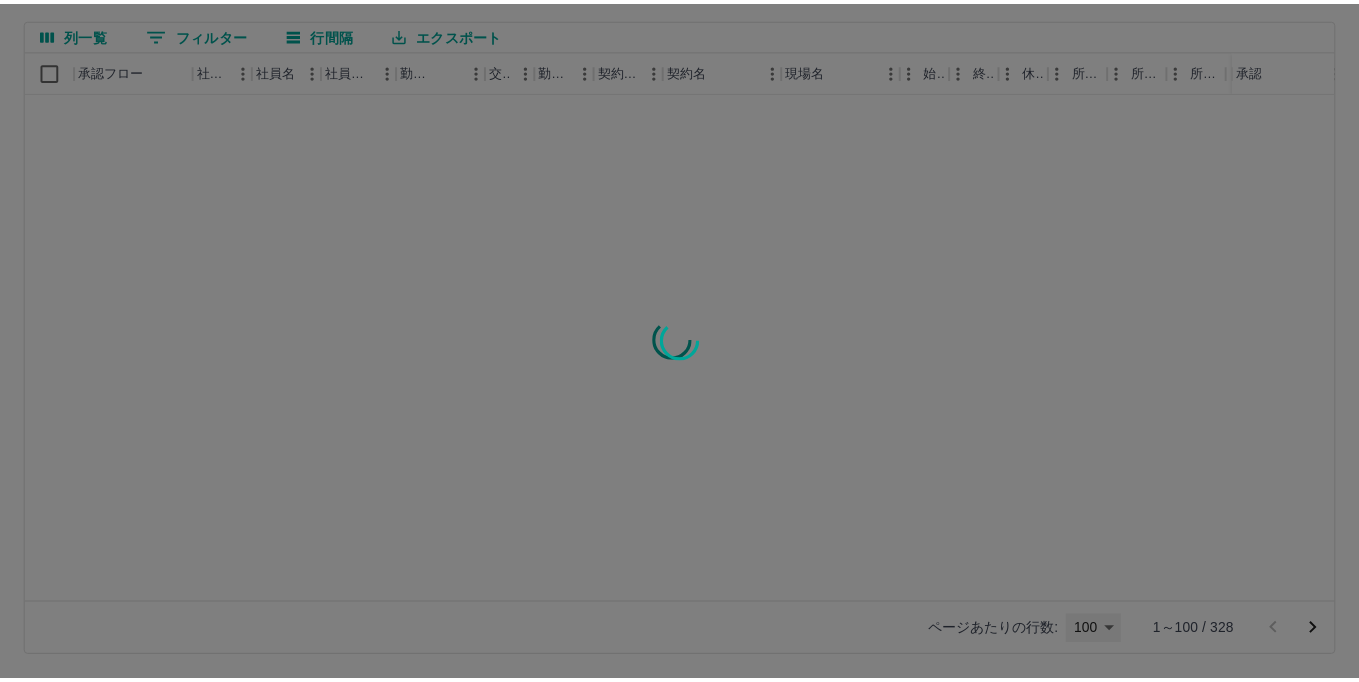 scroll, scrollTop: 0, scrollLeft: 0, axis: both 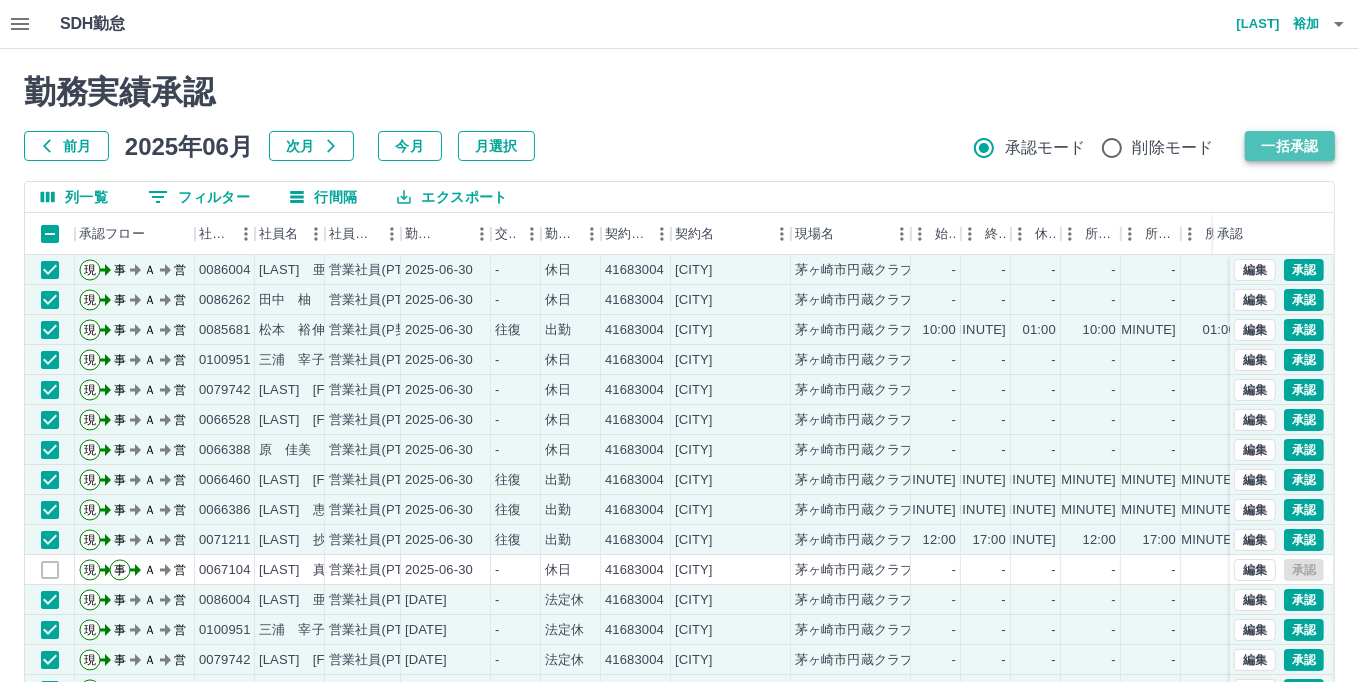 click on "一括承認" at bounding box center [1290, 146] 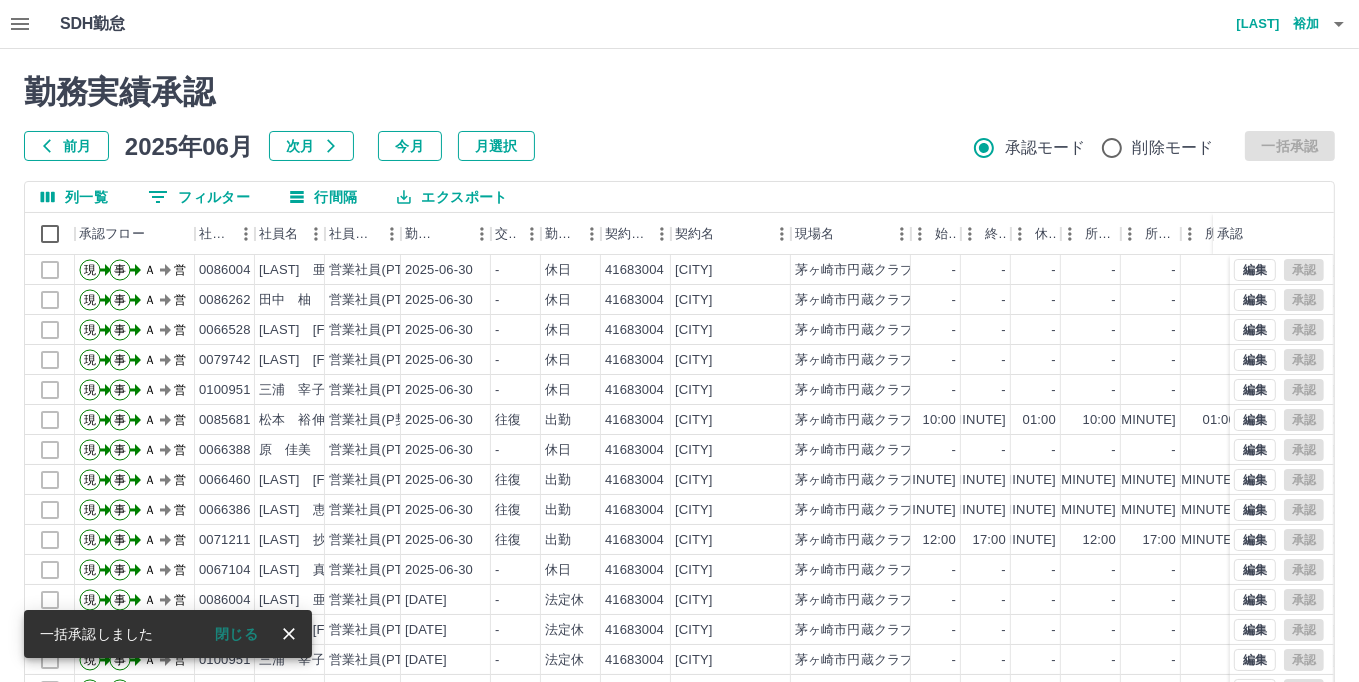 scroll, scrollTop: 164, scrollLeft: 0, axis: vertical 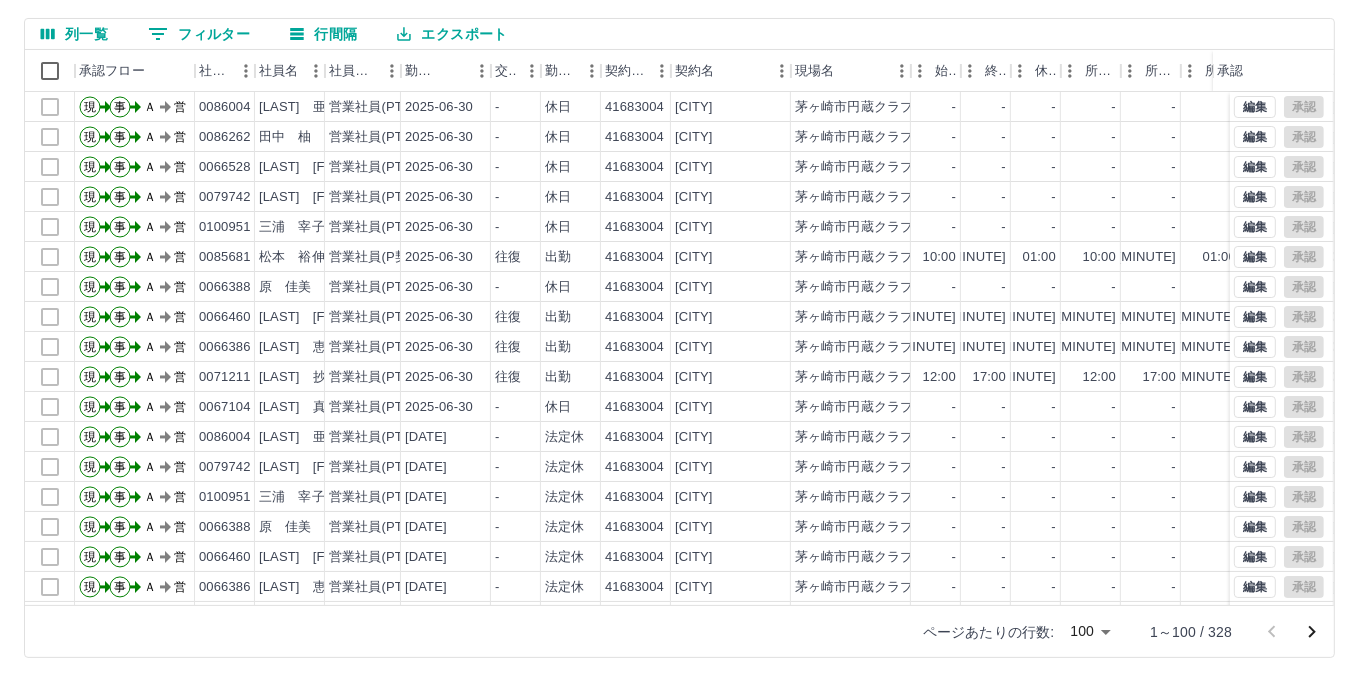 click at bounding box center [1312, 632] 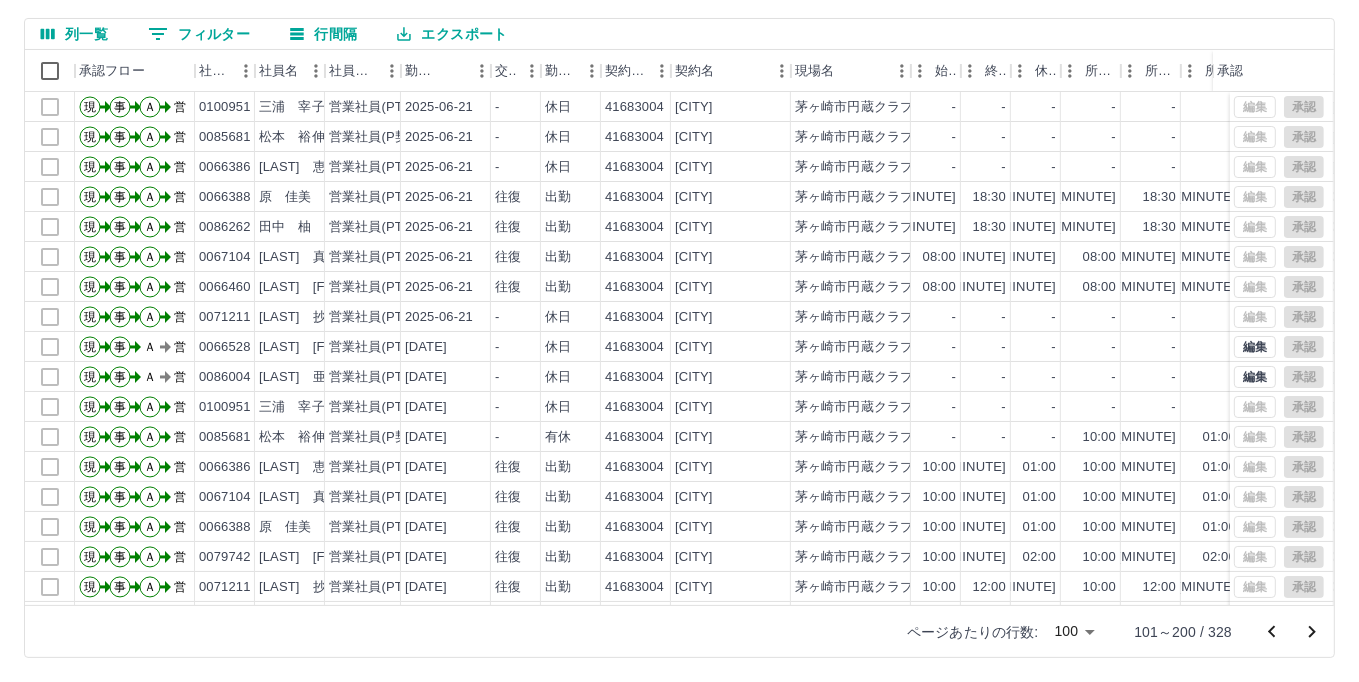 click at bounding box center (1312, 632) 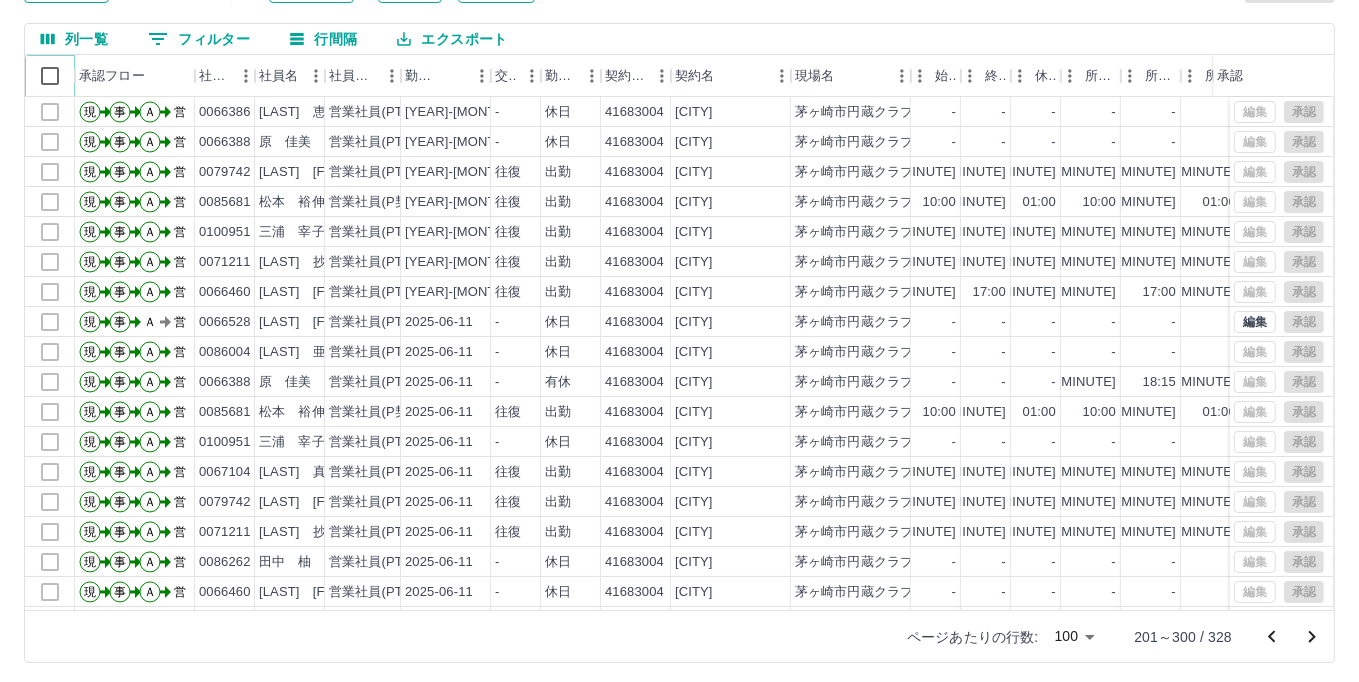 scroll, scrollTop: 0, scrollLeft: 0, axis: both 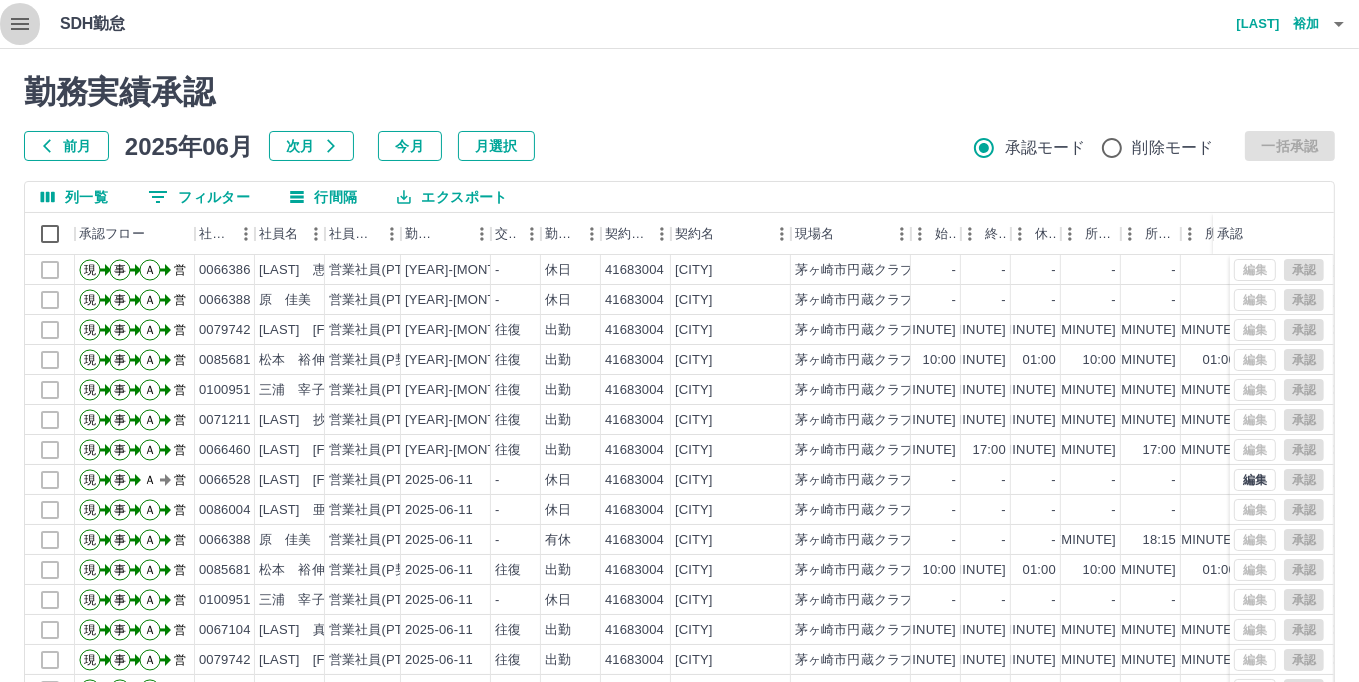 click at bounding box center (20, 24) 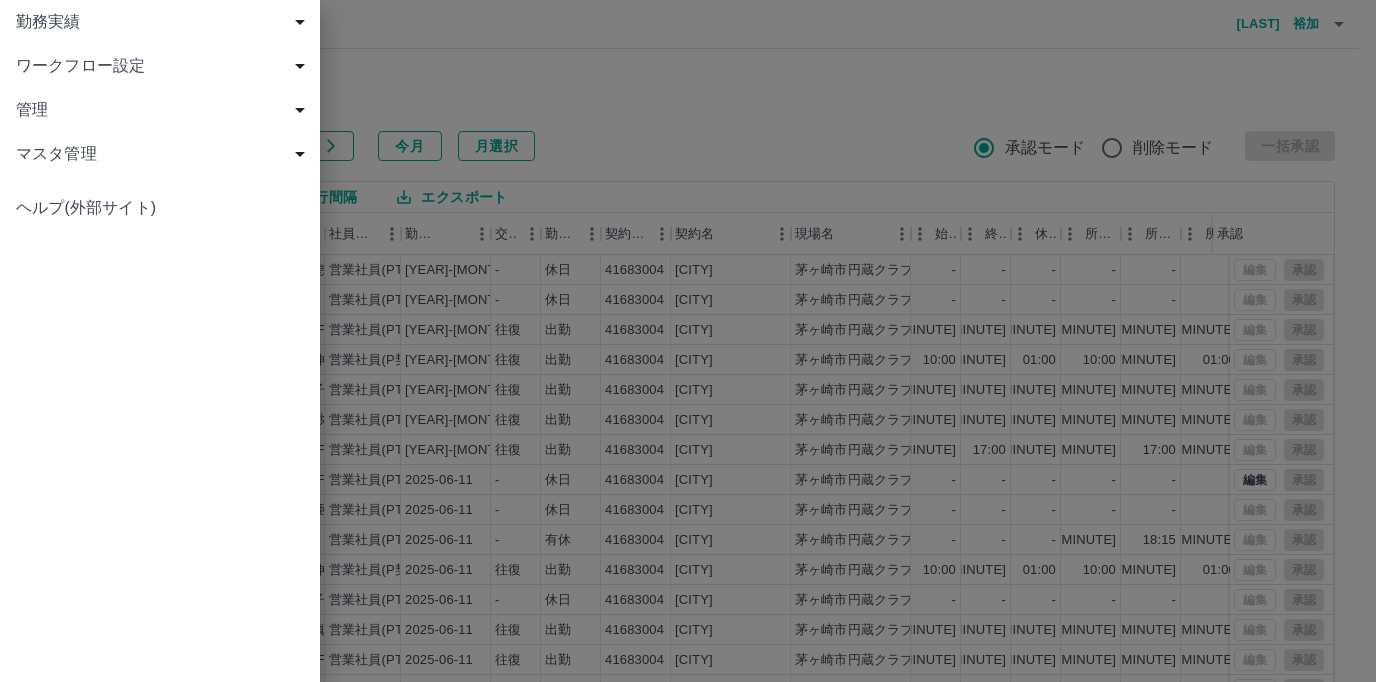 click on "勤務実績" at bounding box center (164, 22) 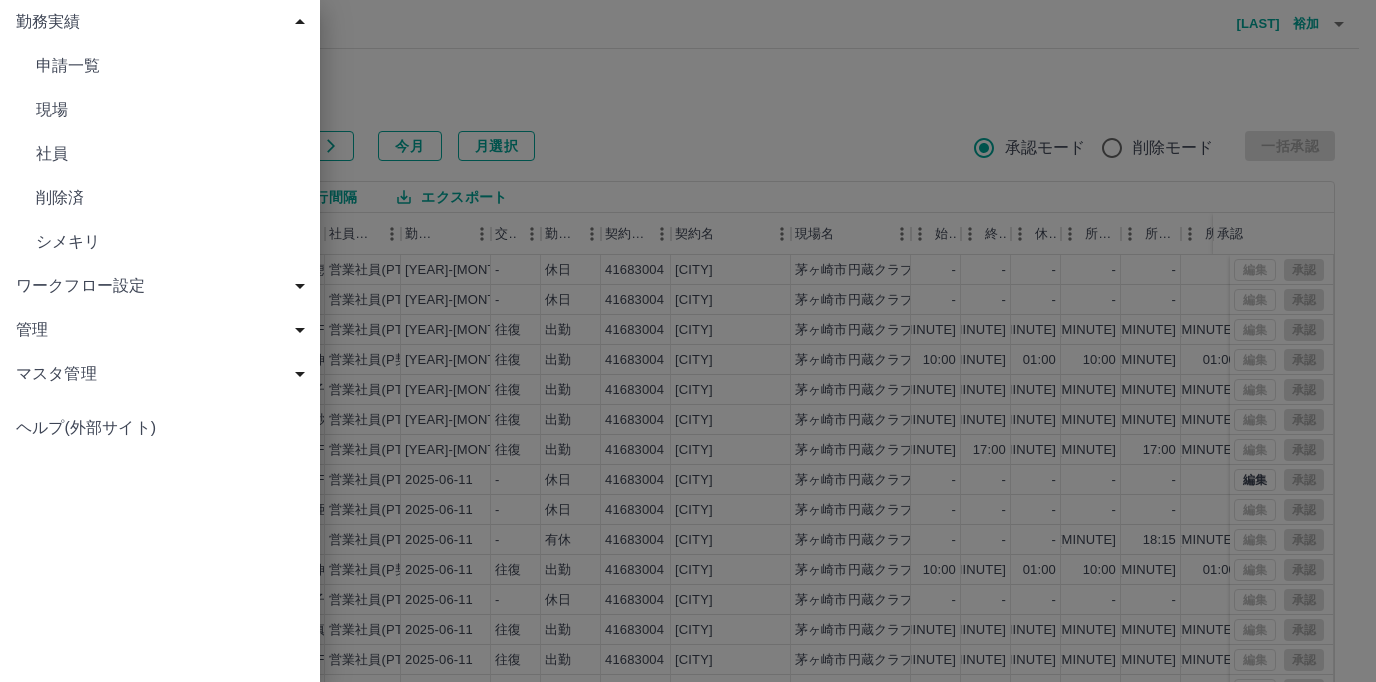 click on "現場" at bounding box center (170, 66) 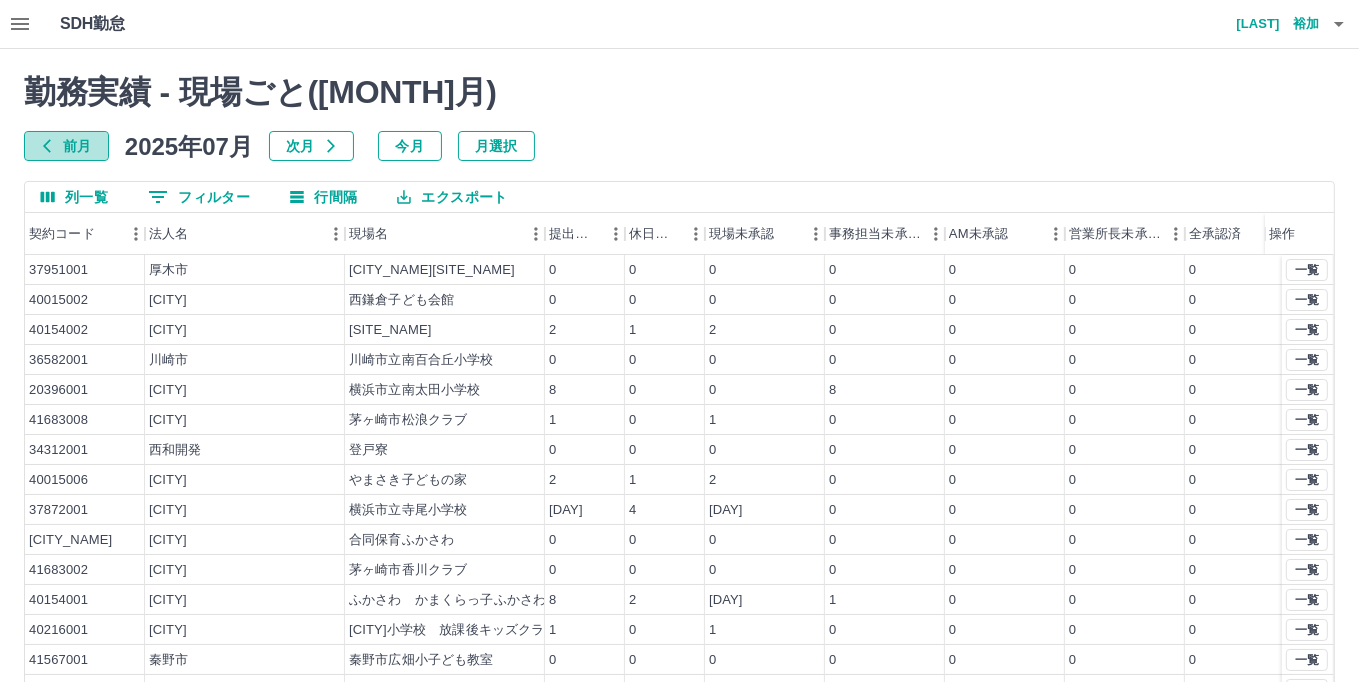 click at bounding box center [47, 146] 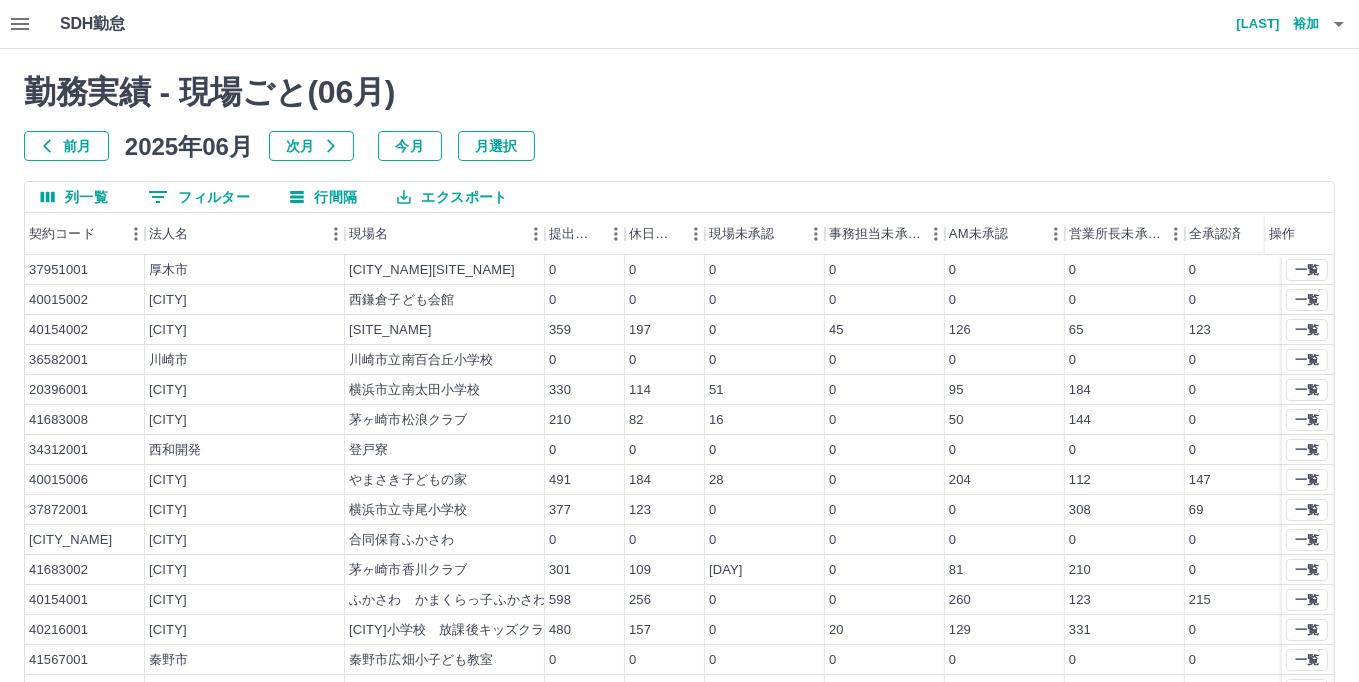 scroll, scrollTop: 164, scrollLeft: 0, axis: vertical 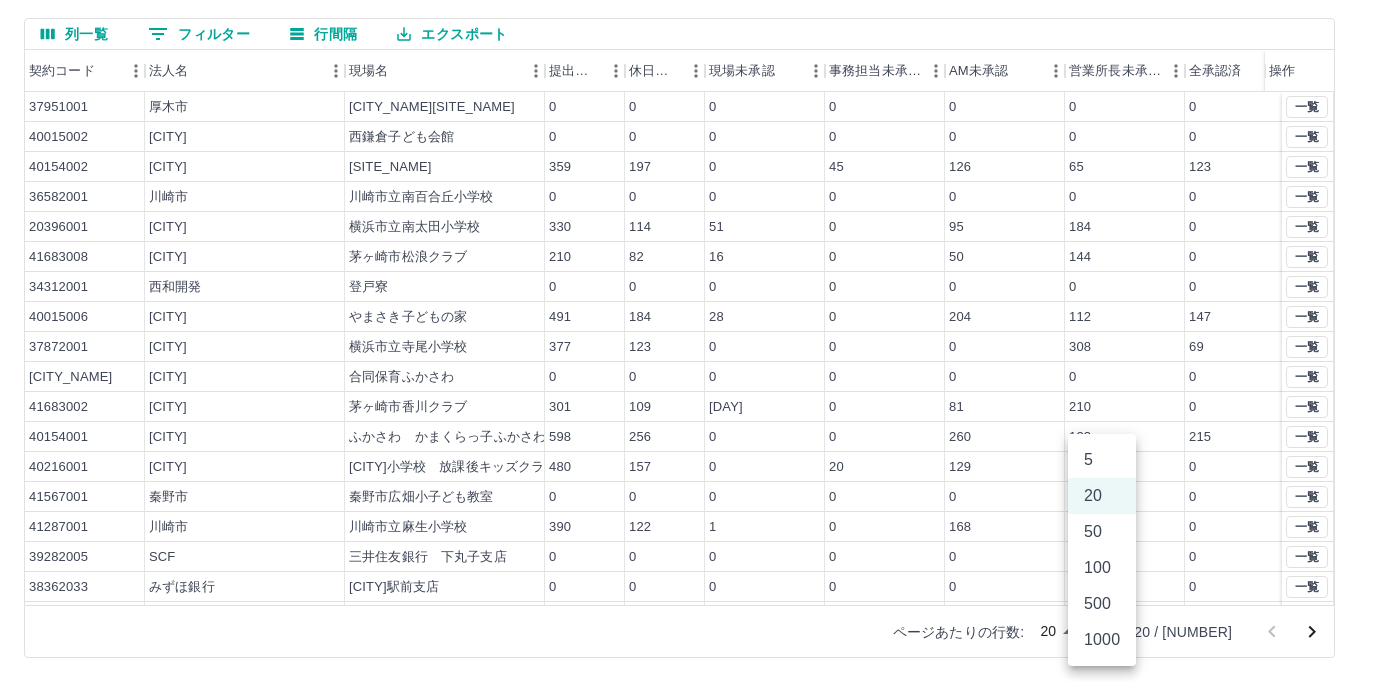 click on "SDH勤怠 [LAST]　[FIRST] 勤務実績 - 現場ごと( [MONTH] 月) 前月 [YEAR]年[MONTH]月 次月 今月 月選択 列一覧 0 フィルター 行間隔 エクスポート 契約コード 法人名 現場名 提出件数 休日件数 現場未承認 事務担当未承認 AM未承認 営業所長未承認 全承認済 操作 37951001 厚木市 厚木市北部学校給食センター（配膳業務その１） 0 0 0 0 0 0 0 40015002 鎌倉市 西鎌倉子ども会館 0 0 0 0 0 0 0 40154002 鎌倉市 せきや　かまくらっ子せきや 359 197 0 45 126 65 123 36582001 川崎市 川崎市立南百合丘小学校 0 0 0 0 0 0 0 20396001 横浜市 横浜市立南太田小学校 330 114 51 0 95 184 0 41683008 茅ヶ崎市 茅ヶ崎市松浪クラブ 210 82 16 0 50 144 0 34312001 西和開発 登戸寮 0 0 0 0 0 0 0 40015006 鎌倉市 やまさき子どもの家 491 184 28 0 204 112 147 37872001 横浜市 横浜市立寺尾小学校 377 123 0 0 0 308 69 40350001 鎌倉市 合同保育ふかさわ 0 0 0 0 0 0 0 41683002 10" at bounding box center [688, 259] 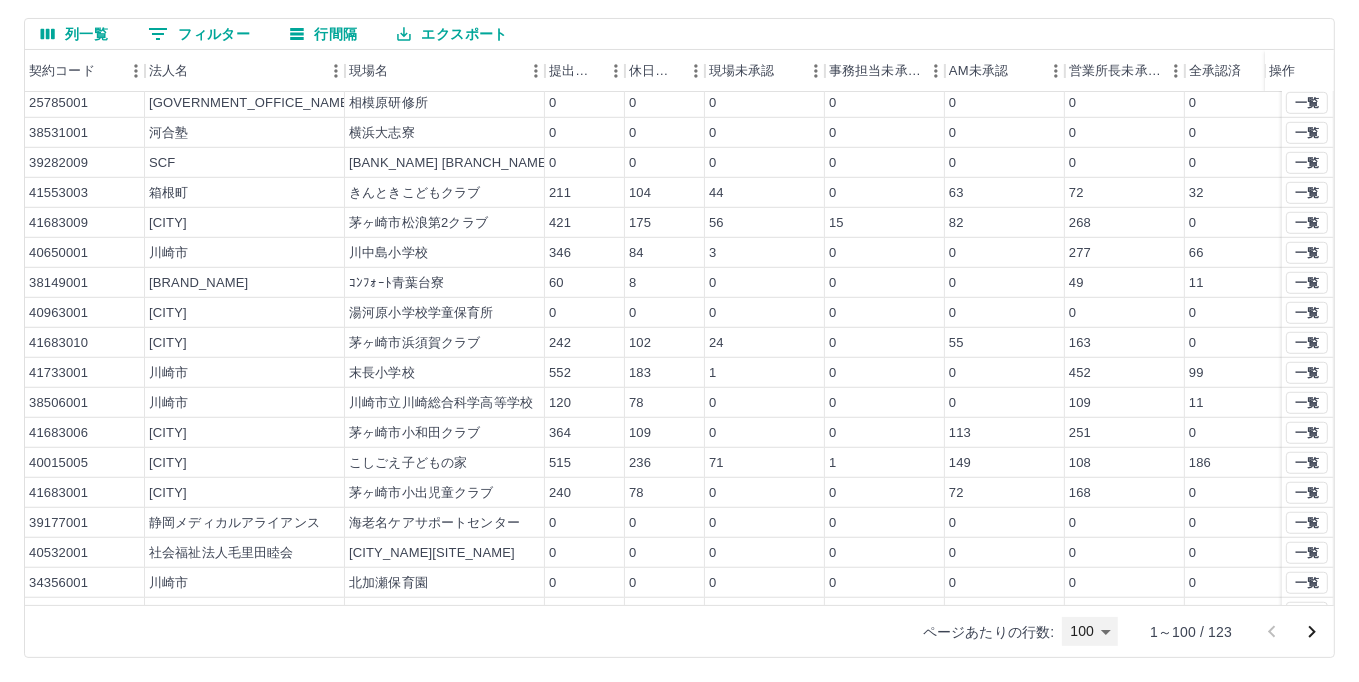 scroll, scrollTop: 1300, scrollLeft: 0, axis: vertical 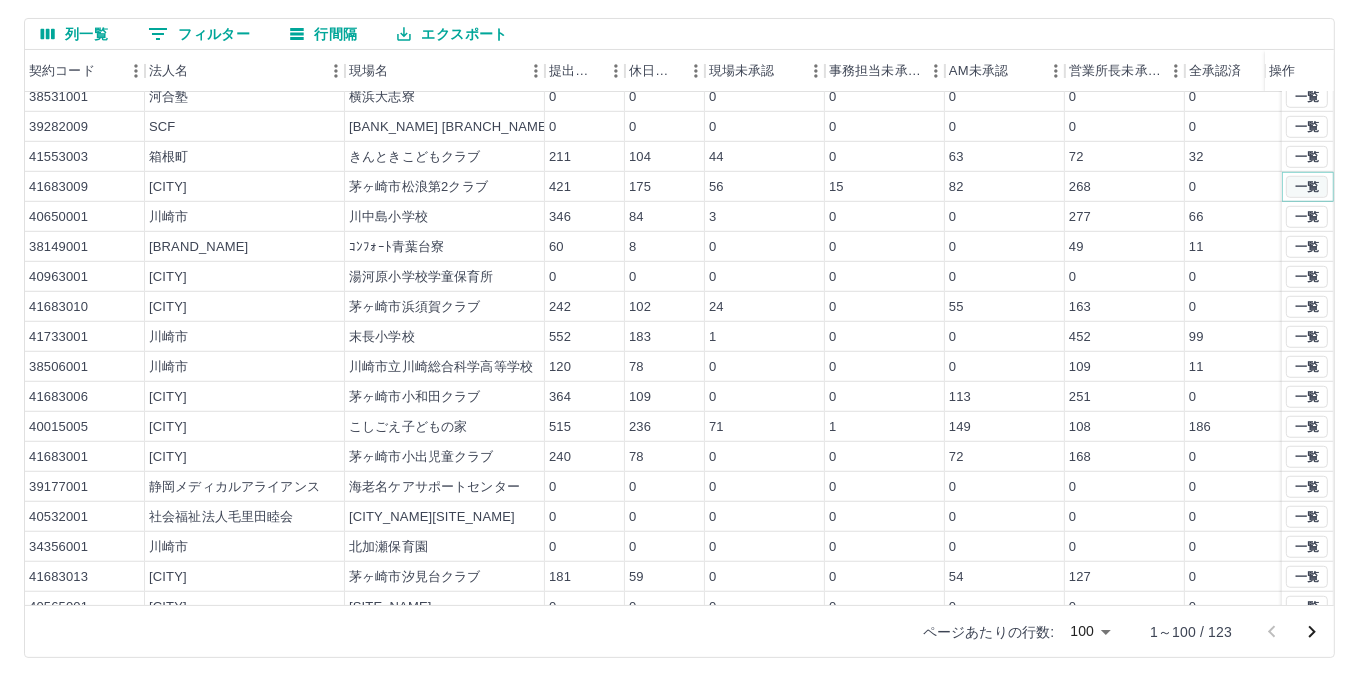 click on "一覧" at bounding box center [1307, 187] 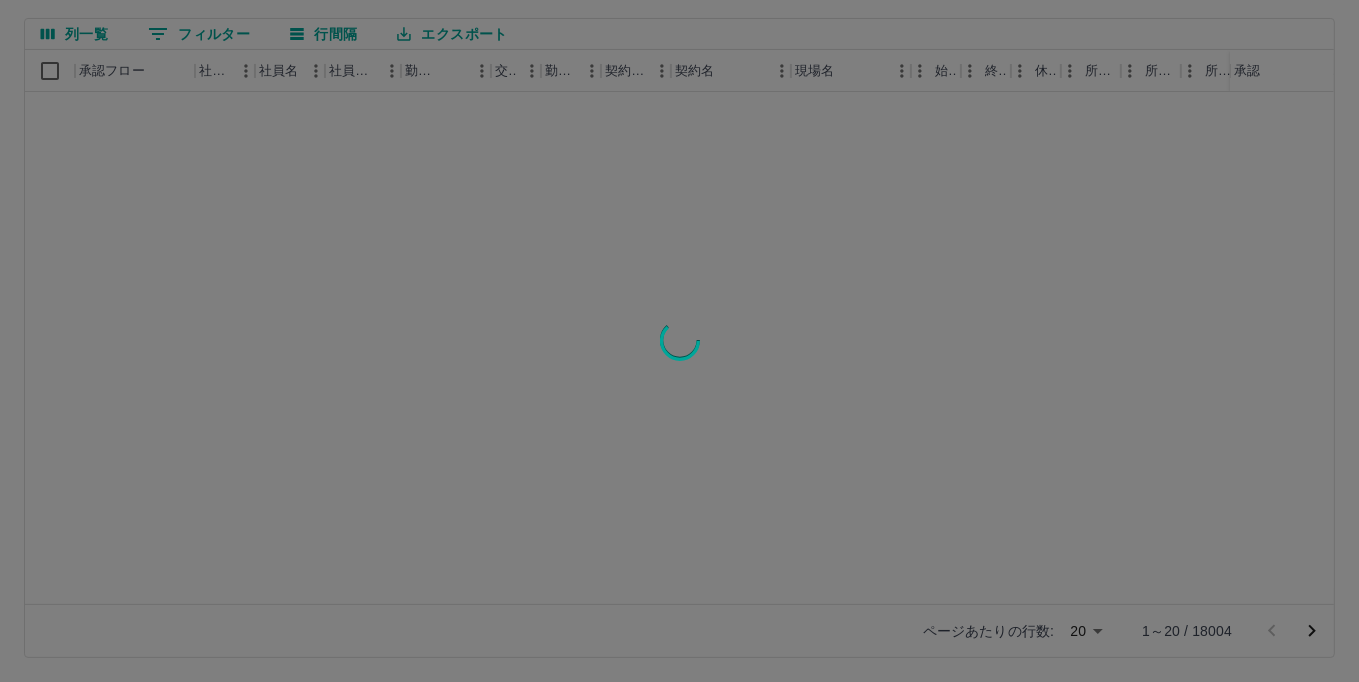 scroll, scrollTop: 0, scrollLeft: 0, axis: both 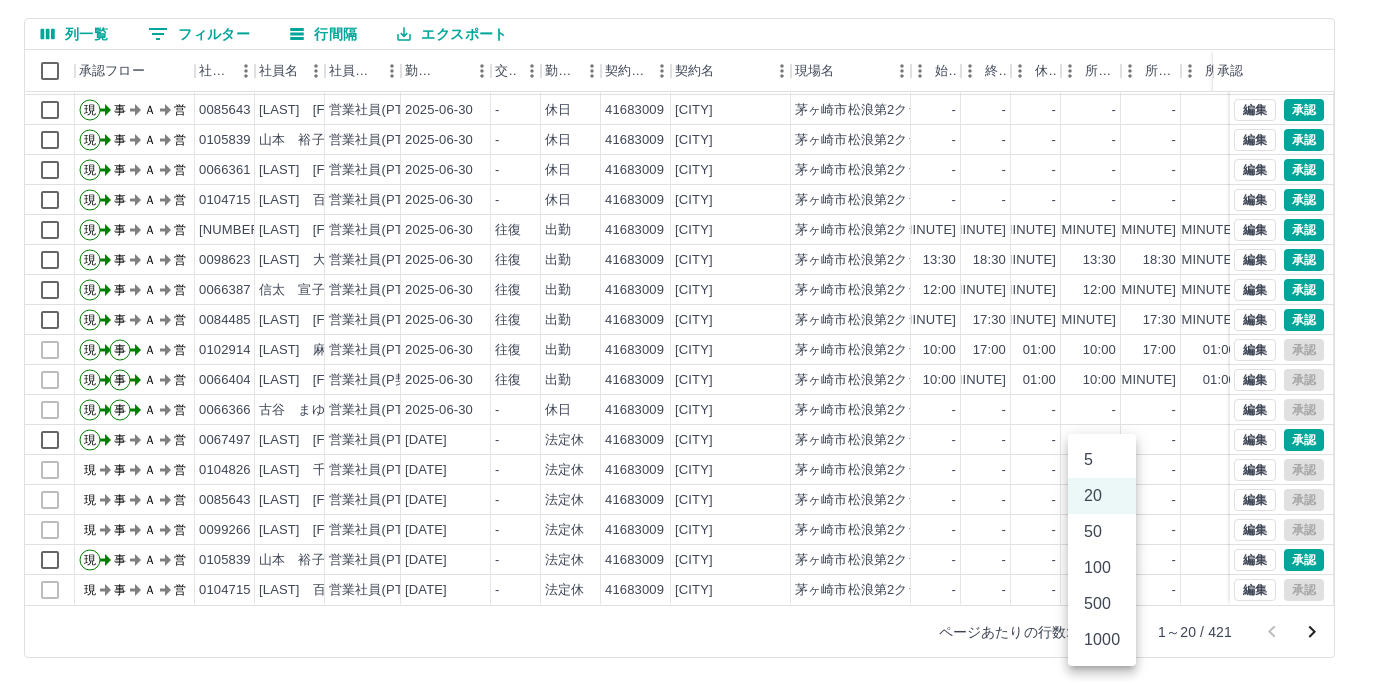 click on "SDH勤怠 [LAST]　[FIRST] 勤務実績承認 前月 [YEAR]年[MONTH]月 次月 今月 月選択 承認モード 削除モード 一括承認 列一覧 0 フィルター 行間隔 エクスポート 承認フロー 社員番号 社員名 社員区分 勤務日 交通費 勤務区分 契約コード 契約名 現場名 始業 終業 休憩 所定開始 所定終業 所定休憩 拘束 勤務 遅刻等 コメント ステータス 承認 現 事 Ａ 営 0104826 佐々木　千咲 営業社員(PT契約) [YEAR]-[MONTH]-[DAY]  -  休日 41683009 茅ヶ崎市 茅ヶ崎市松浪第2クラブ - - - - - - 00:00 00:00 00:00 事務担当者承認待 現 事 Ａ 営 0099266 緒方　彩乃 営業社員(PT契約) [YEAR]-[MONTH]-[DAY]  -  休日 41683009 茅ヶ崎市 茅ヶ崎市松浪第2クラブ - - - - - - 00:00 00:00 00:00 事務担当者承認待 現 事 Ａ 営 0085643 吉田　遥南 営業社員(PT契約) [YEAR]-[MONTH]-[DAY]  -  休日 41683009 茅ヶ崎市 茅ヶ崎市松浪第2クラブ - - - - - - 00:00 00:00 00:00 事務担当者承認待 現 事" at bounding box center [688, 259] 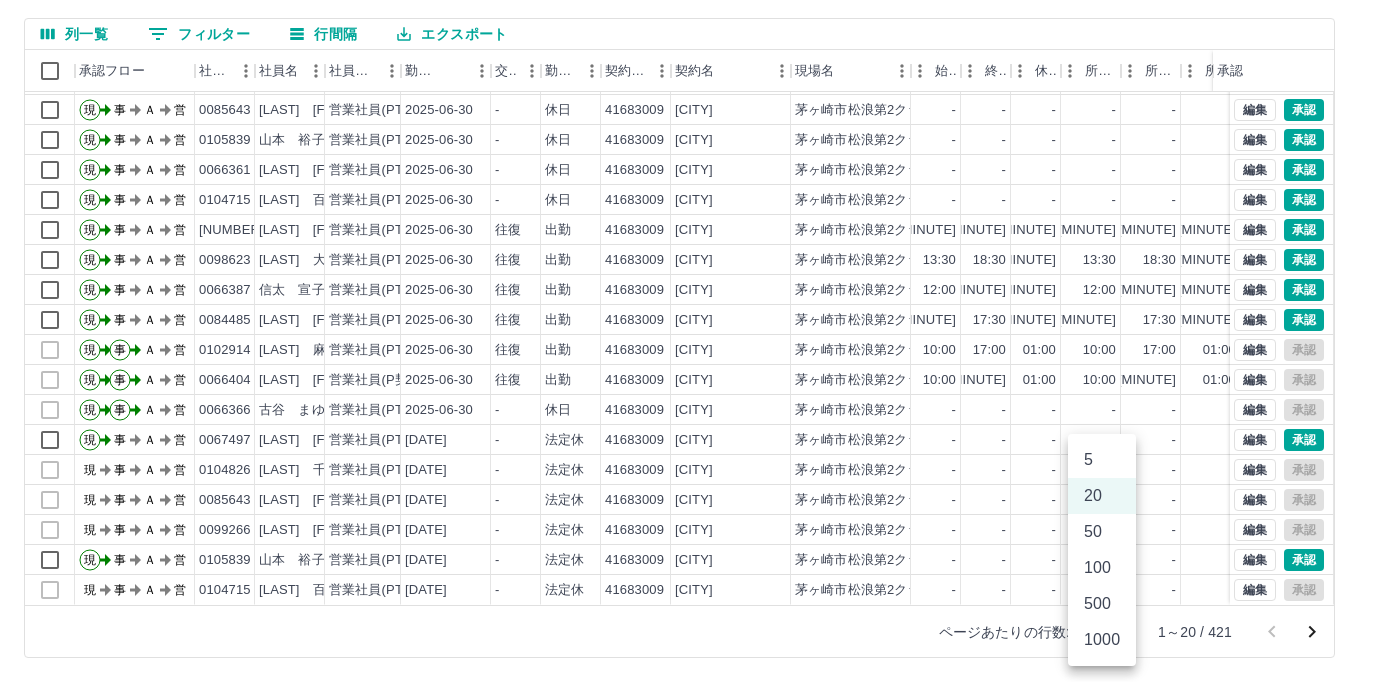 click on "100" at bounding box center (1102, 568) 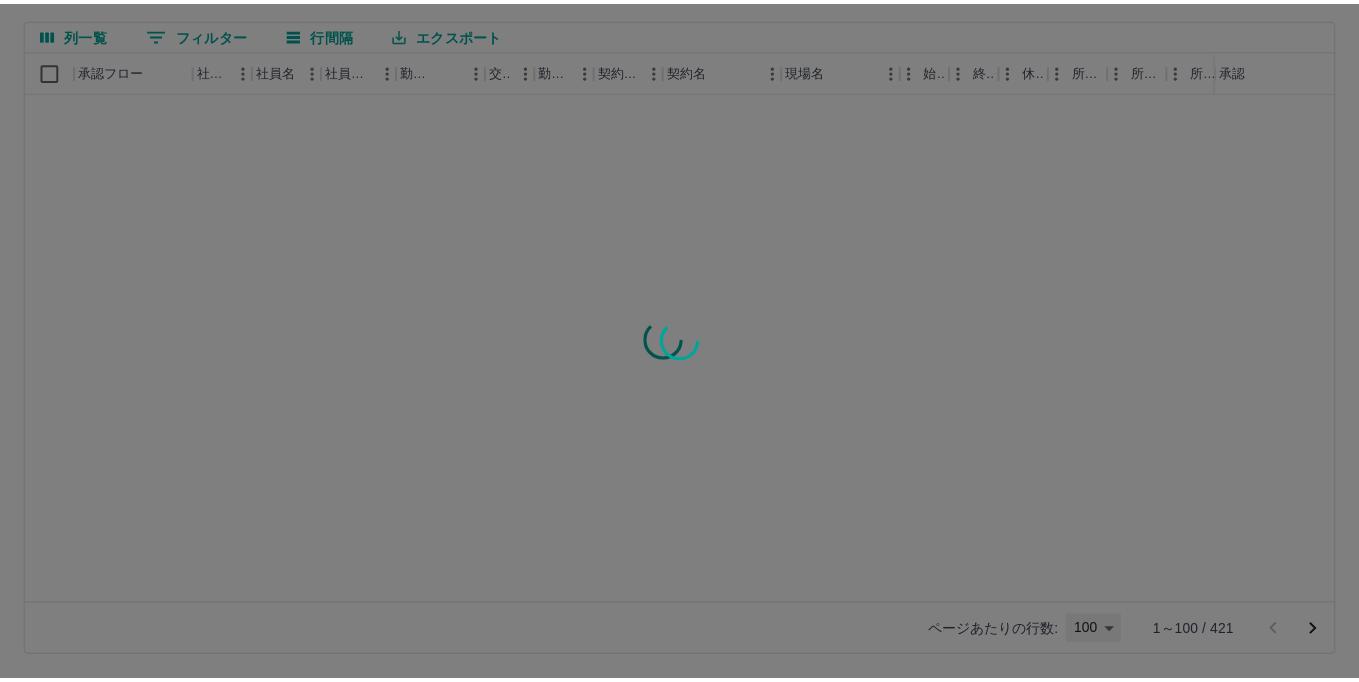 scroll, scrollTop: 0, scrollLeft: 0, axis: both 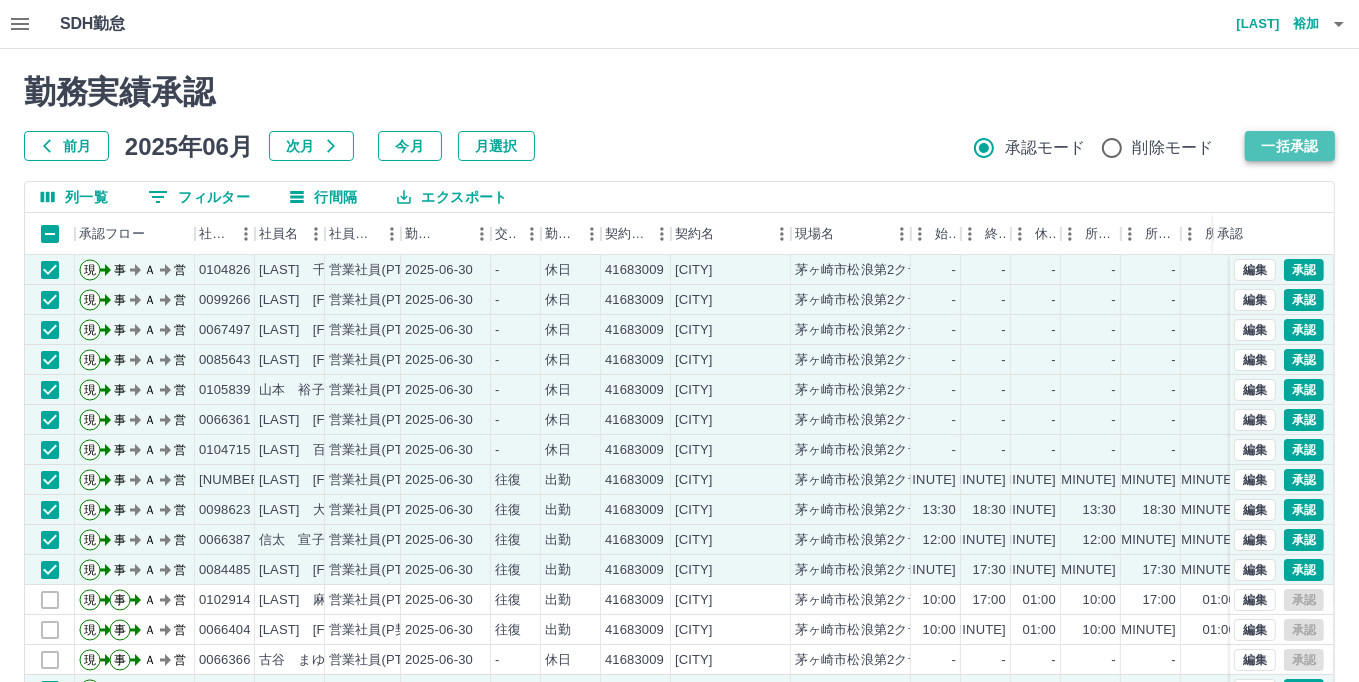 click on "一括承認" at bounding box center (1290, 146) 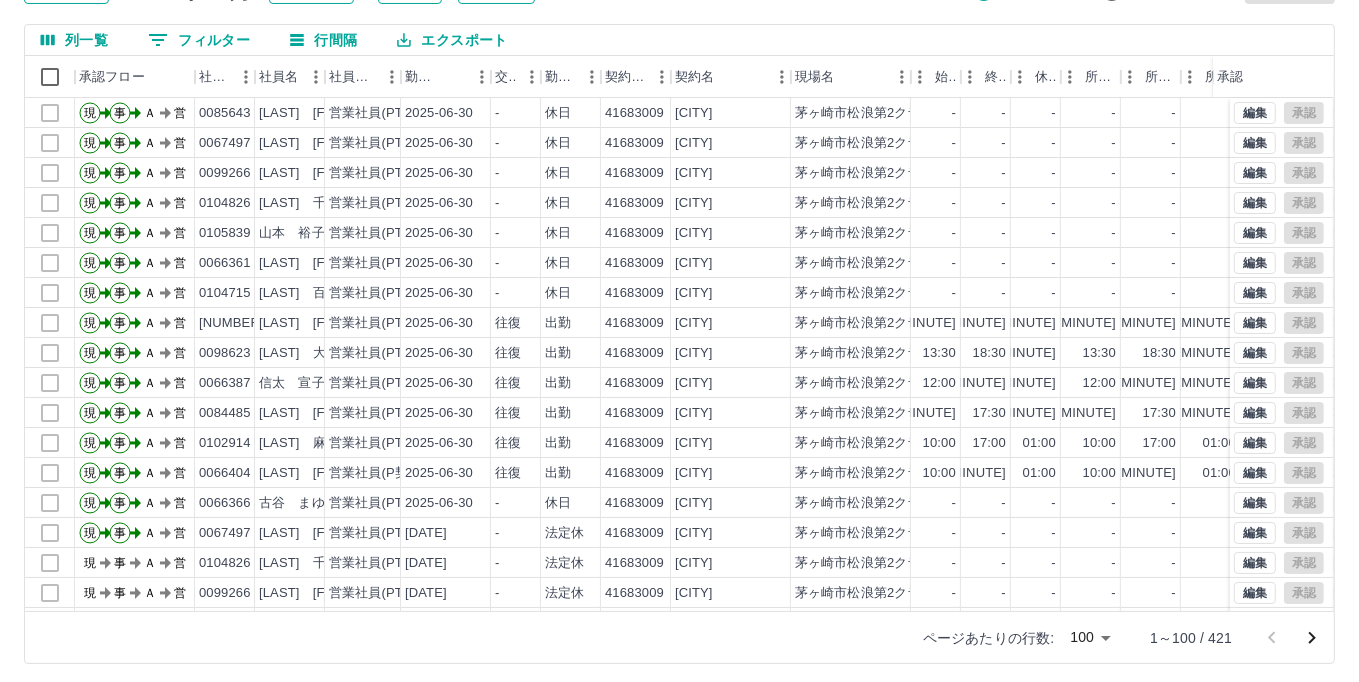 scroll, scrollTop: 164, scrollLeft: 0, axis: vertical 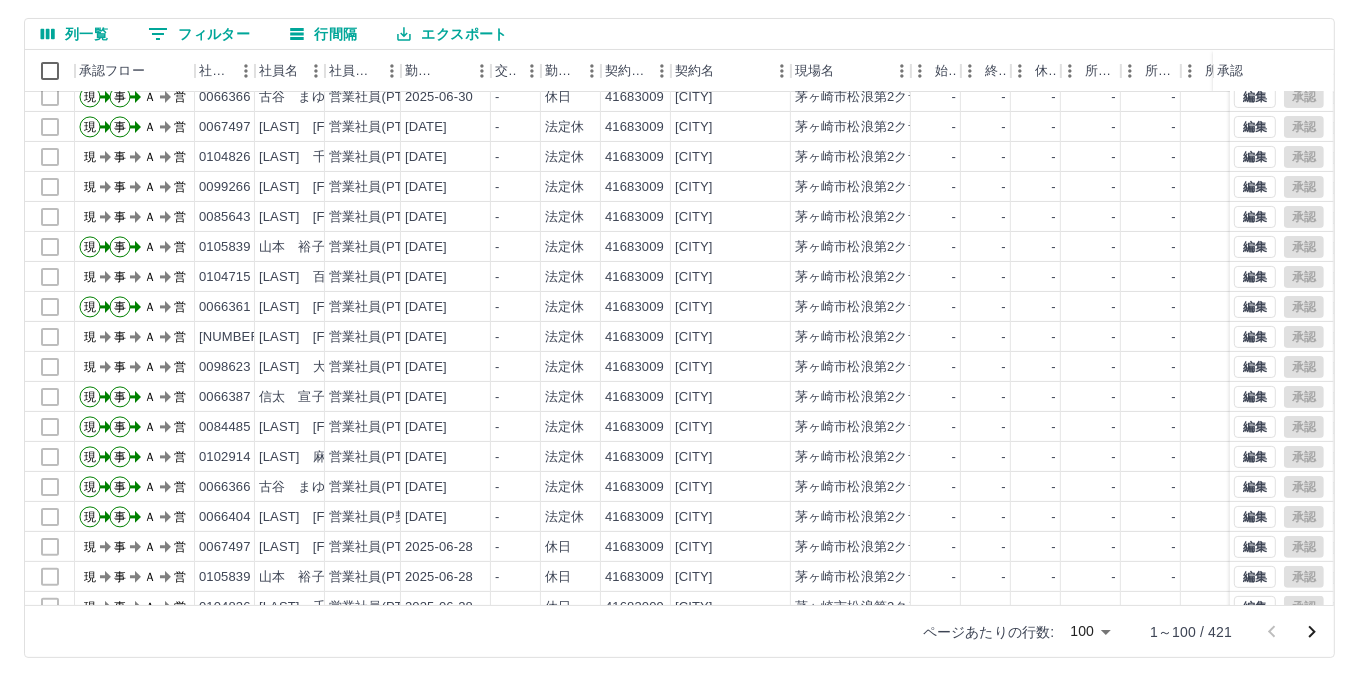 click at bounding box center [1312, 632] 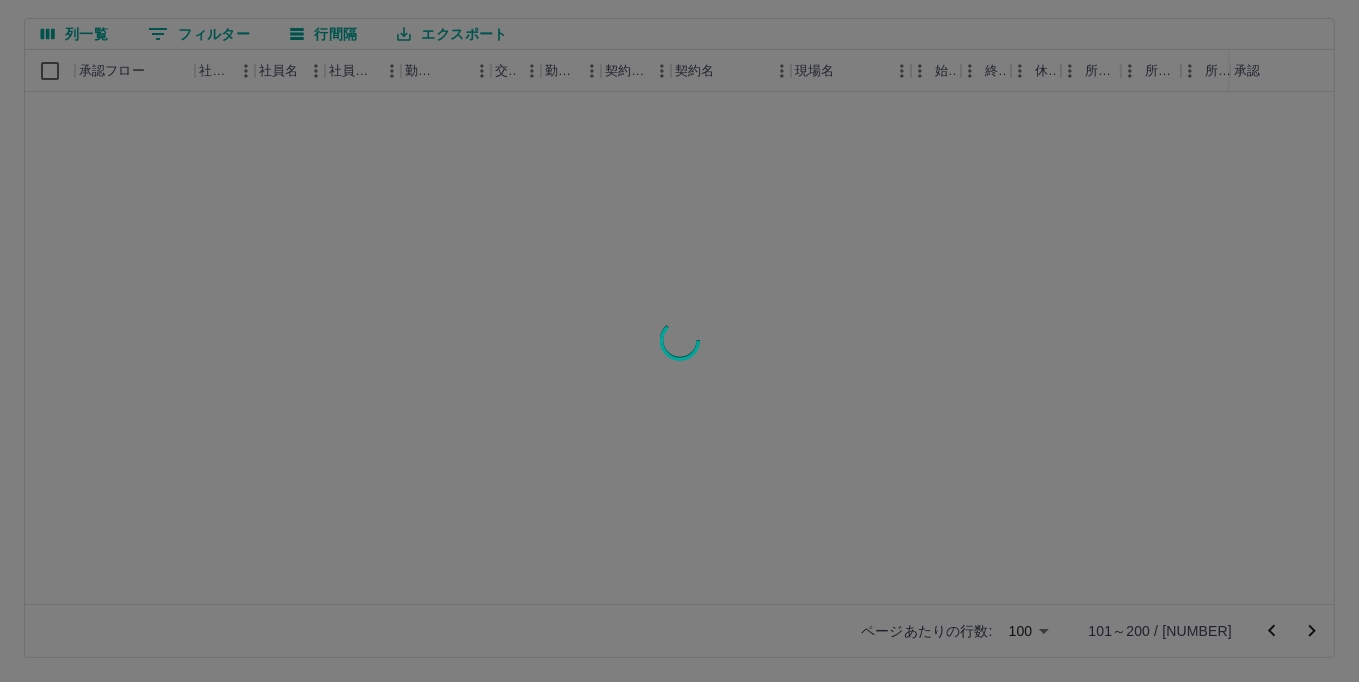 scroll, scrollTop: 0, scrollLeft: 0, axis: both 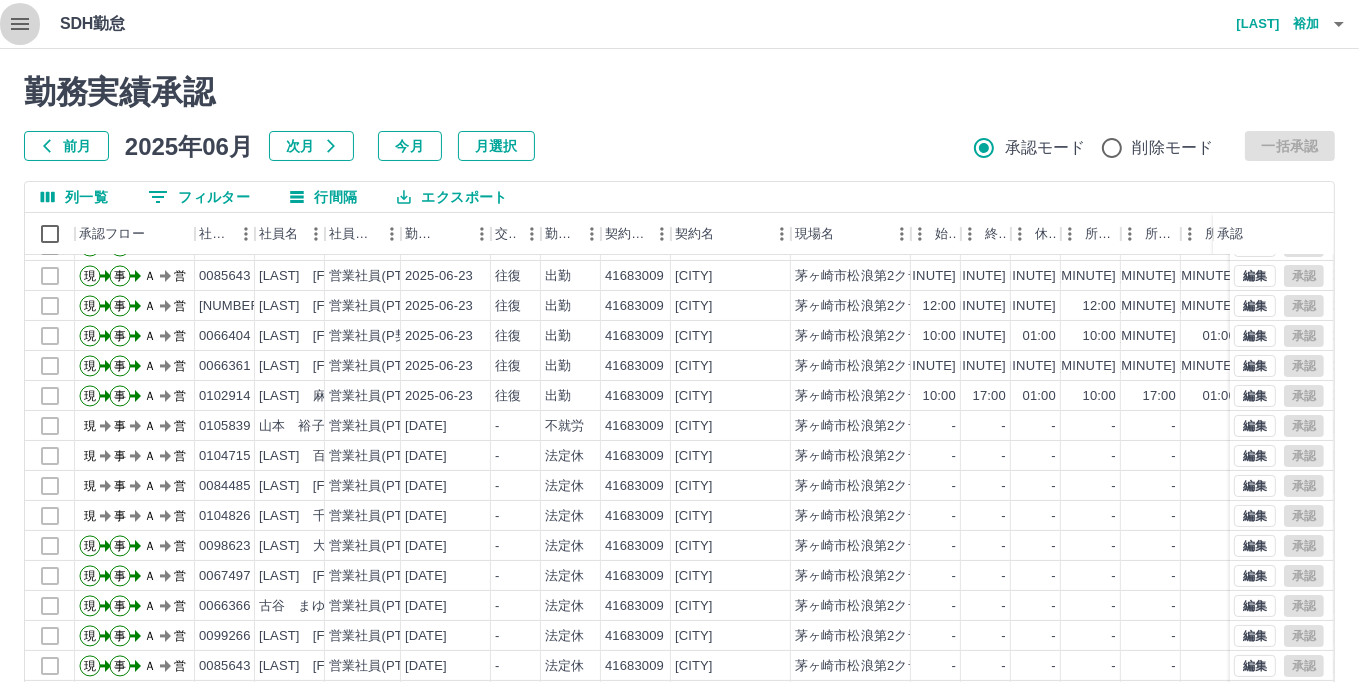 click at bounding box center [20, 24] 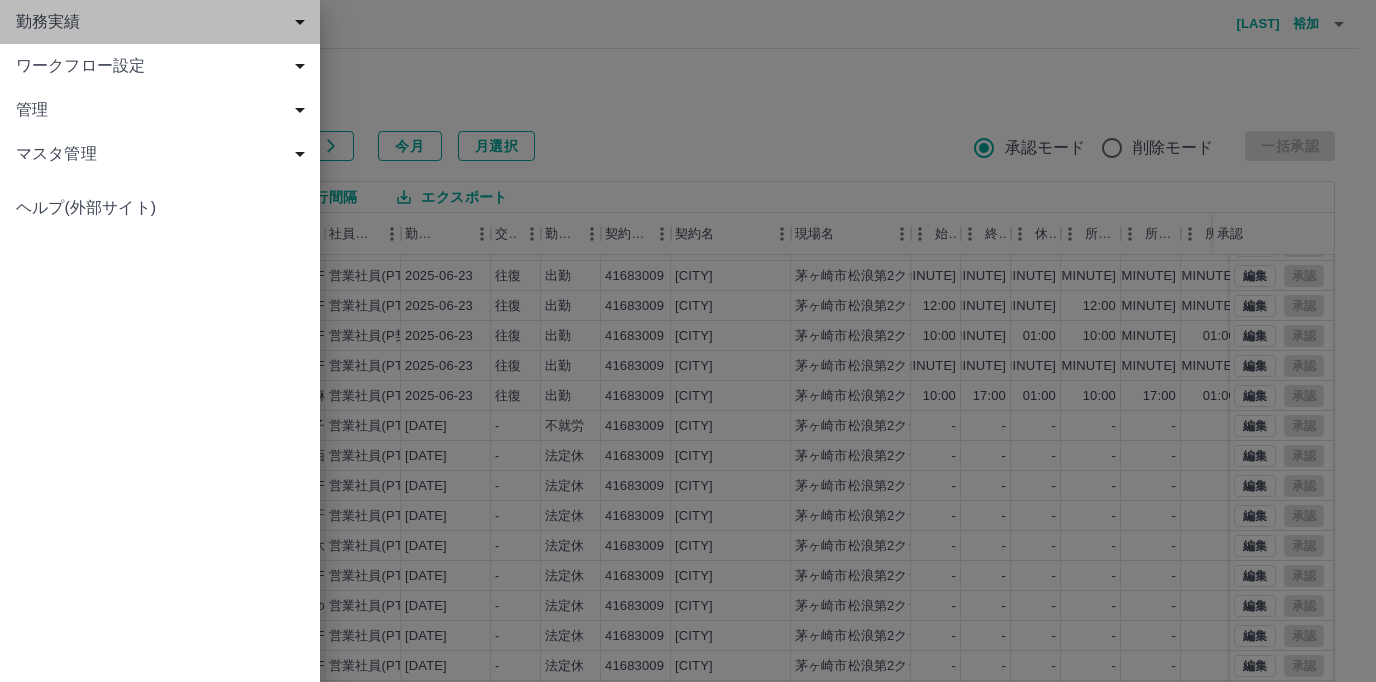 click on "勤務実績" at bounding box center [164, 22] 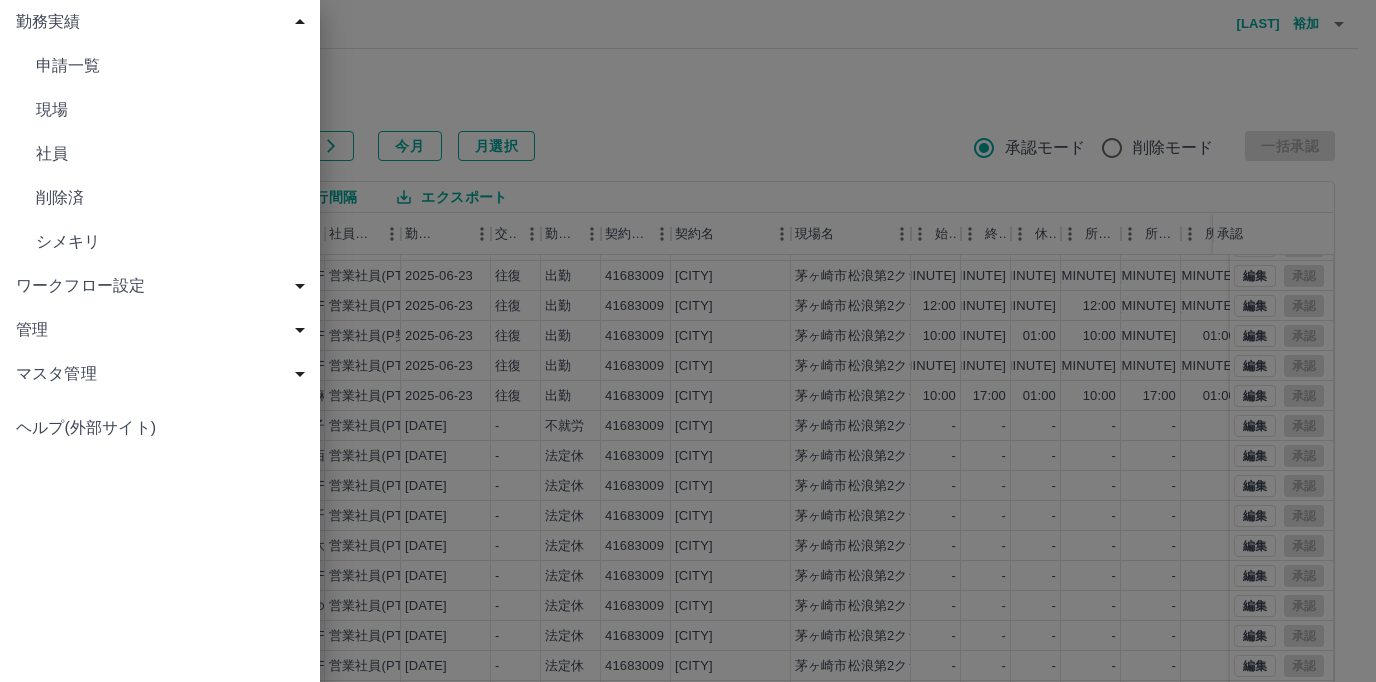 click on "現場" at bounding box center [170, 66] 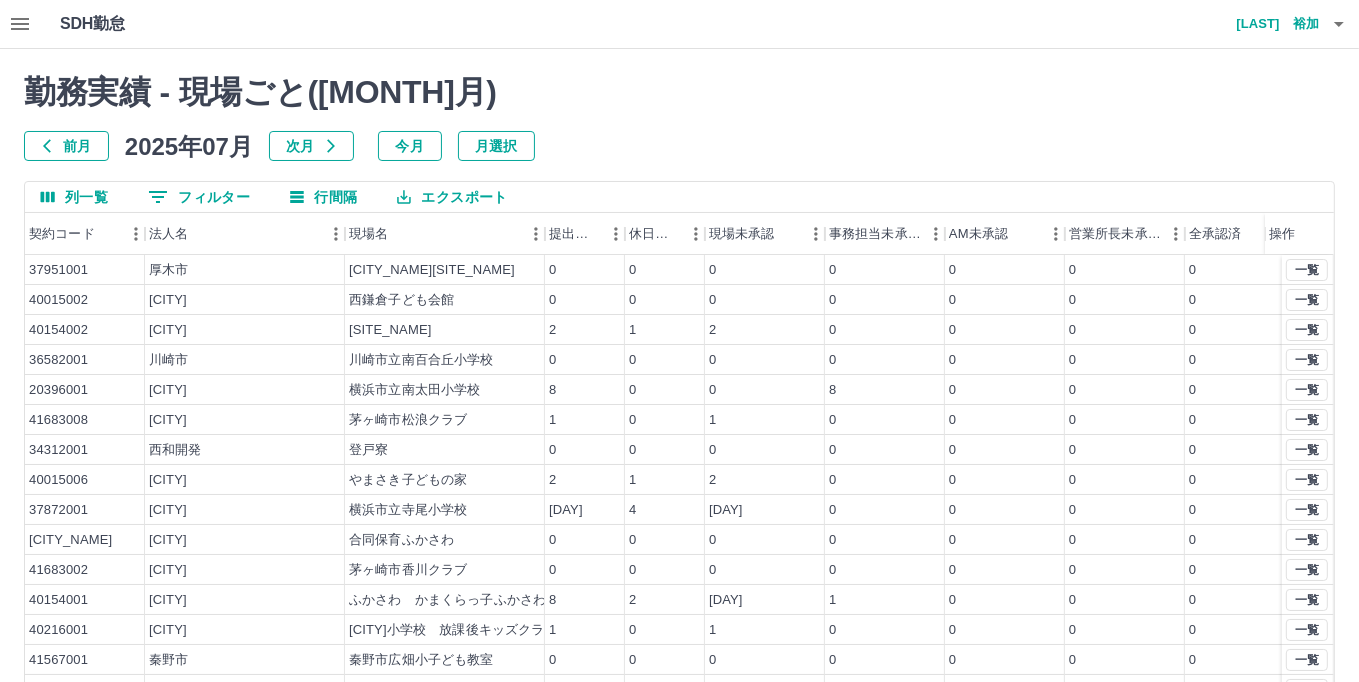click on "前月" at bounding box center [66, 146] 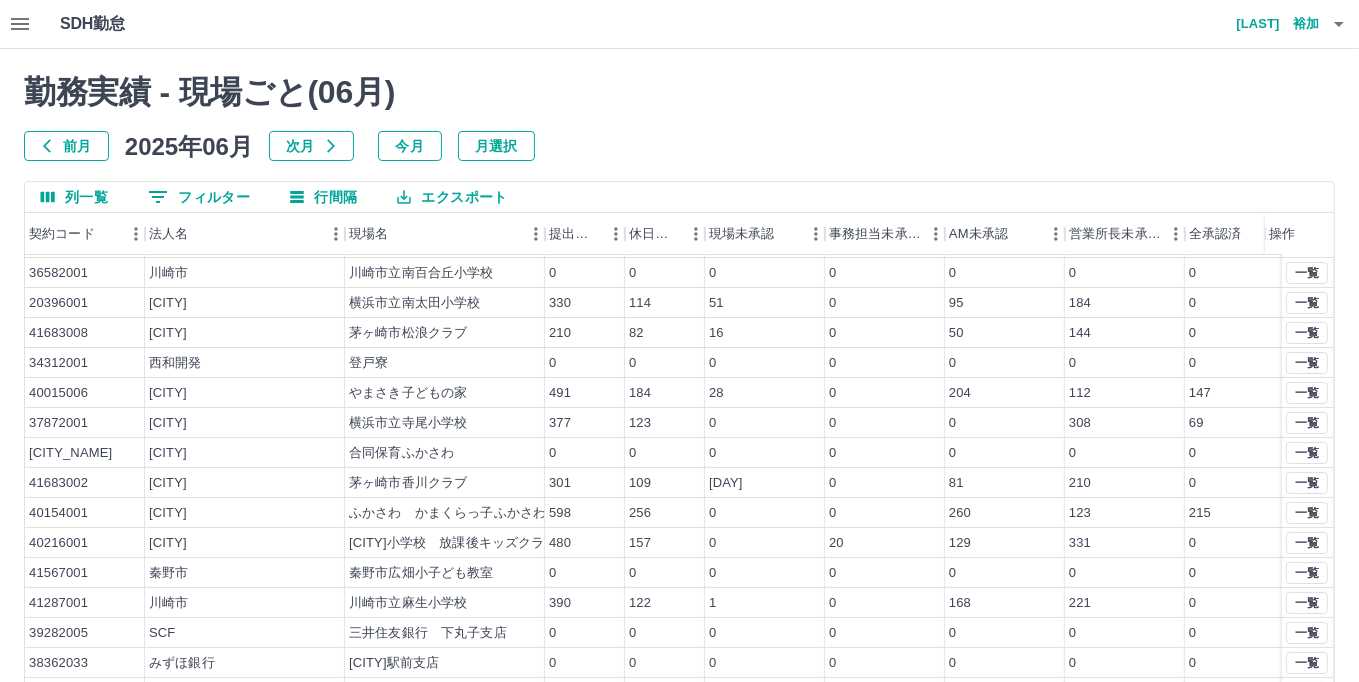 scroll, scrollTop: 104, scrollLeft: 0, axis: vertical 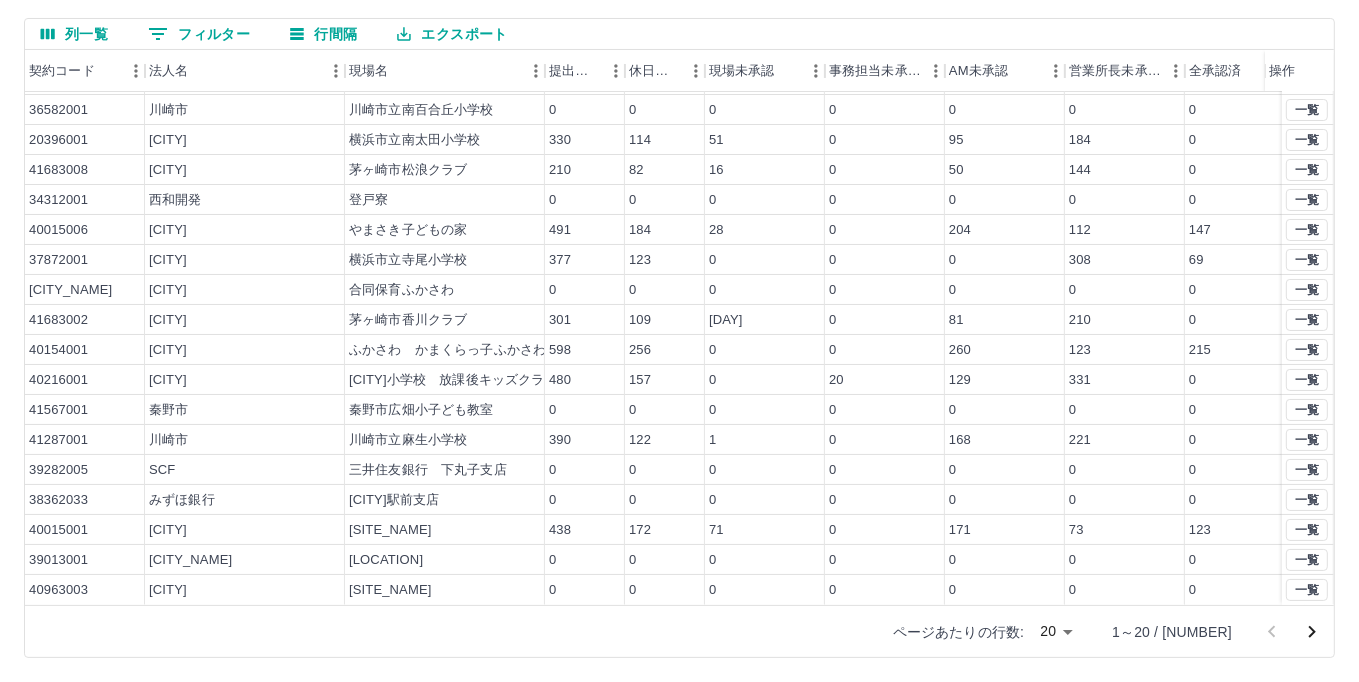 click on "SDH勤怠 [LAST] [FIRST] 勤務実績 - 現場ごと( 06 月) 前月 2025年06月 次月 今月 月選択 列一覧 0 フィルター 行間隔 エクスポート 契約コード 法人名 現場名 提出件数 休日件数 現場未承認 事務担当未承認 AM未承認 営業所長未承認 全承認済 操作 40015002 [CITY] [LOCATION] 0 0 0 0 0 0 0 40154002 [CITY] [LOCATION] 359 197 0 45 126 65 123 36582001 [CITY] [LOCATION] 0 0 0 0 0 0 0 20396001 [CITY] [LOCATION] 330 114 51 0 95 184 0 41683008 [CITY] [LOCATION] 210 82 16 0 50 144 0 34312001 [COMPANY] [LOCATION] 0 0 0 0 0 0 0 40015006 [CITY] [LOCATION] 491 184 28 0 204 112 147 37872001 [CITY] [LOCATION] 377 123 0 0 0 308 69 40350001 [CITY] [LOCATION] 0 0 0 0 0 0 0 41683002 [CITY] [LOCATION] 301 109 10 0 81 210 0 40154001 [CITY] 598 256 0 0 260 123" at bounding box center [679, 259] 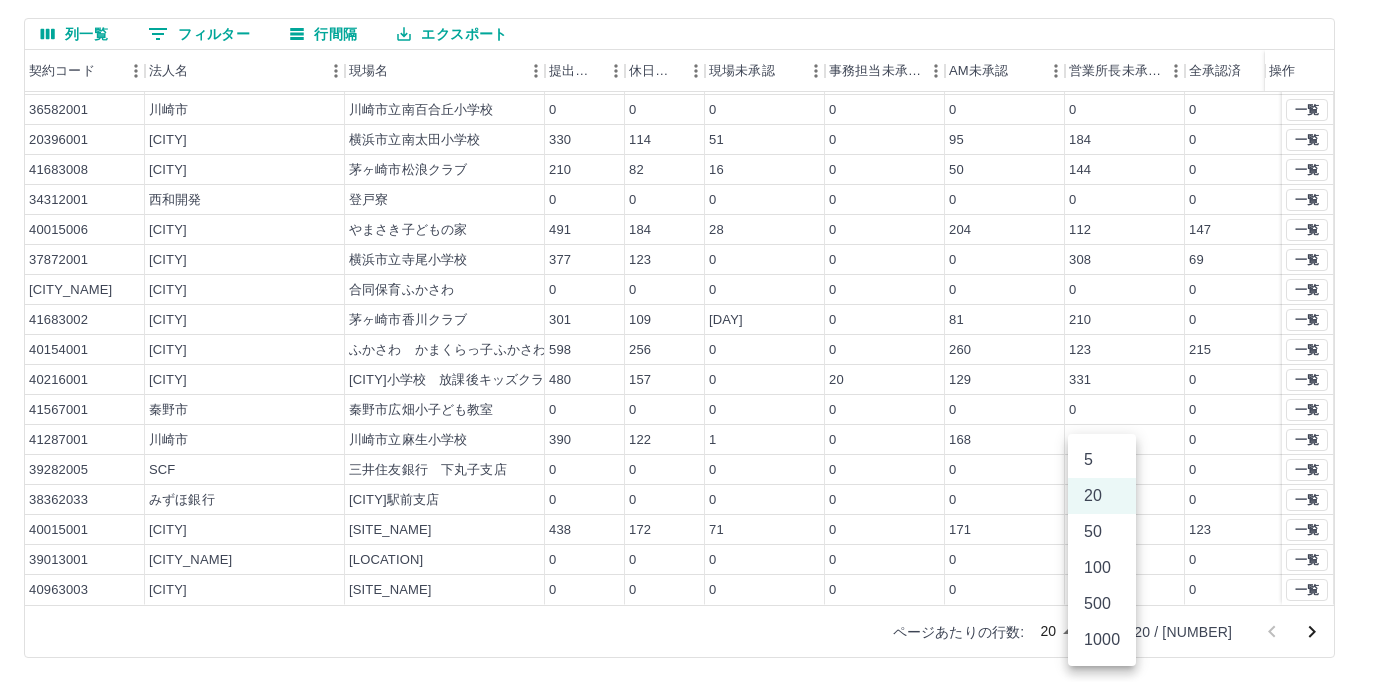 click on "100" at bounding box center (1102, 568) 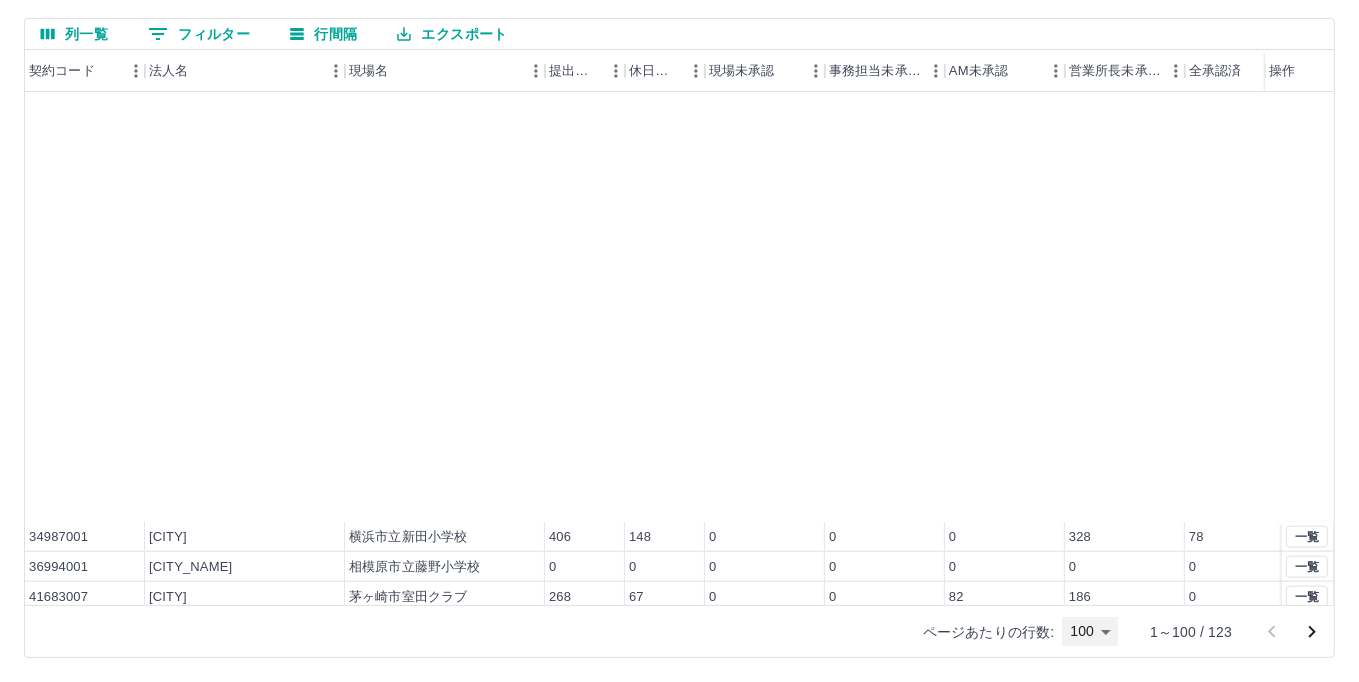 scroll, scrollTop: 2504, scrollLeft: 0, axis: vertical 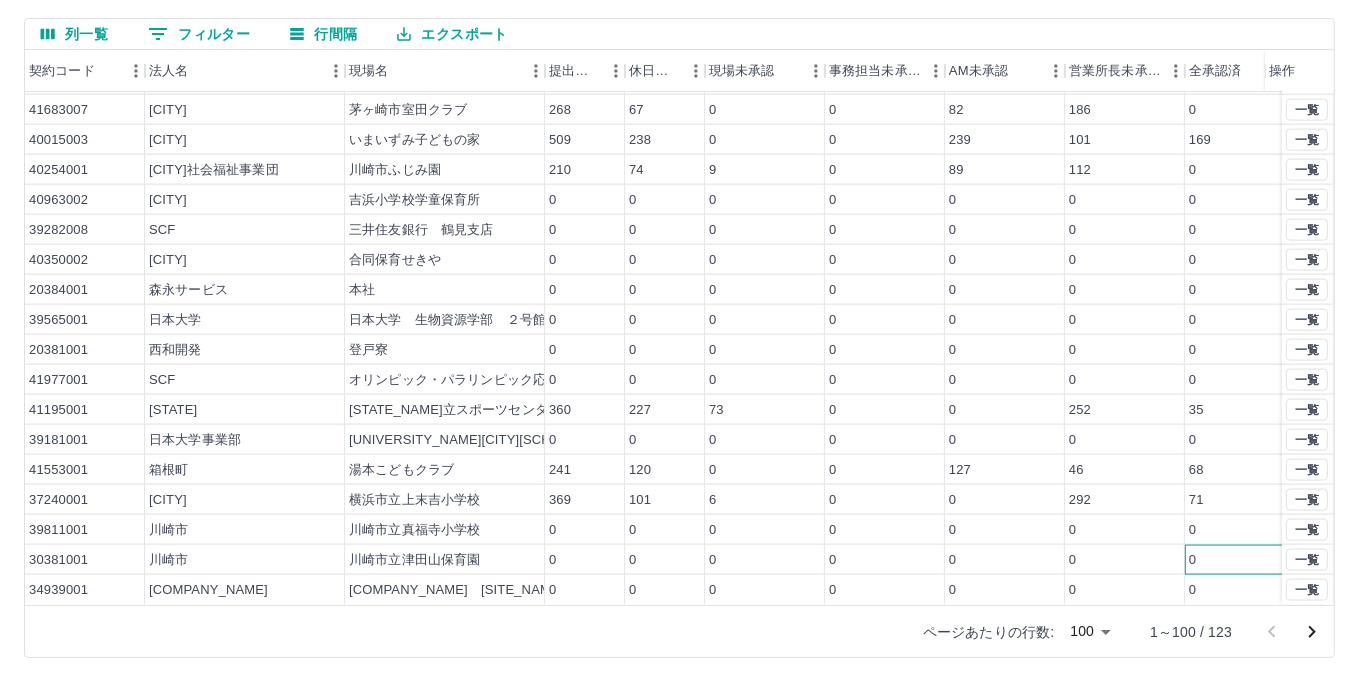 click on "0" at bounding box center [1245, 560] 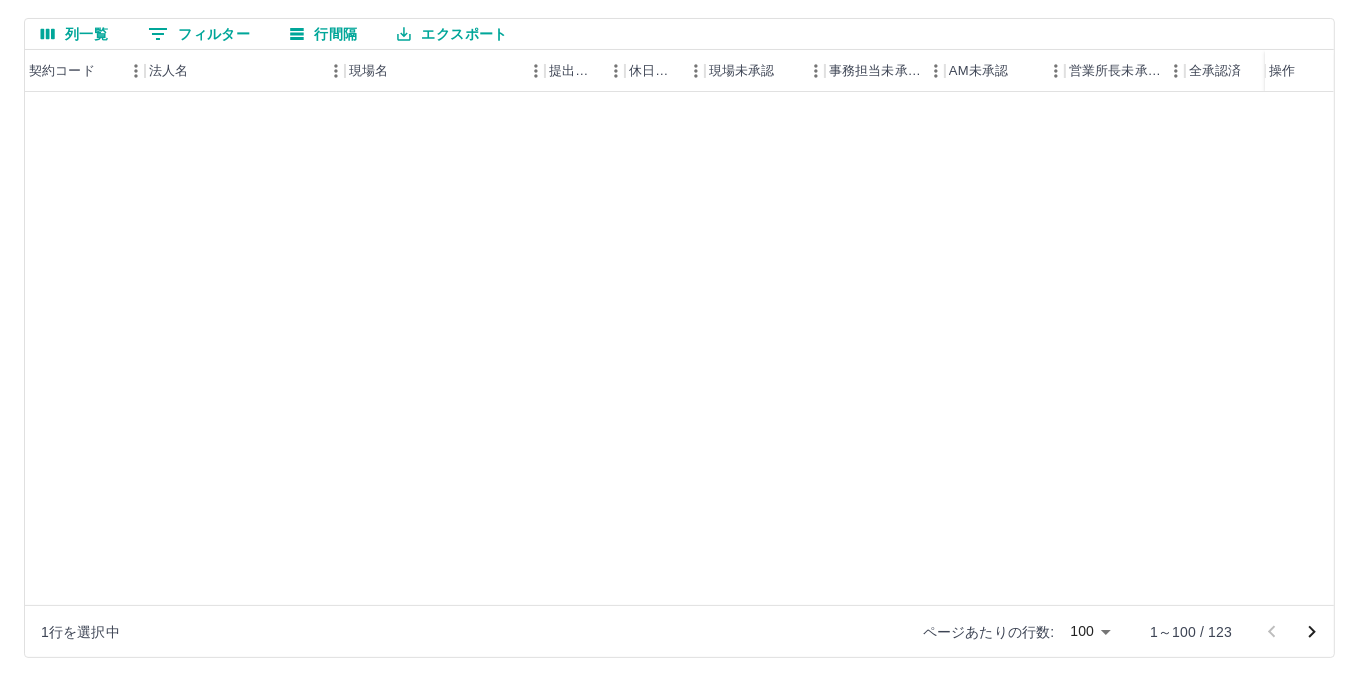 scroll, scrollTop: 1700, scrollLeft: 0, axis: vertical 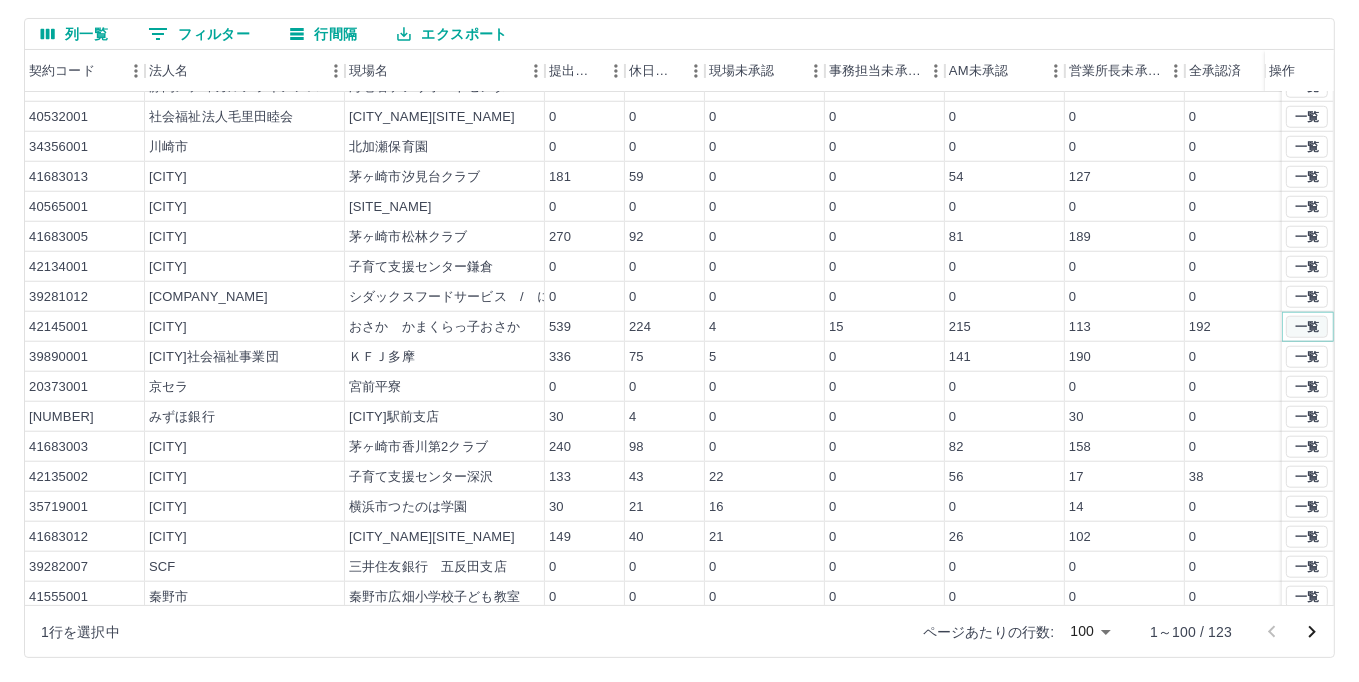 click on "一覧" at bounding box center (1307, 327) 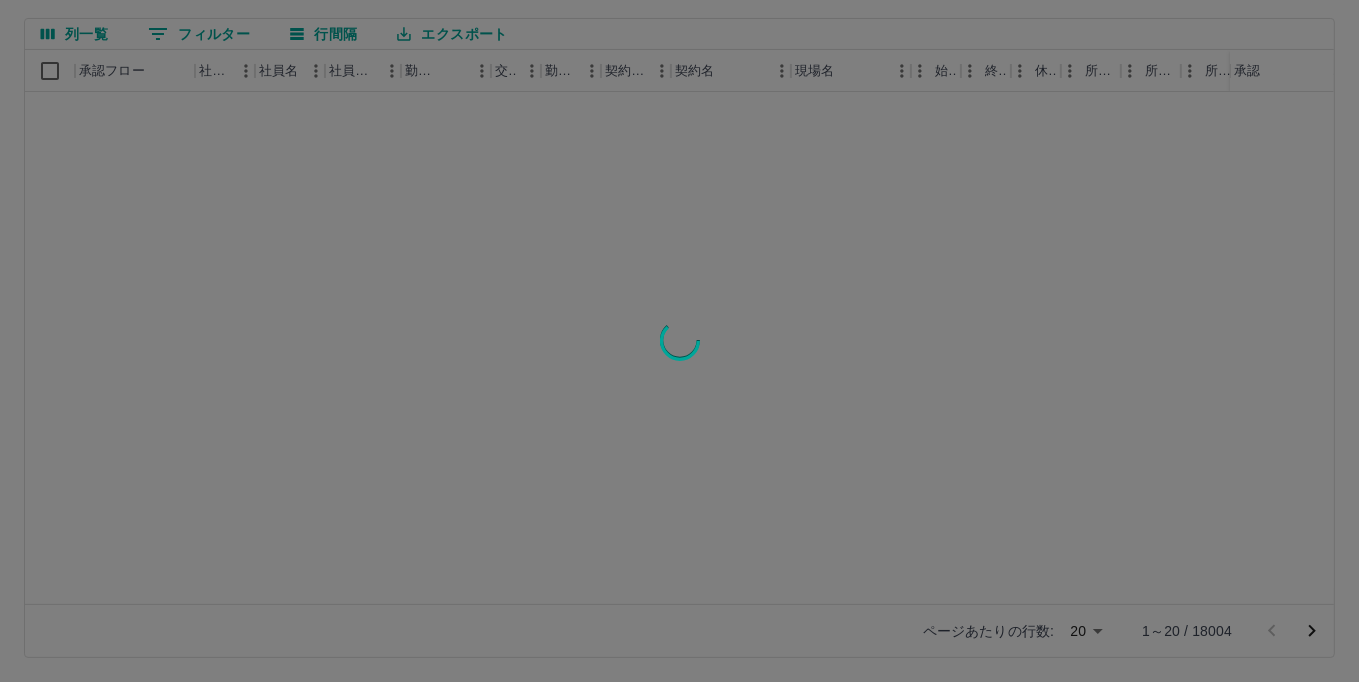 scroll, scrollTop: 0, scrollLeft: 0, axis: both 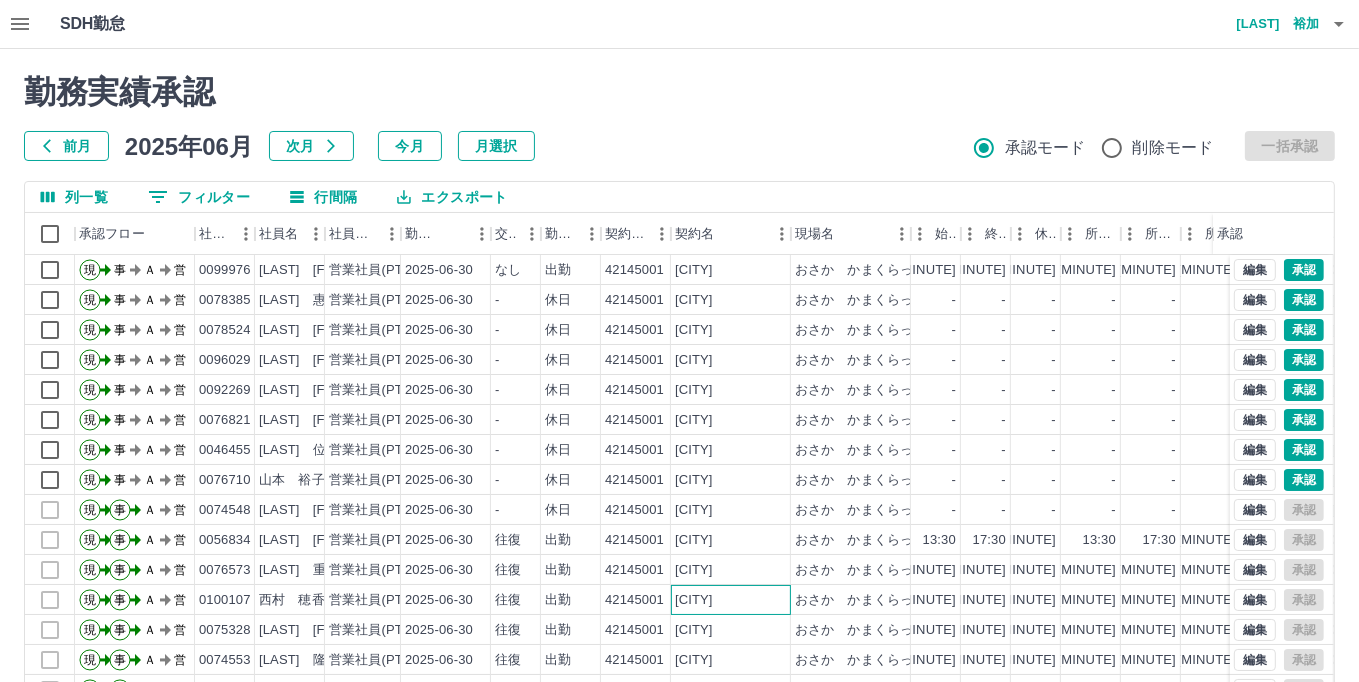 click on "[CITY]" at bounding box center (225, 600) 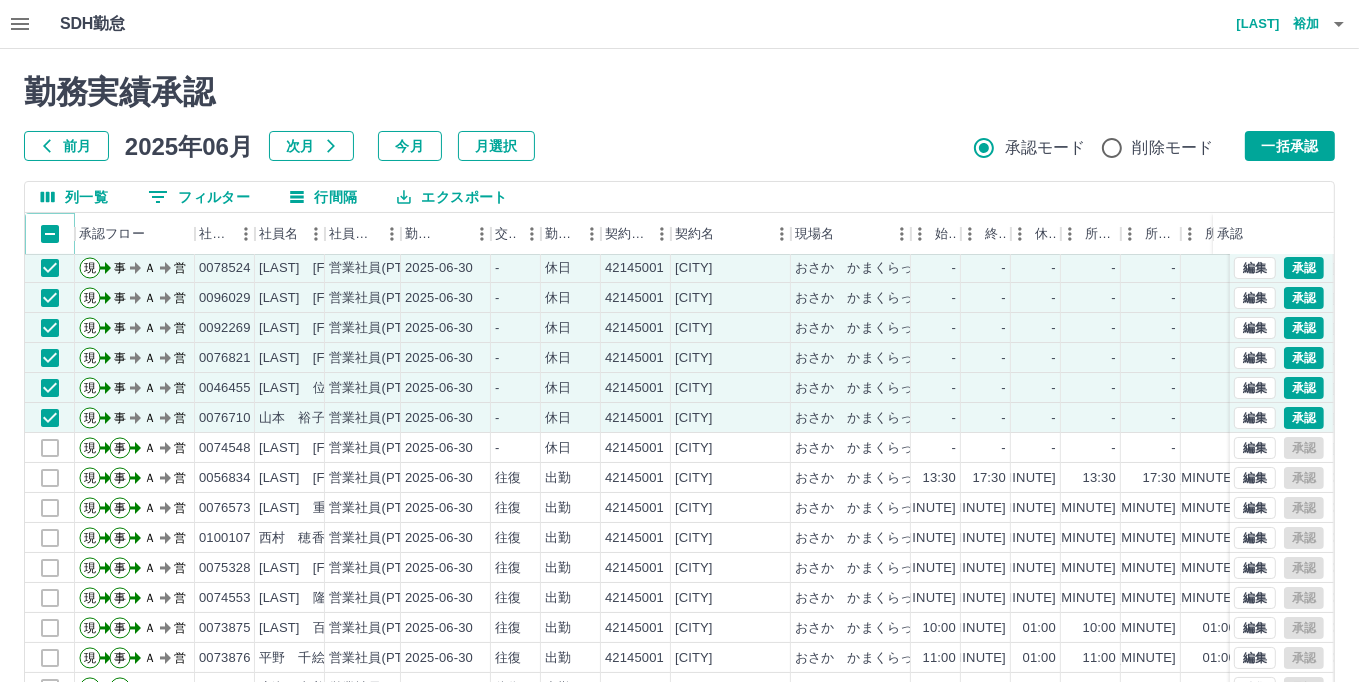 scroll, scrollTop: 104, scrollLeft: 0, axis: vertical 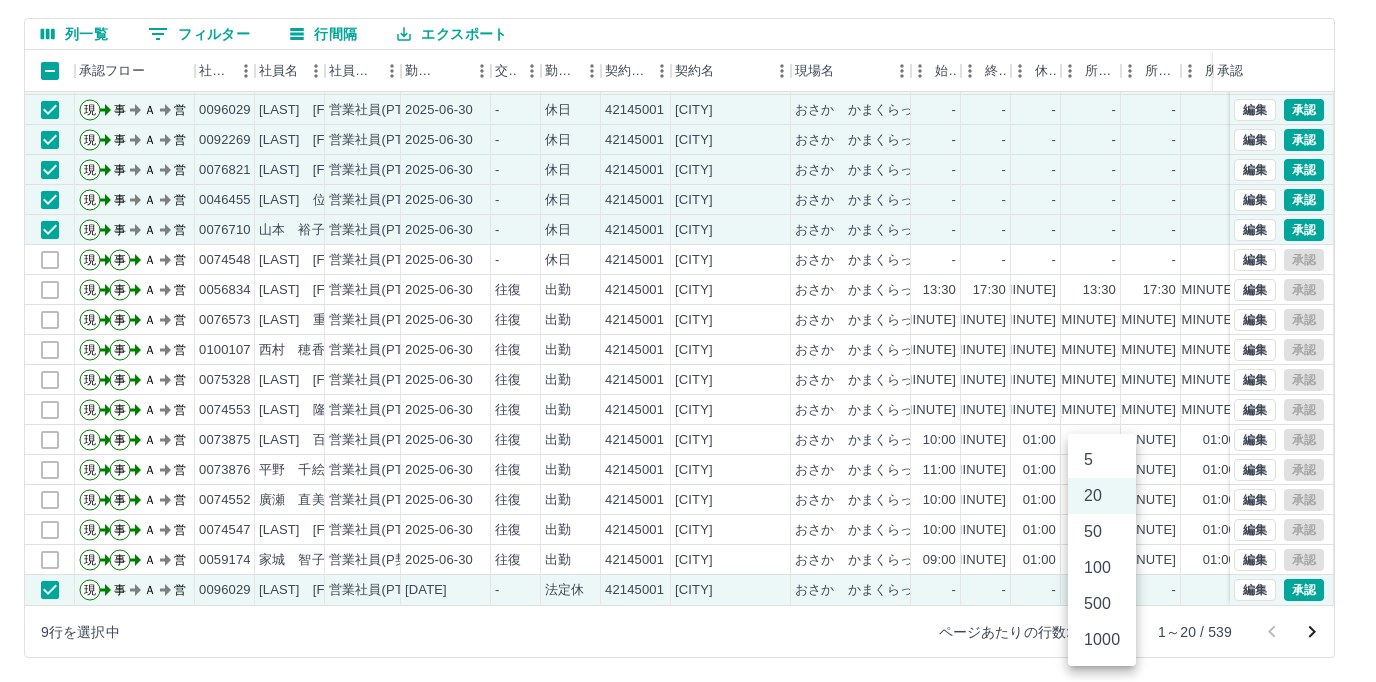 click on "SDH勤怠 [LAST]　[FIRST] 勤務実績承認 前月 [YEAR]年[MONTH]月 次月 今月 月選択 承認モード 削除モード 一括承認 列一覧 0 フィルター 行間隔 エクスポート 承認フロー 社員番号 社員名 社員区分 勤務日 交通費 勤務区分 契約コード 契約名 現場名 始業 終業 休憩 所定開始 所定終業 所定休憩 拘束 勤務 遅刻等 コメント ステータス 承認 現 事 Ａ 営 0078385 岡村　惠美子 営業社員(PT契約) [YEAR]-[MONTH]-[DAY]  -  休日 42145001 鎌倉市 おさか　かまくらっ子おさか - - - - - - 00:00 00:00 00:00 事務担当者承認待 現 事 Ａ 営 0078524 蔀　正子 営業社員(PT契約) [YEAR]-[MONTH]-[DAY]  -  休日 42145001 鎌倉市 おさか　かまくらっ子おさか - - - - - - 00:00 00:00 00:00 事務担当者承認待 現 事 Ａ 営 0096029 小林　みなみ 営業社員(PT契約) [YEAR]-[MONTH]-[DAY]  -  休日 42145001 鎌倉市 おさか　かまくらっ子おさか - - - - - - 00:00 00:00 00:00 現 事 Ａ 営 -" at bounding box center [688, 259] 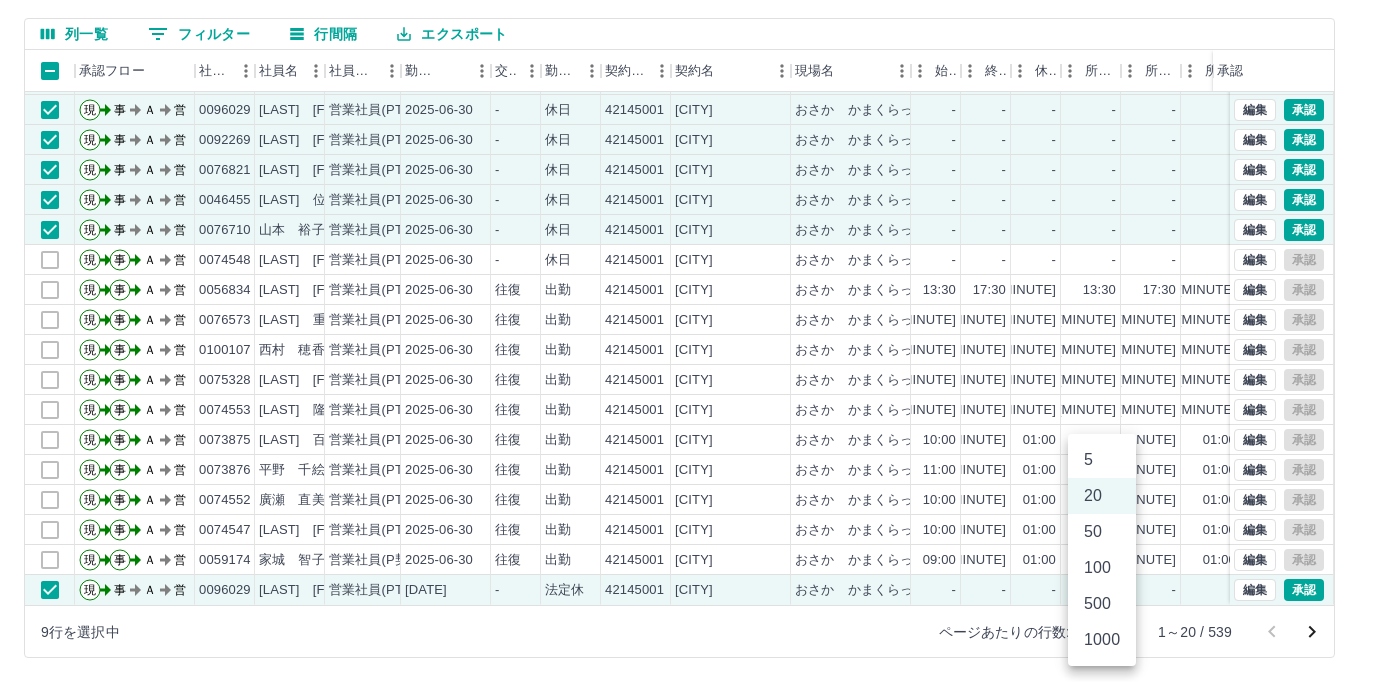 click on "100" at bounding box center (1102, 568) 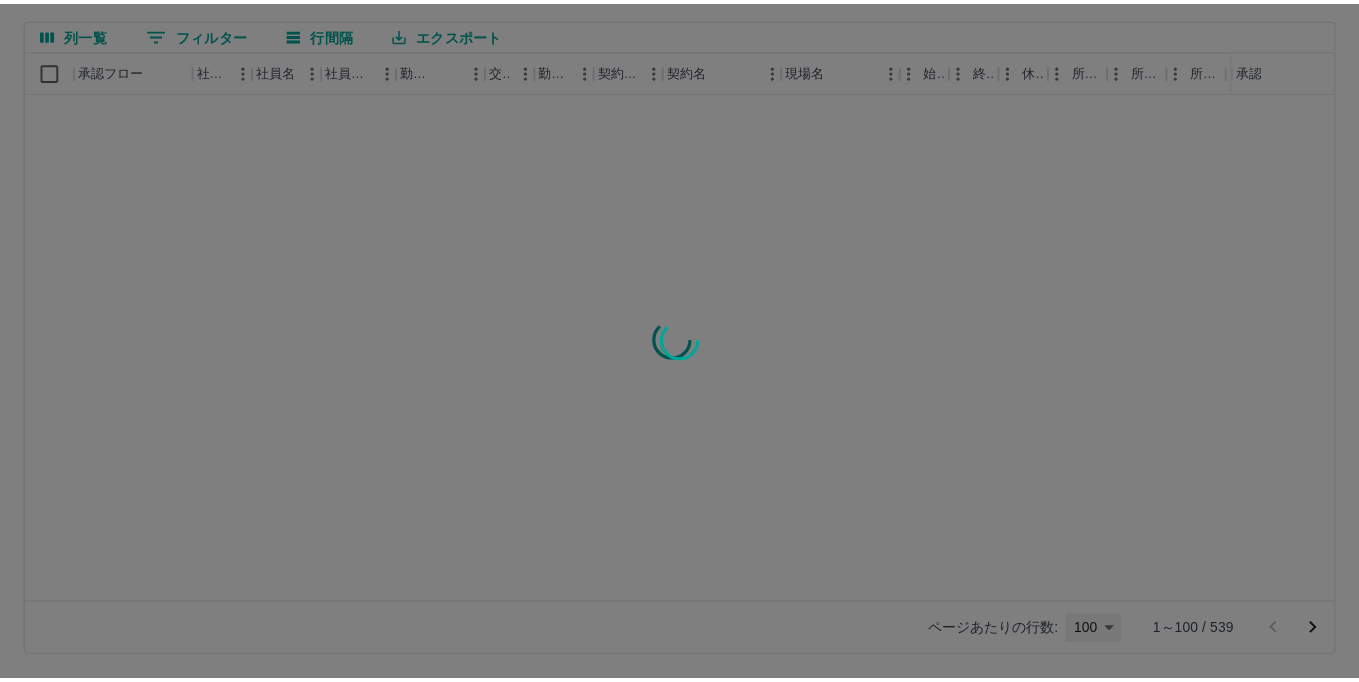 scroll, scrollTop: 0, scrollLeft: 0, axis: both 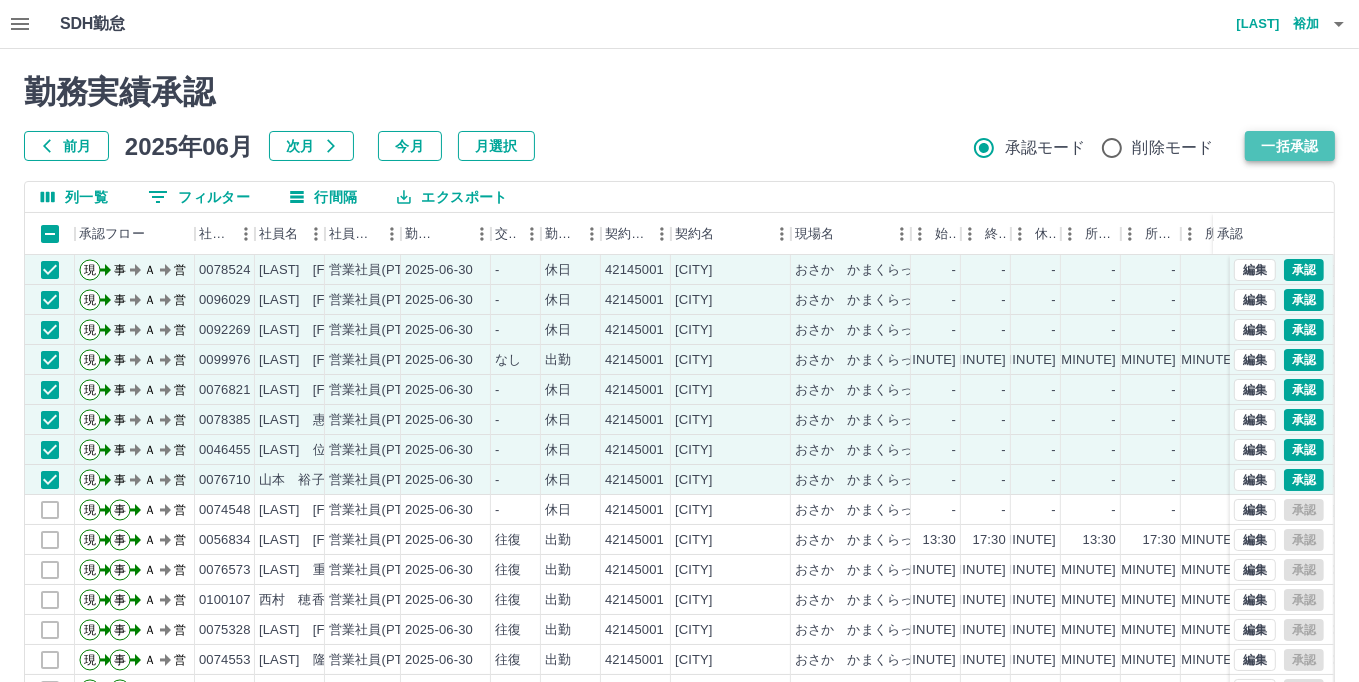 click on "一括承認" at bounding box center [1290, 146] 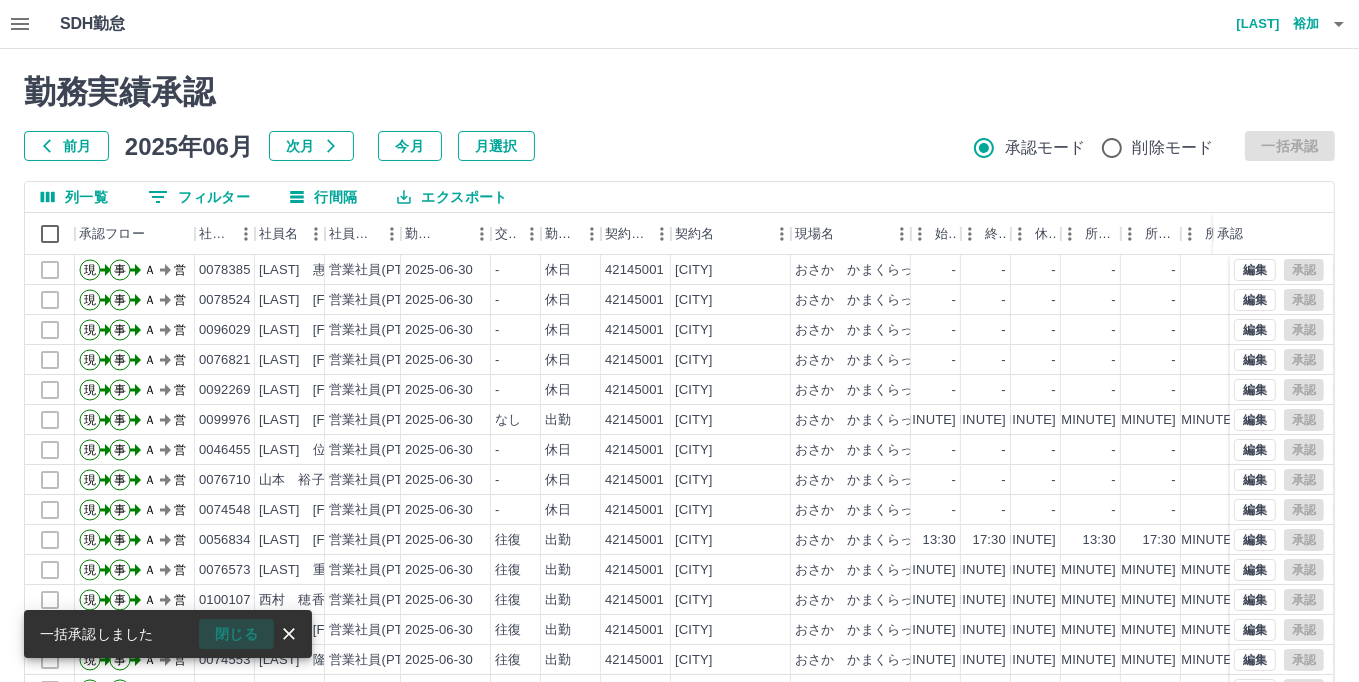 click on "閉じる" at bounding box center [236, 634] 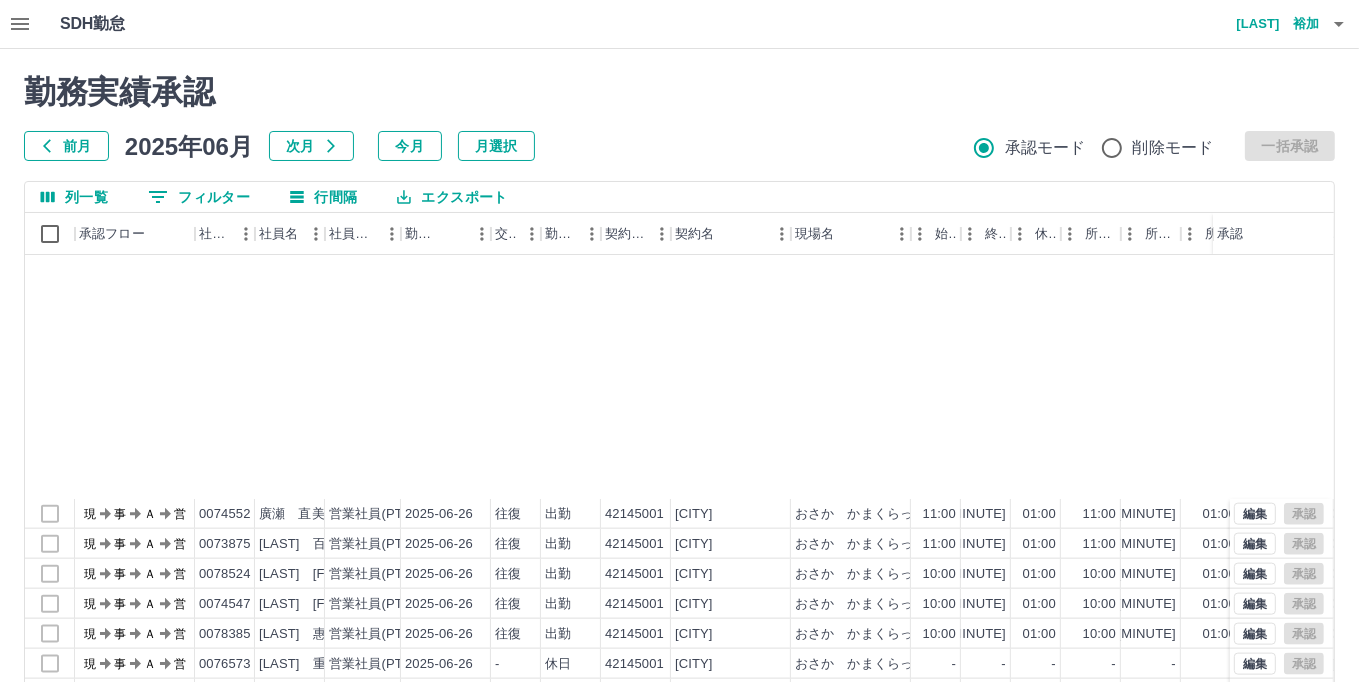 scroll, scrollTop: 2504, scrollLeft: 0, axis: vertical 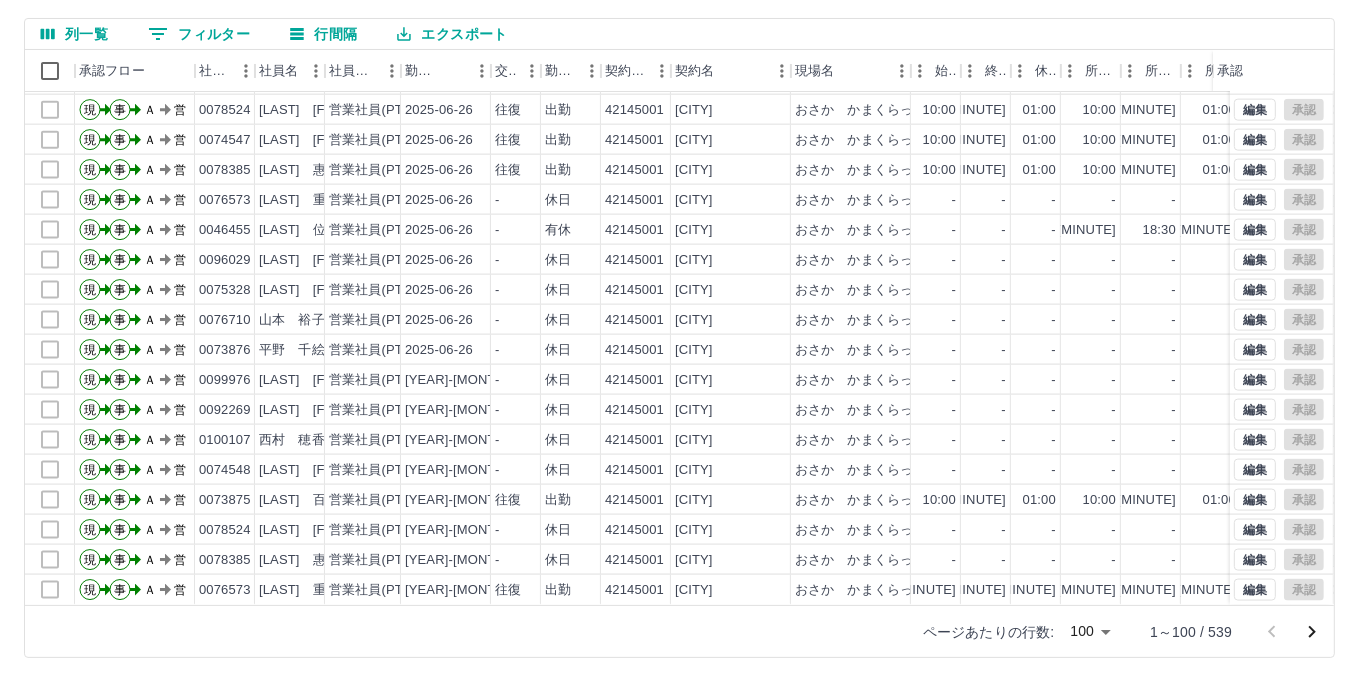 click at bounding box center [1312, 632] 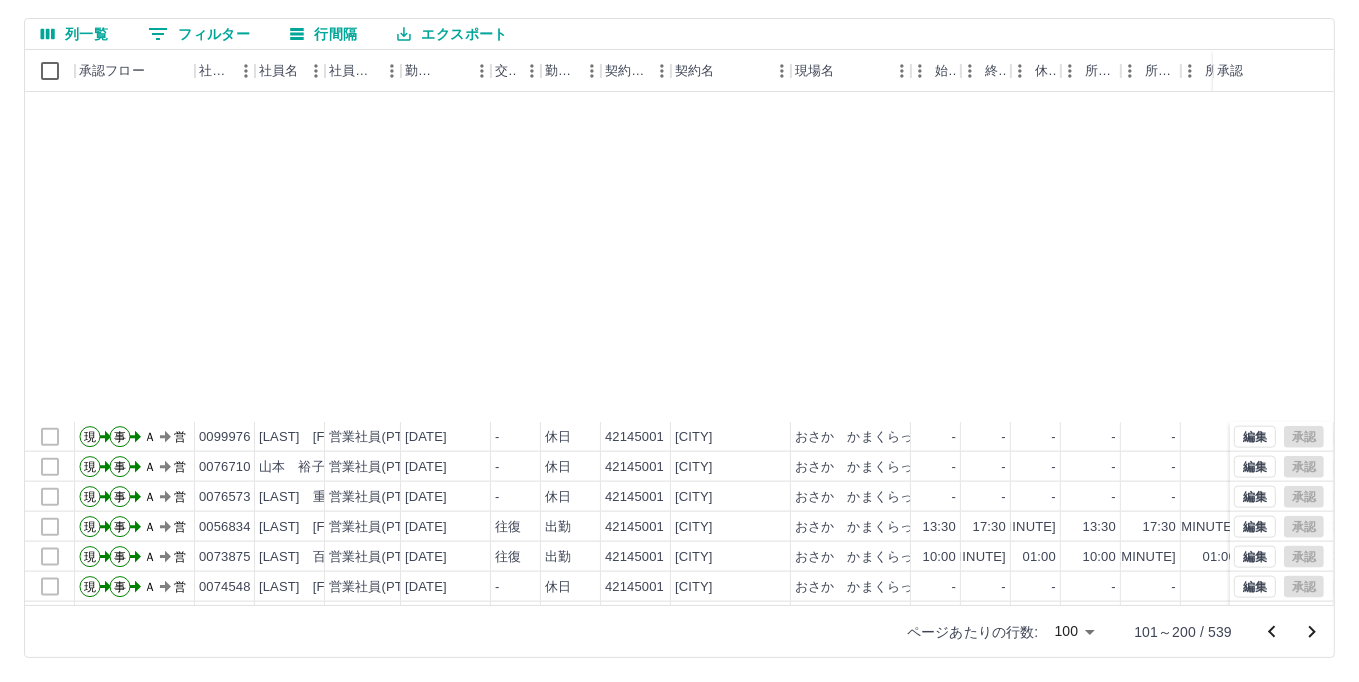 scroll, scrollTop: 2504, scrollLeft: 0, axis: vertical 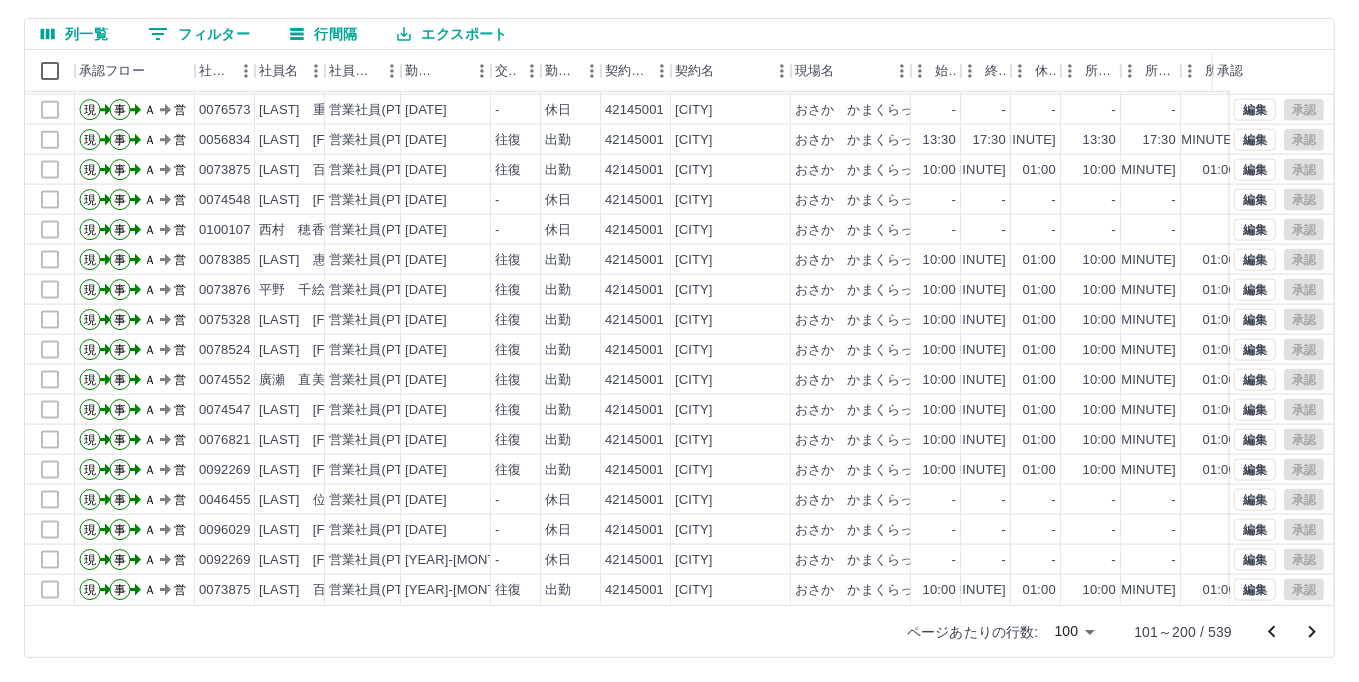 click at bounding box center [1312, 632] 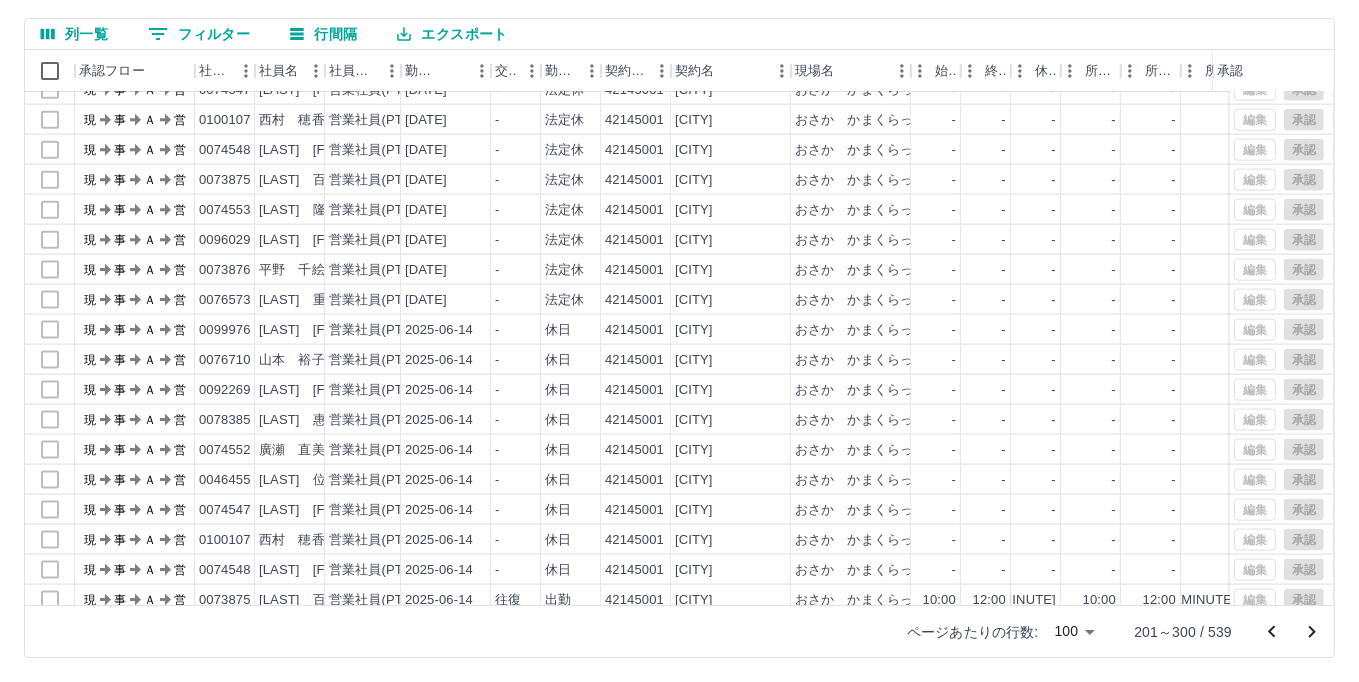 scroll, scrollTop: 2400, scrollLeft: 0, axis: vertical 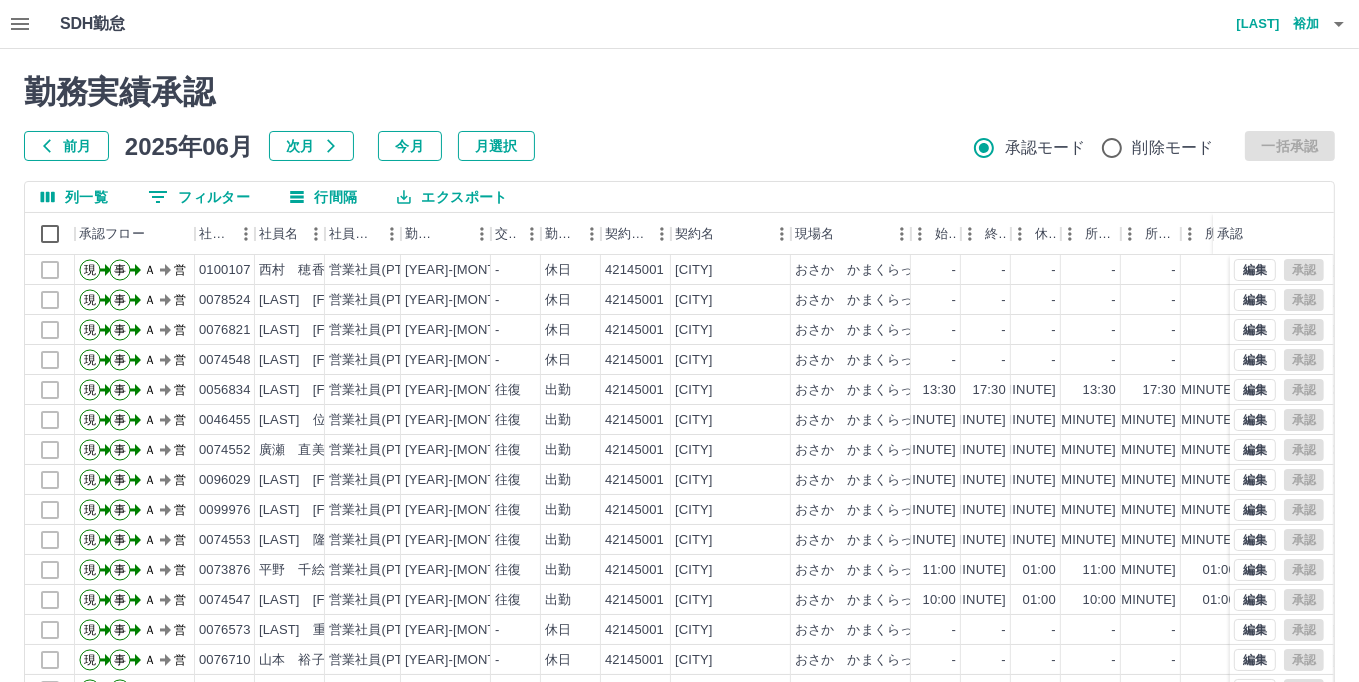 click at bounding box center [20, 24] 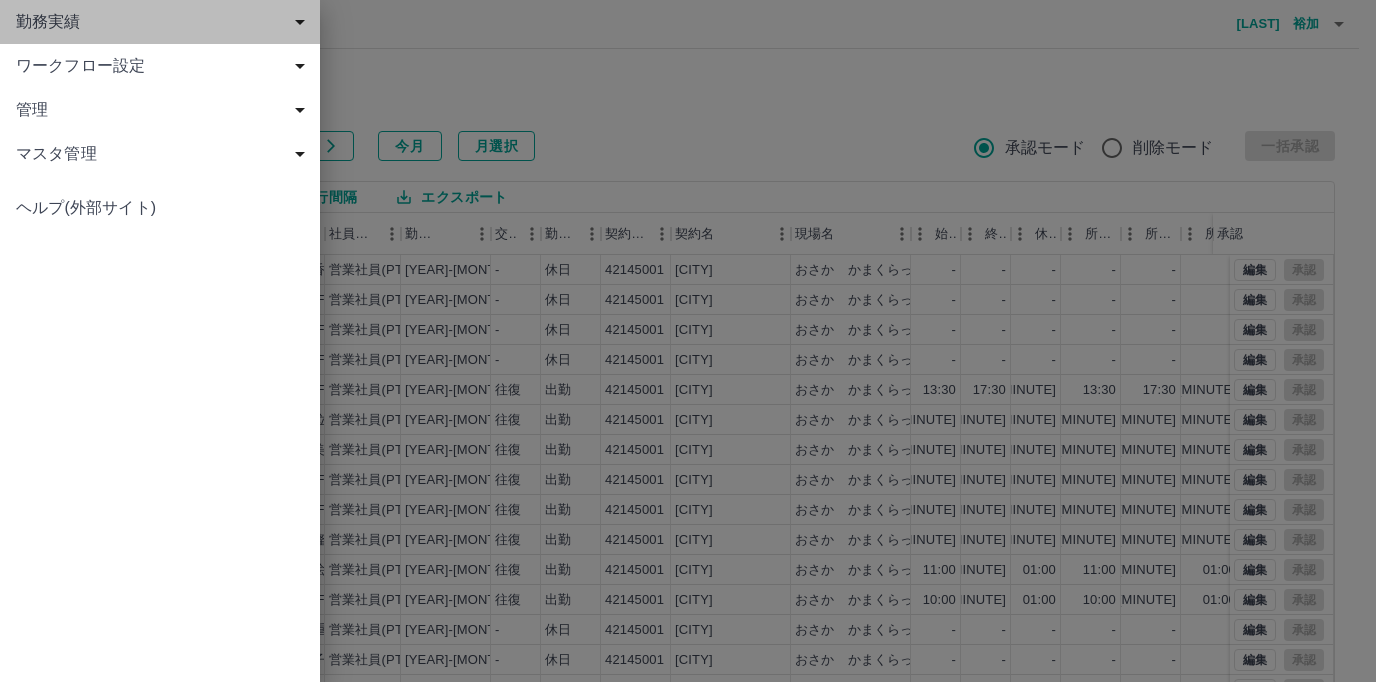 click on "勤務実績" at bounding box center (164, 22) 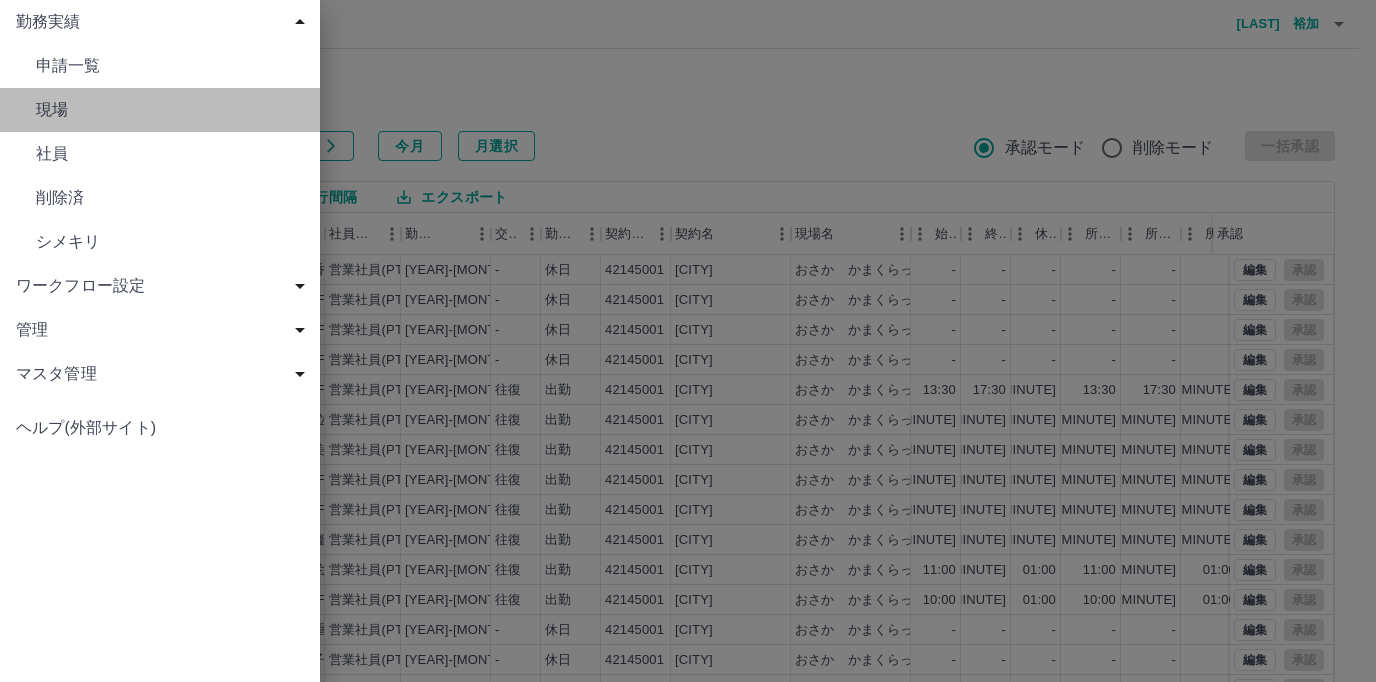 click on "現場" at bounding box center [170, 66] 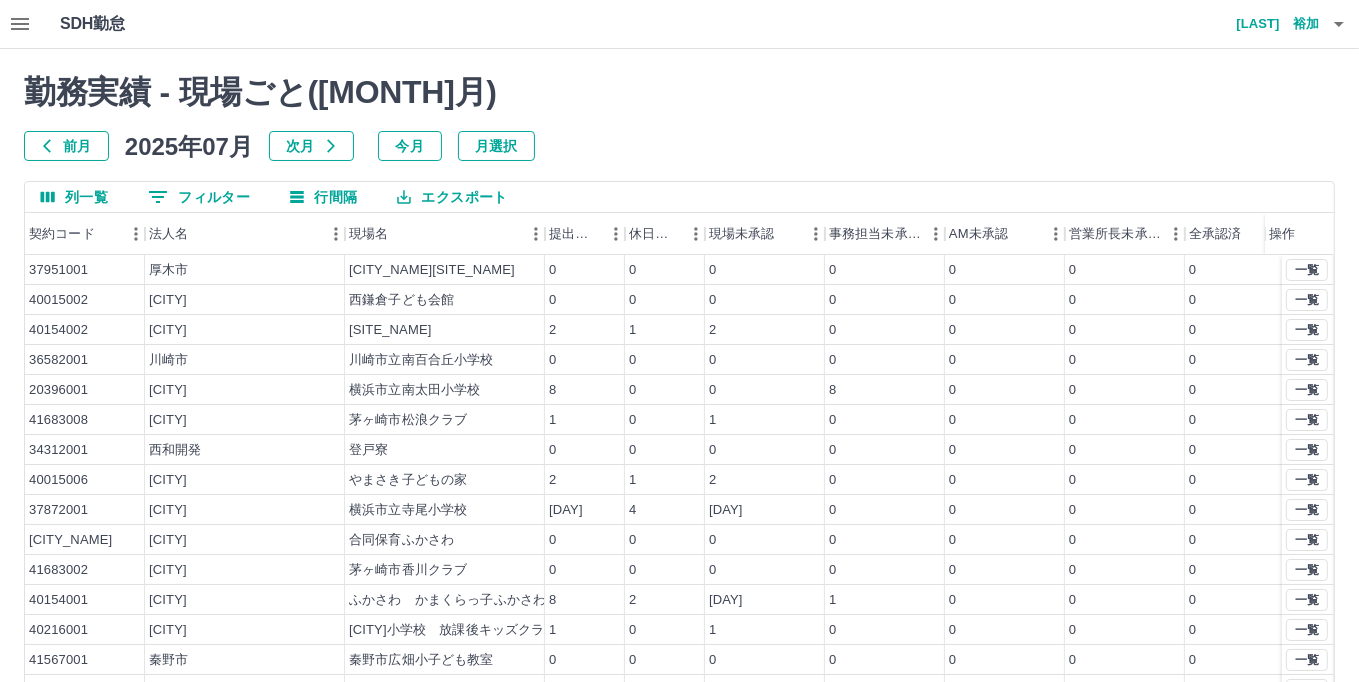 click on "前月" at bounding box center [66, 146] 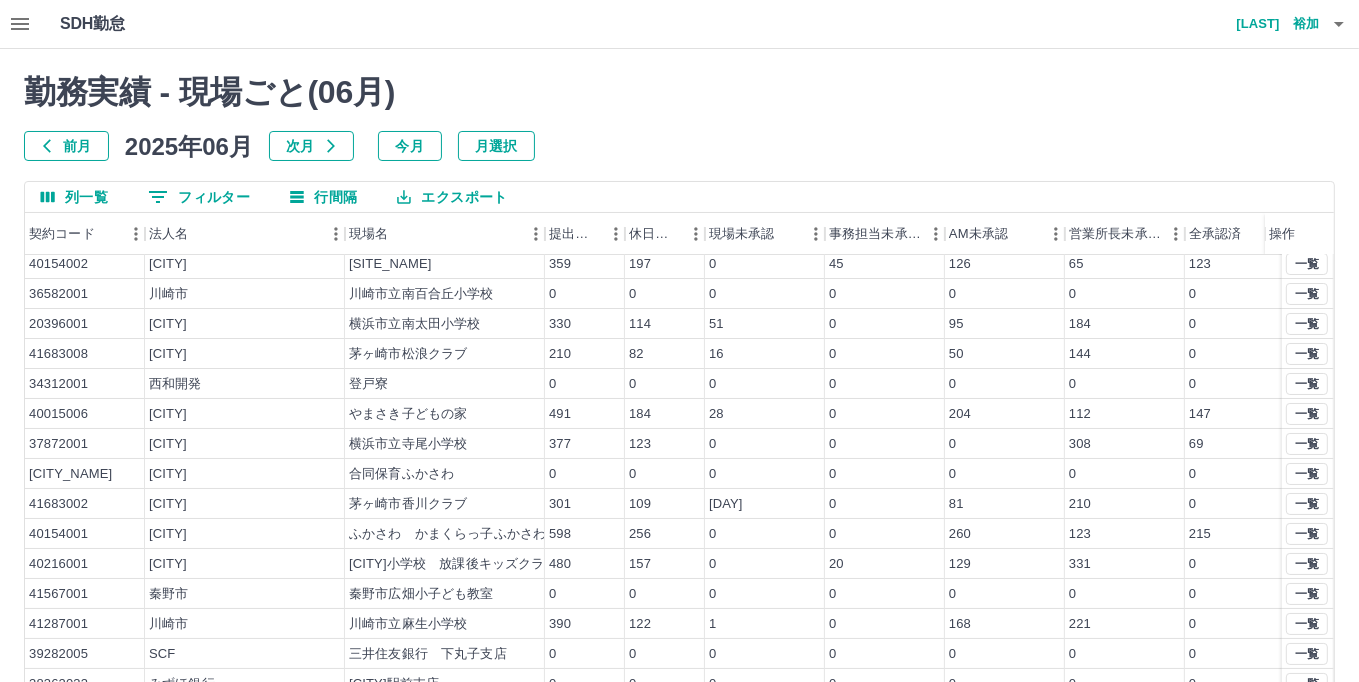 scroll, scrollTop: 104, scrollLeft: 0, axis: vertical 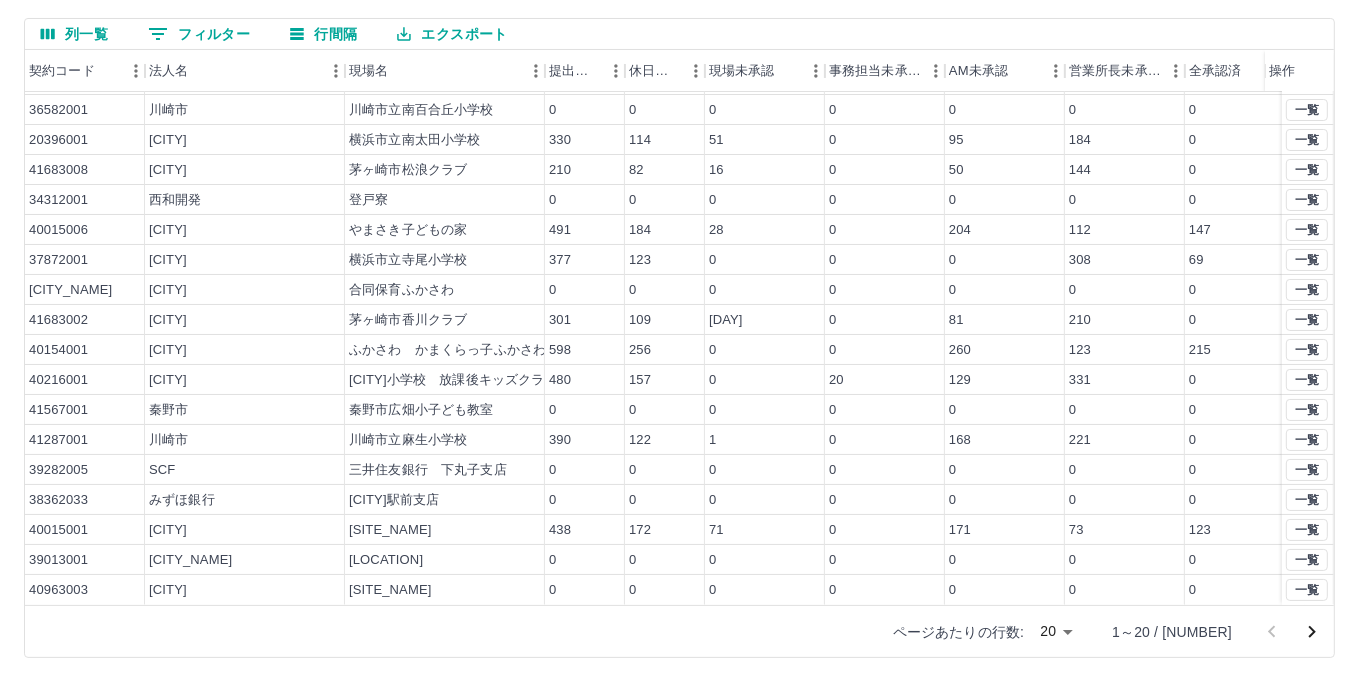 click on "SDH勤怠 [LAST] [FIRST] 勤務実績 - 現場ごと( 06 月) 前月 2025年06月 次月 今月 月選択 列一覧 0 フィルター 行間隔 エクスポート 契約コード 法人名 現場名 提出件数 休日件数 現場未承認 事務担当未承認 AM未承認 営業所長未承認 全承認済 操作 40015002 [CITY] [LOCATION] 0 0 0 0 0 0 0 40154002 [CITY] [LOCATION] 359 197 0 45 126 65 123 36582001 [CITY] [LOCATION] 0 0 0 0 0 0 0 20396001 [CITY] [LOCATION] 330 114 51 0 95 184 0 41683008 [CITY] [LOCATION] 210 82 16 0 50 144 0 34312001 [COMPANY] [LOCATION] 0 0 0 0 0 0 0 40015006 [CITY] [LOCATION] 491 184 28 0 204 112 147 37872001 [CITY] [LOCATION] 377 123 0 0 0 308 69 40350001 [CITY] [LOCATION] 0 0 0 0 0 0 0 41683002 [CITY] [LOCATION] 301 109 10 0 81 210 0 40154001 [CITY] 598 256 0 0 260 123" at bounding box center (679, 259) 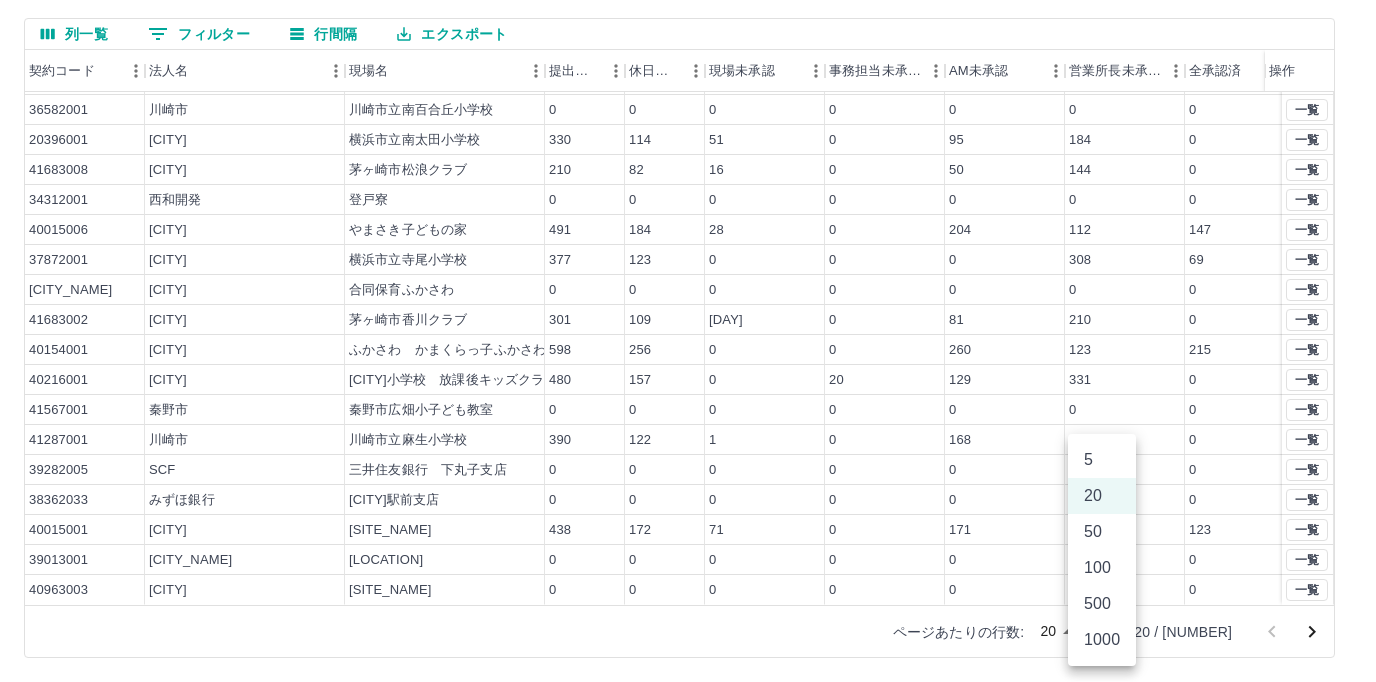 click on "100" at bounding box center (1102, 568) 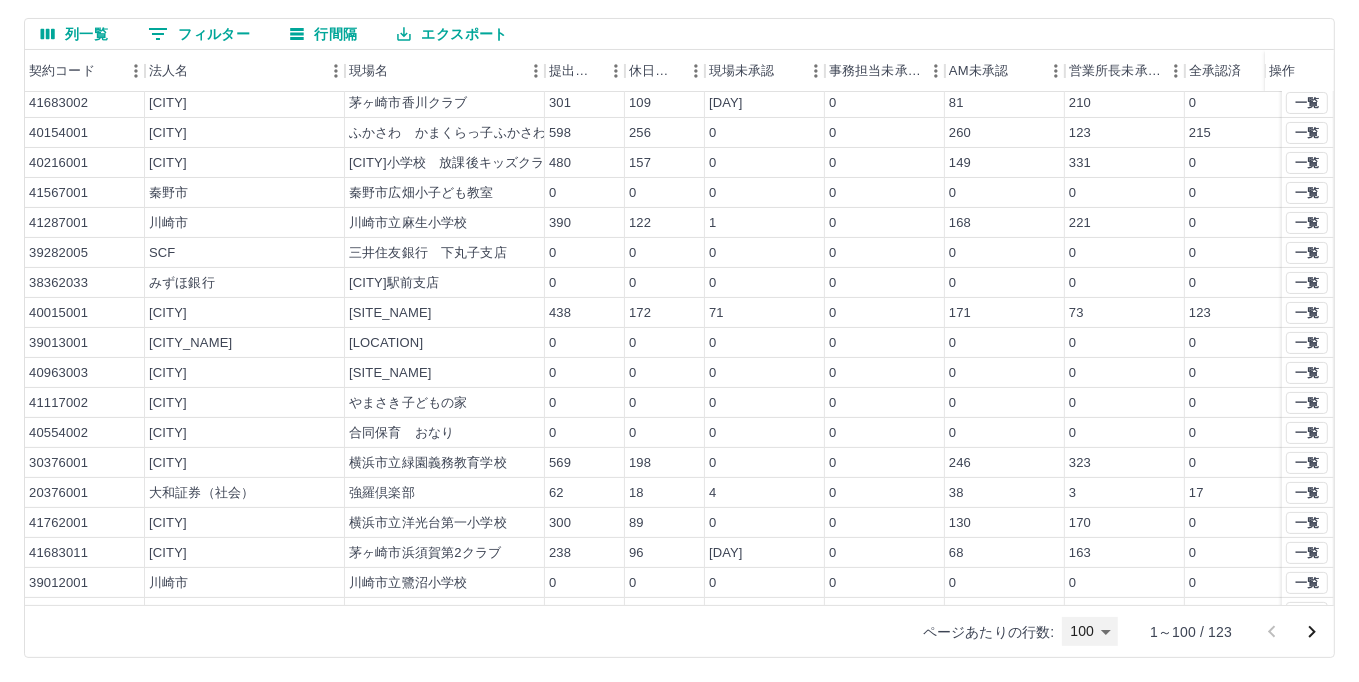 scroll, scrollTop: 0, scrollLeft: 0, axis: both 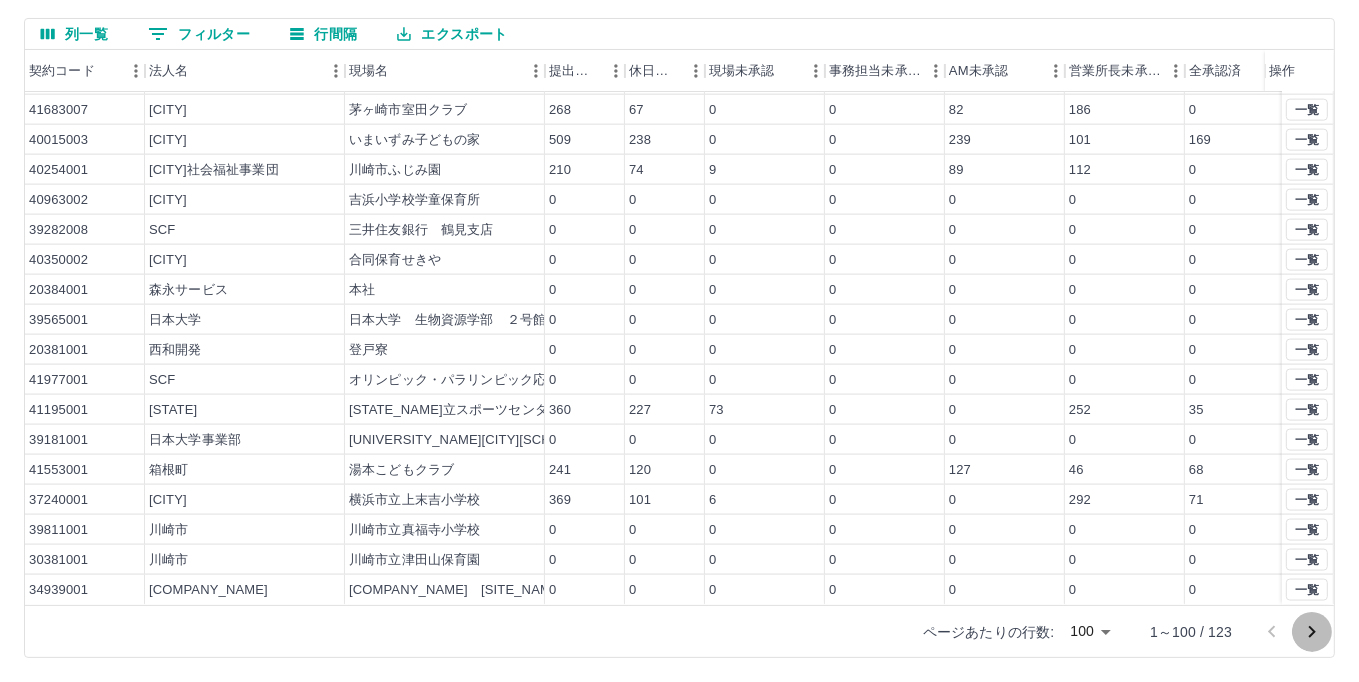 click at bounding box center (1312, 632) 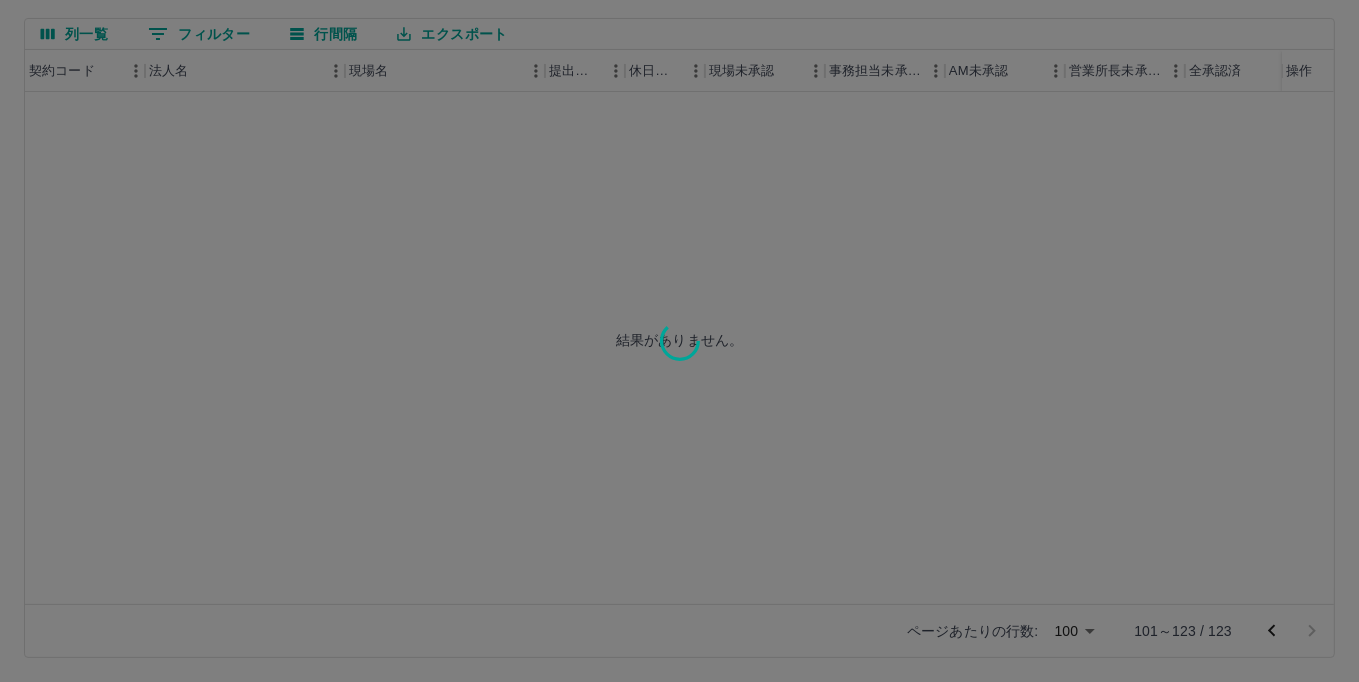 scroll, scrollTop: 0, scrollLeft: 0, axis: both 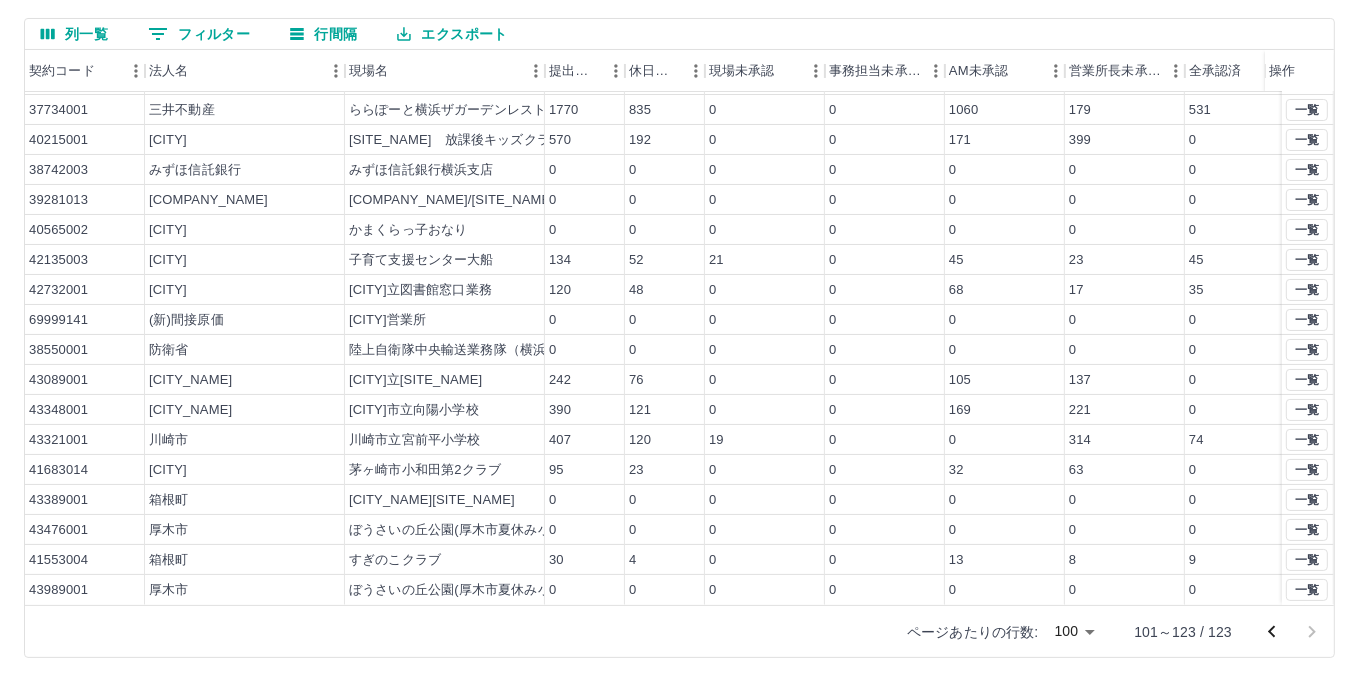 click at bounding box center [1271, 631] 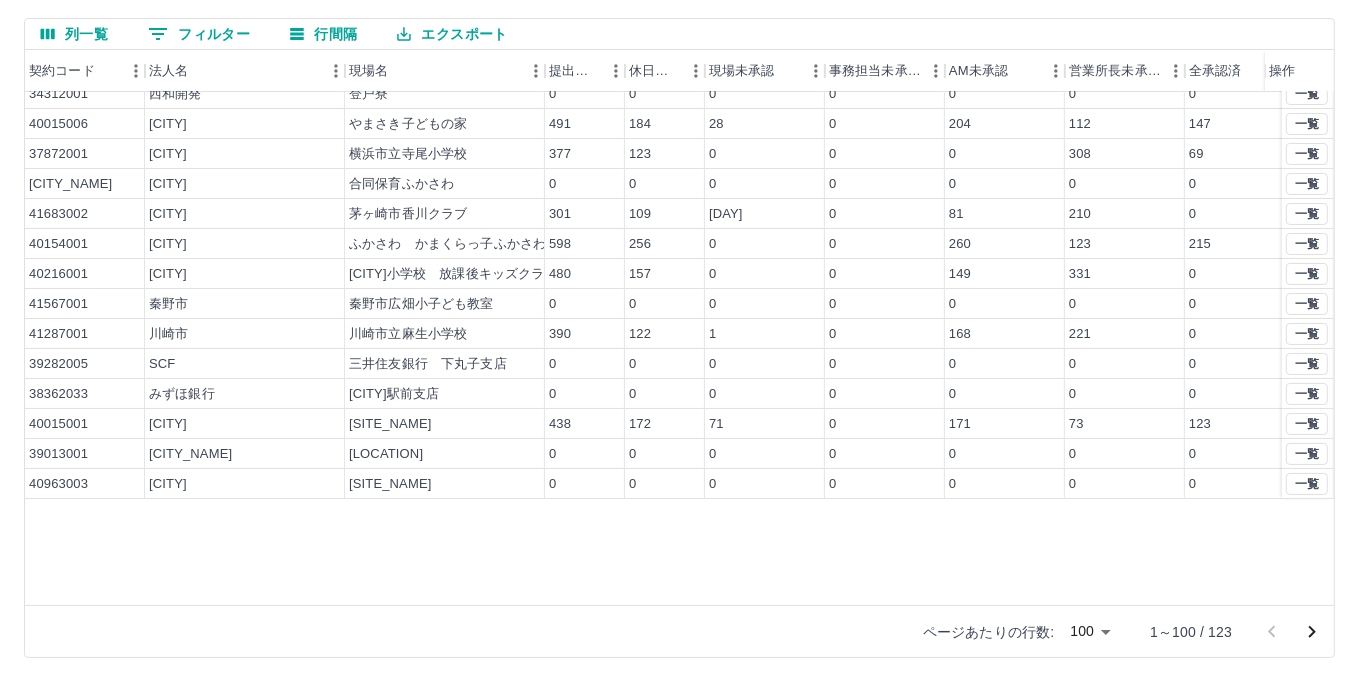 scroll, scrollTop: 0, scrollLeft: 0, axis: both 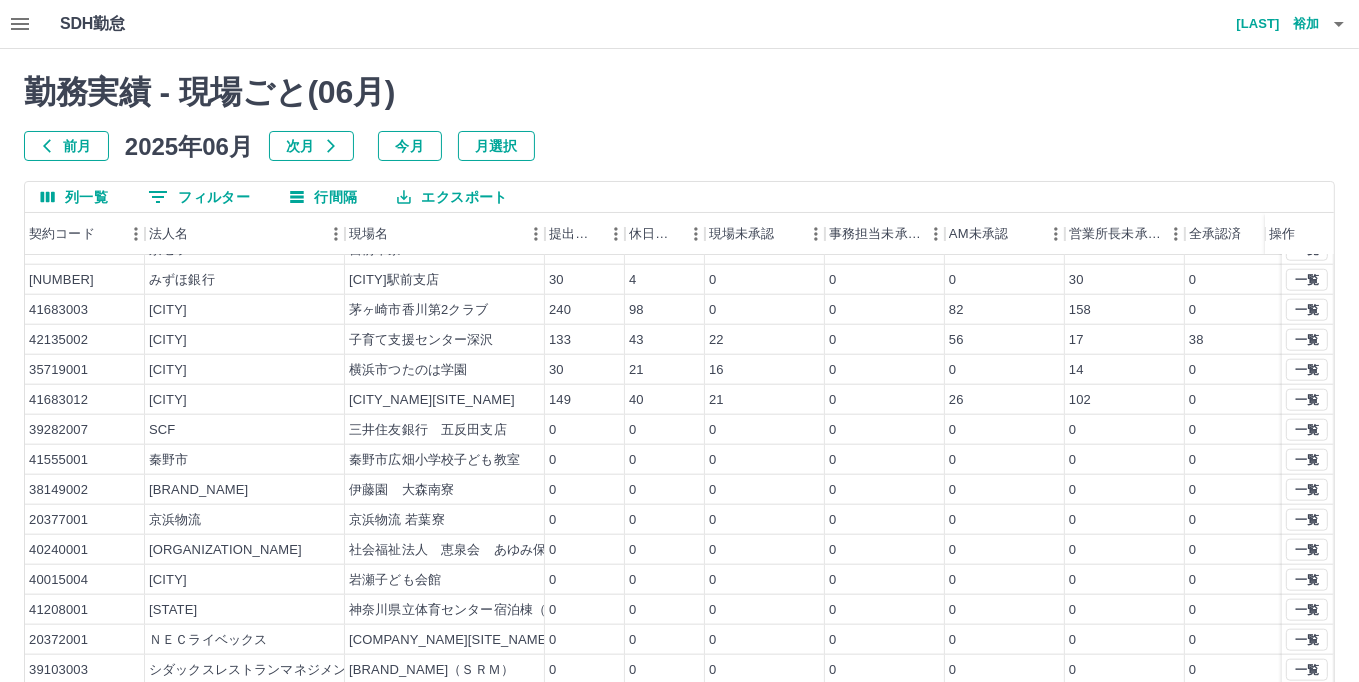 click at bounding box center (1339, 24) 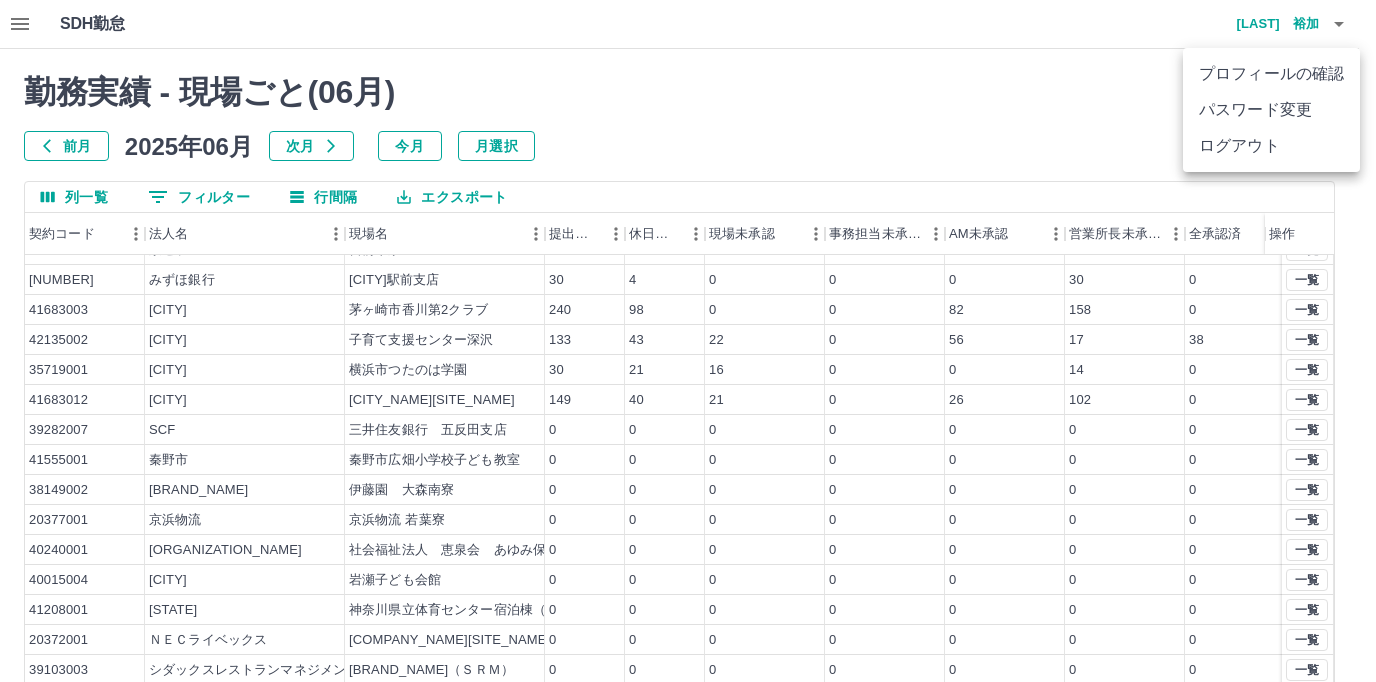 click on "ログアウト" at bounding box center [1271, 146] 